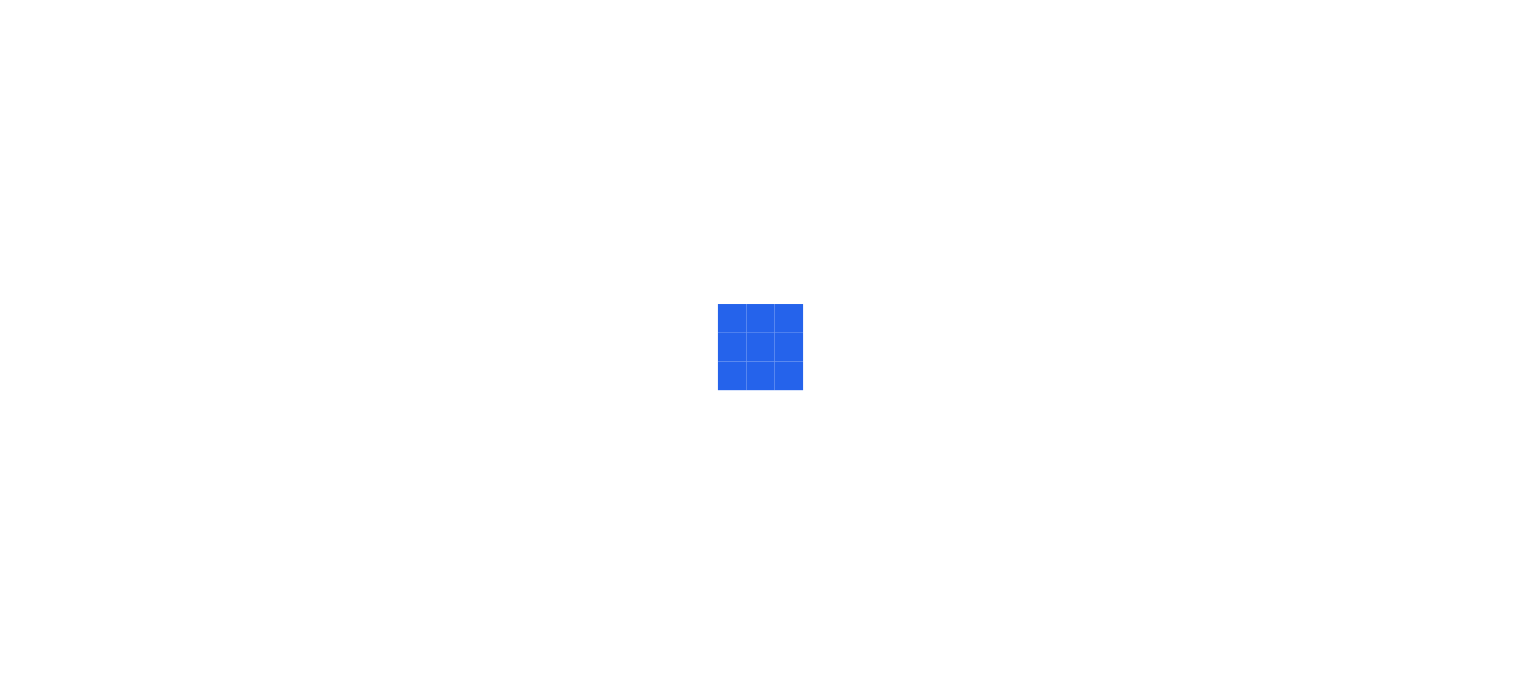 scroll, scrollTop: 0, scrollLeft: 0, axis: both 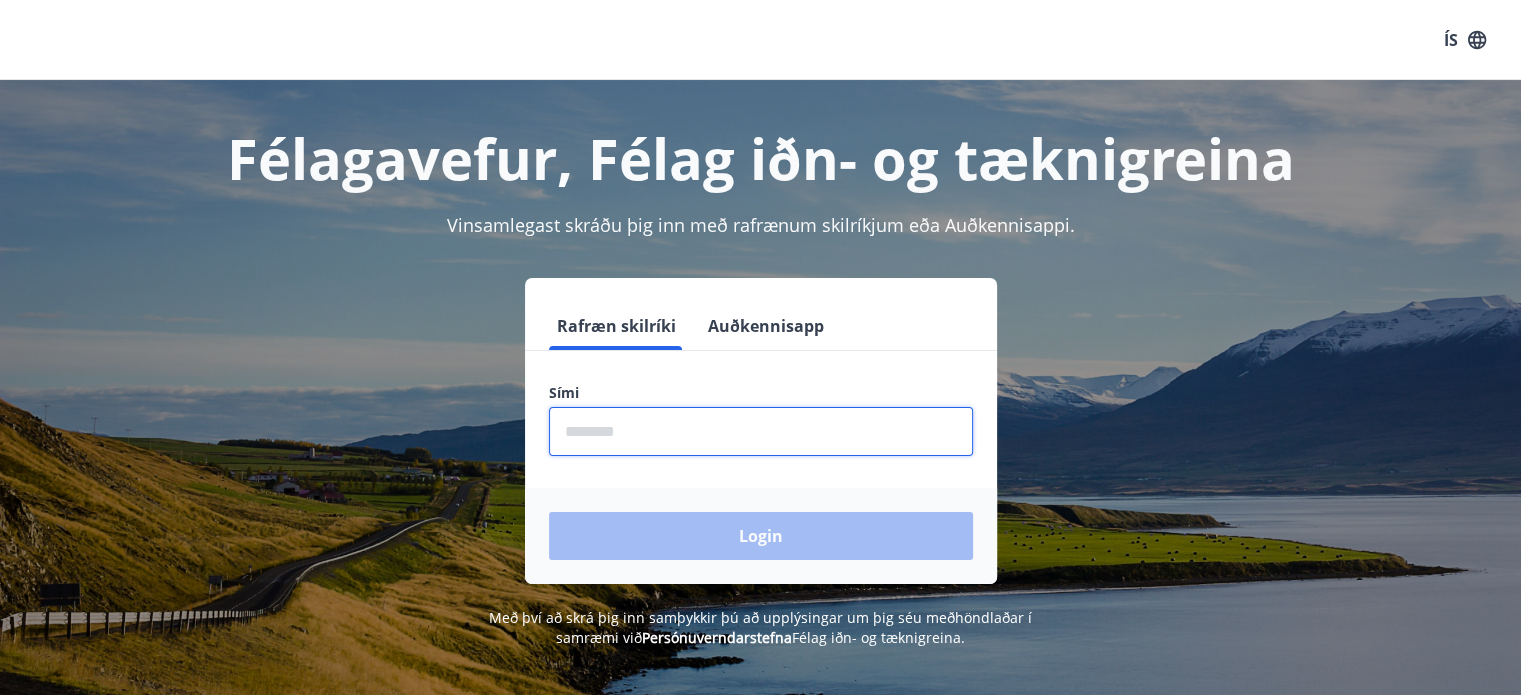 click at bounding box center (761, 431) 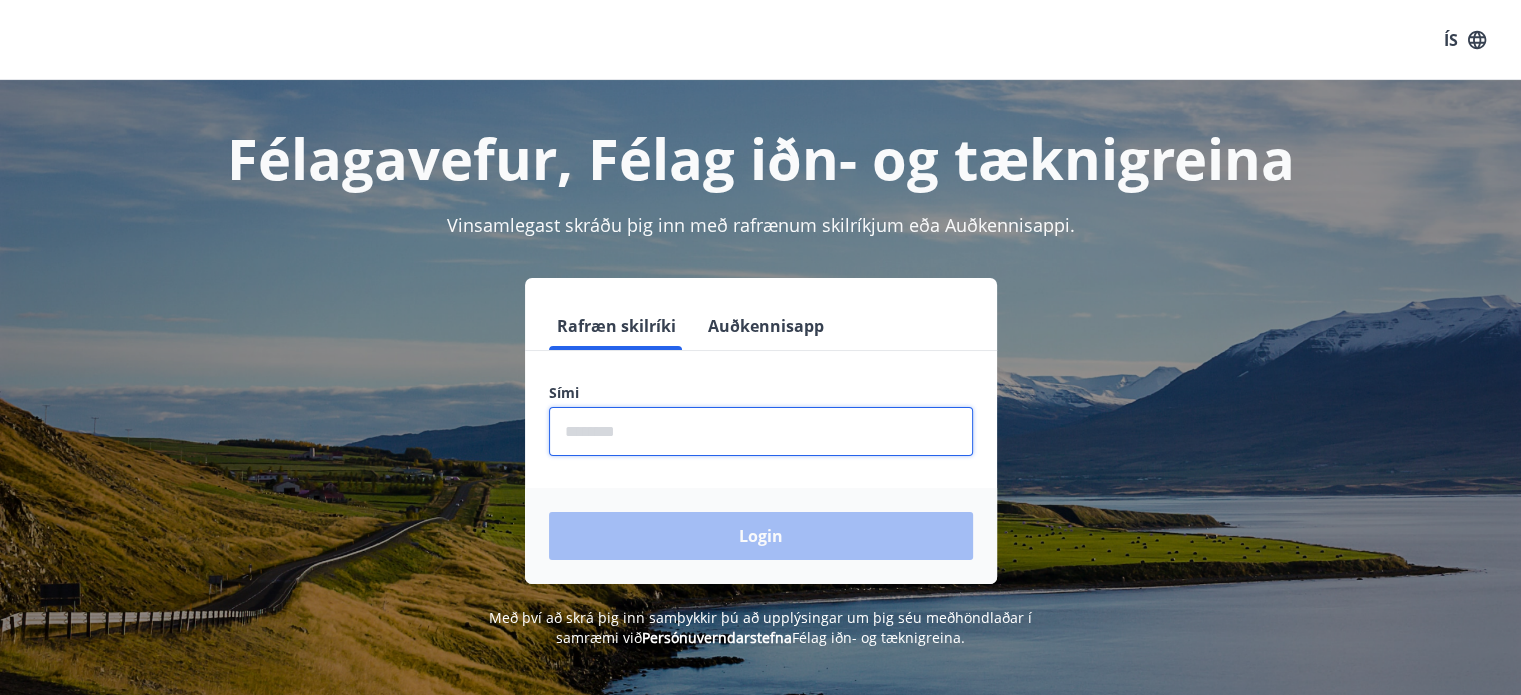 type on "********" 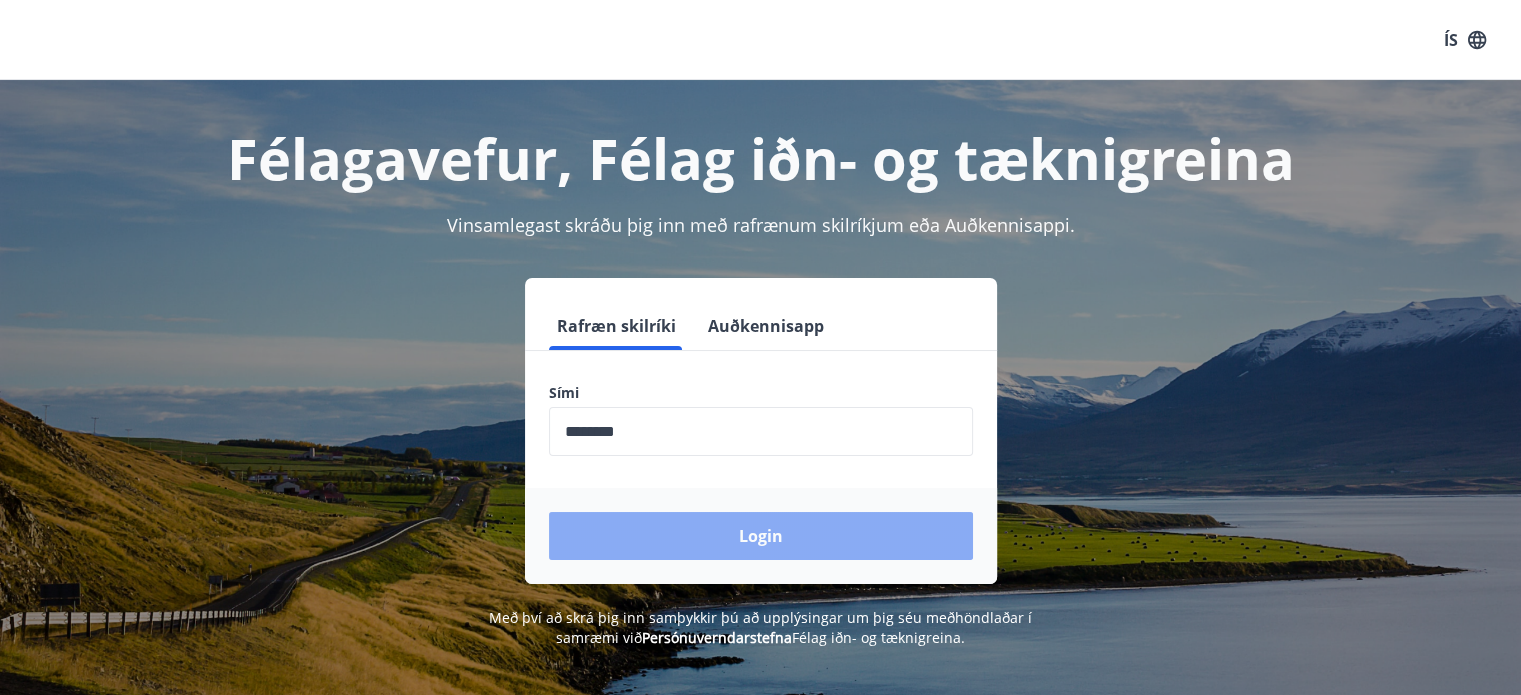 click on "Login" at bounding box center (761, 536) 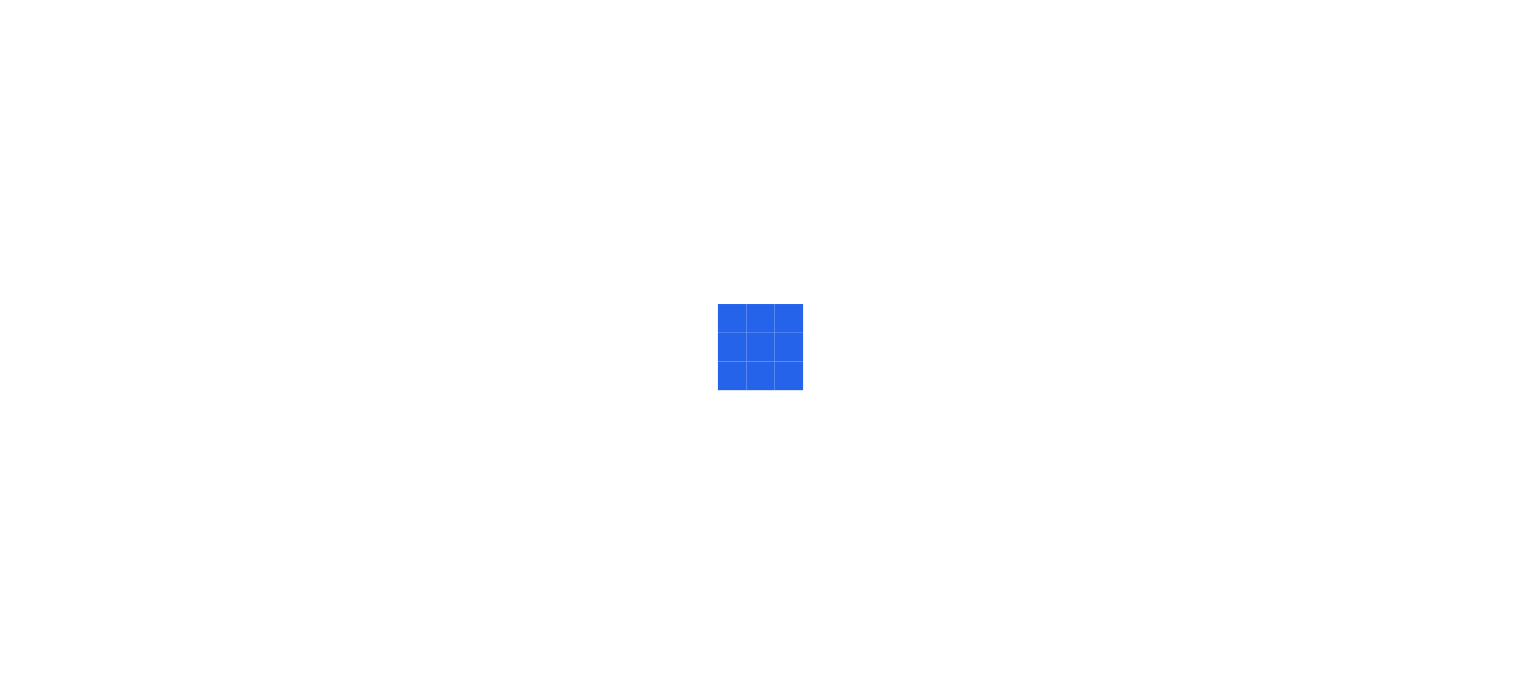 scroll, scrollTop: 0, scrollLeft: 0, axis: both 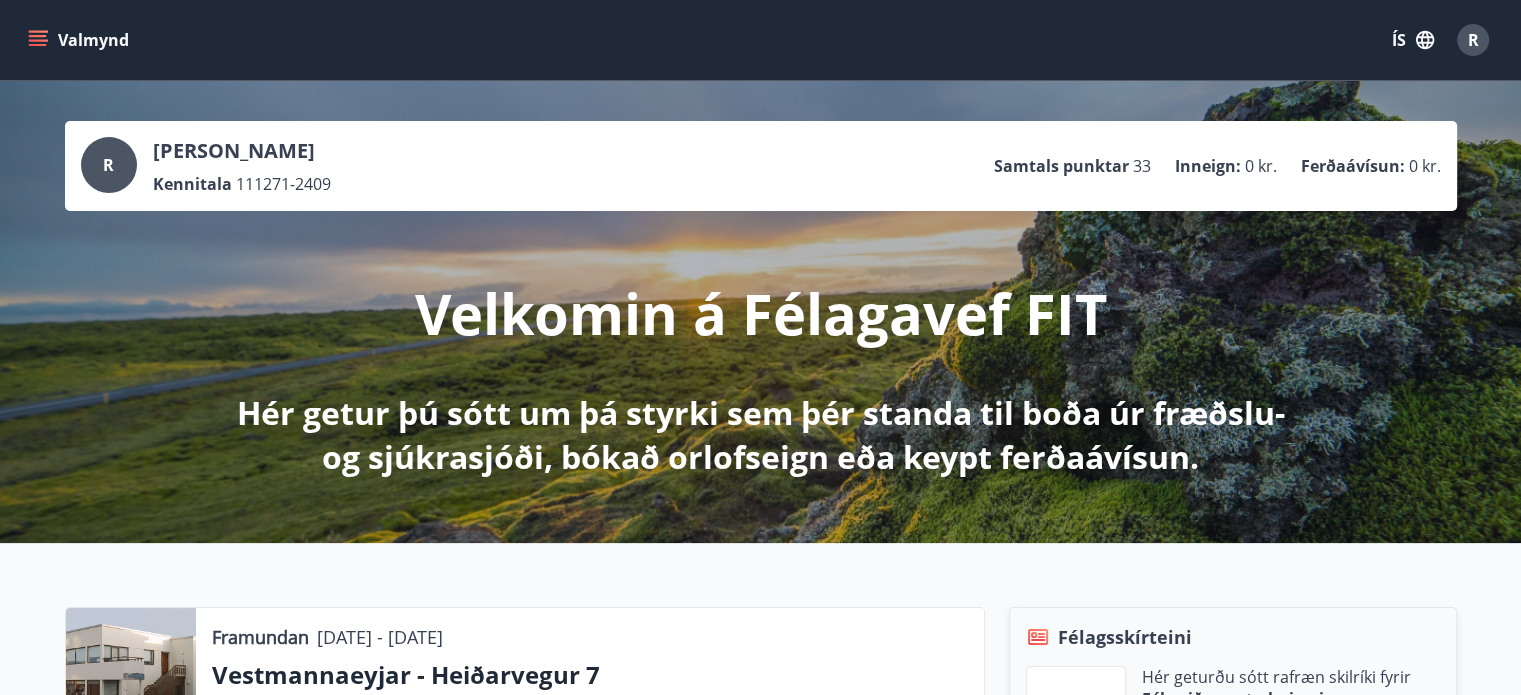 click on "ÍS" at bounding box center [1413, 40] 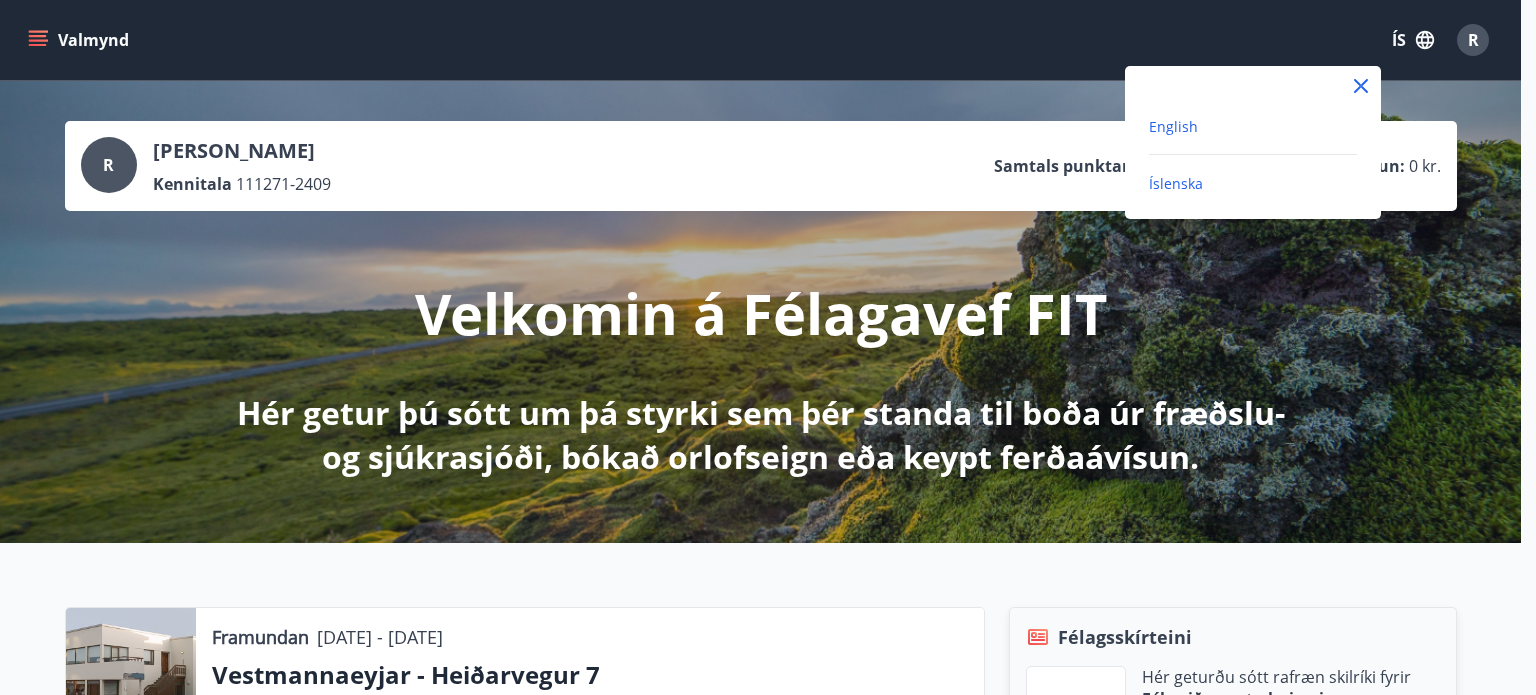 click on "English" at bounding box center [1173, 126] 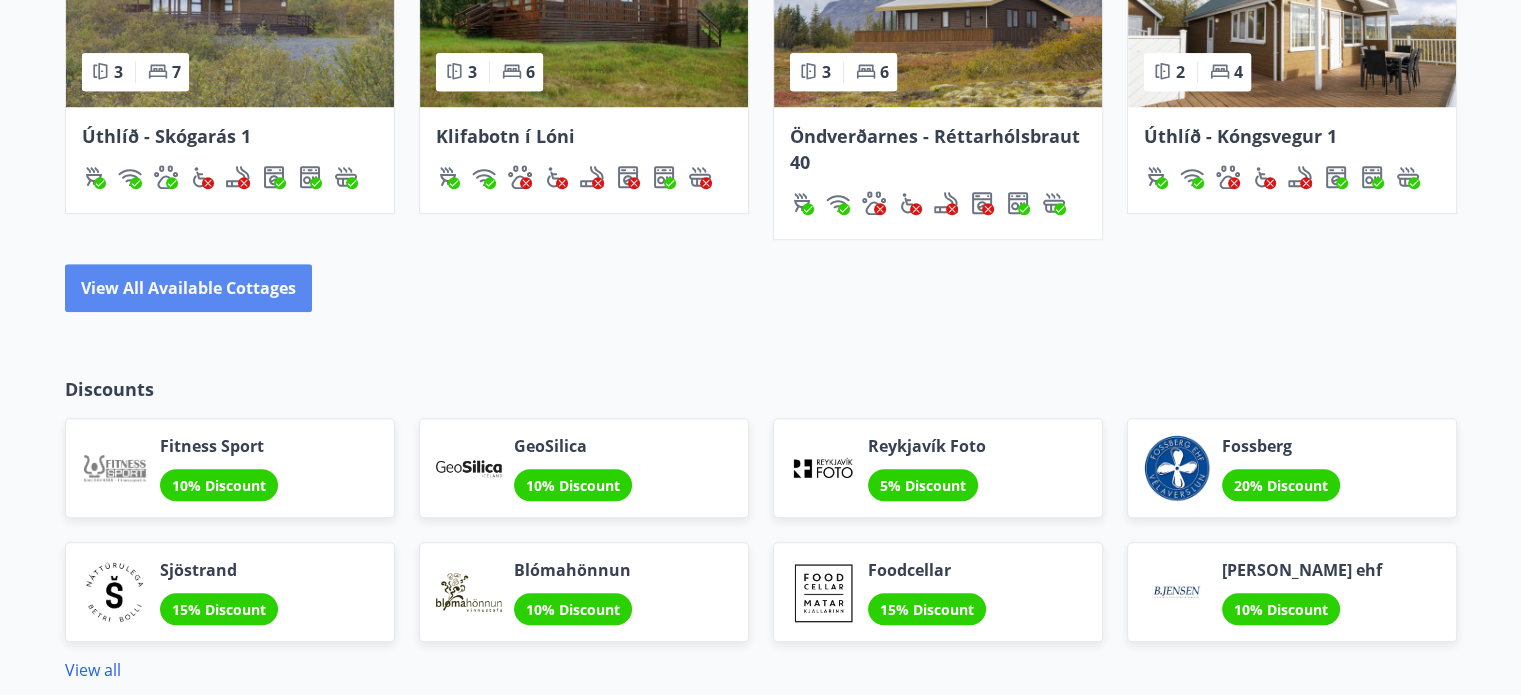 scroll, scrollTop: 1790, scrollLeft: 0, axis: vertical 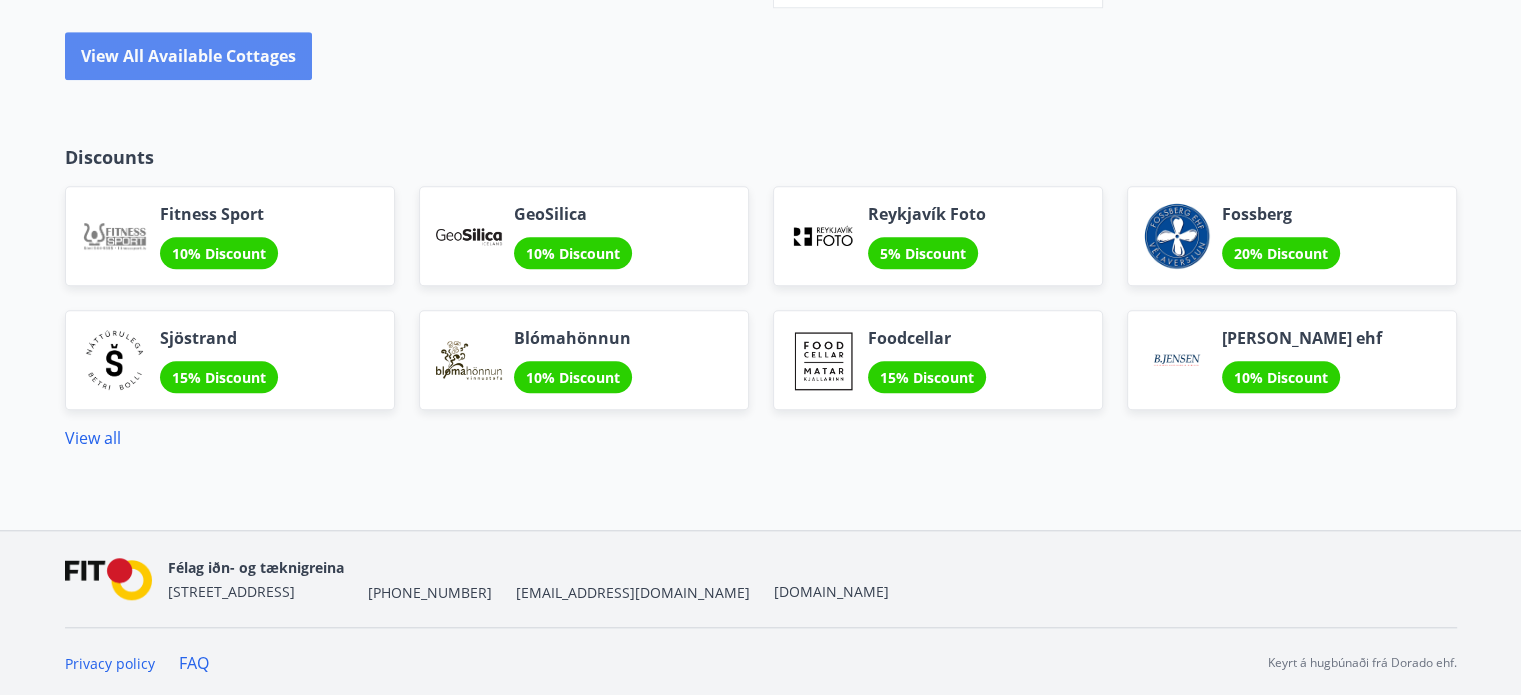 click on "View all available cottages" at bounding box center (188, 56) 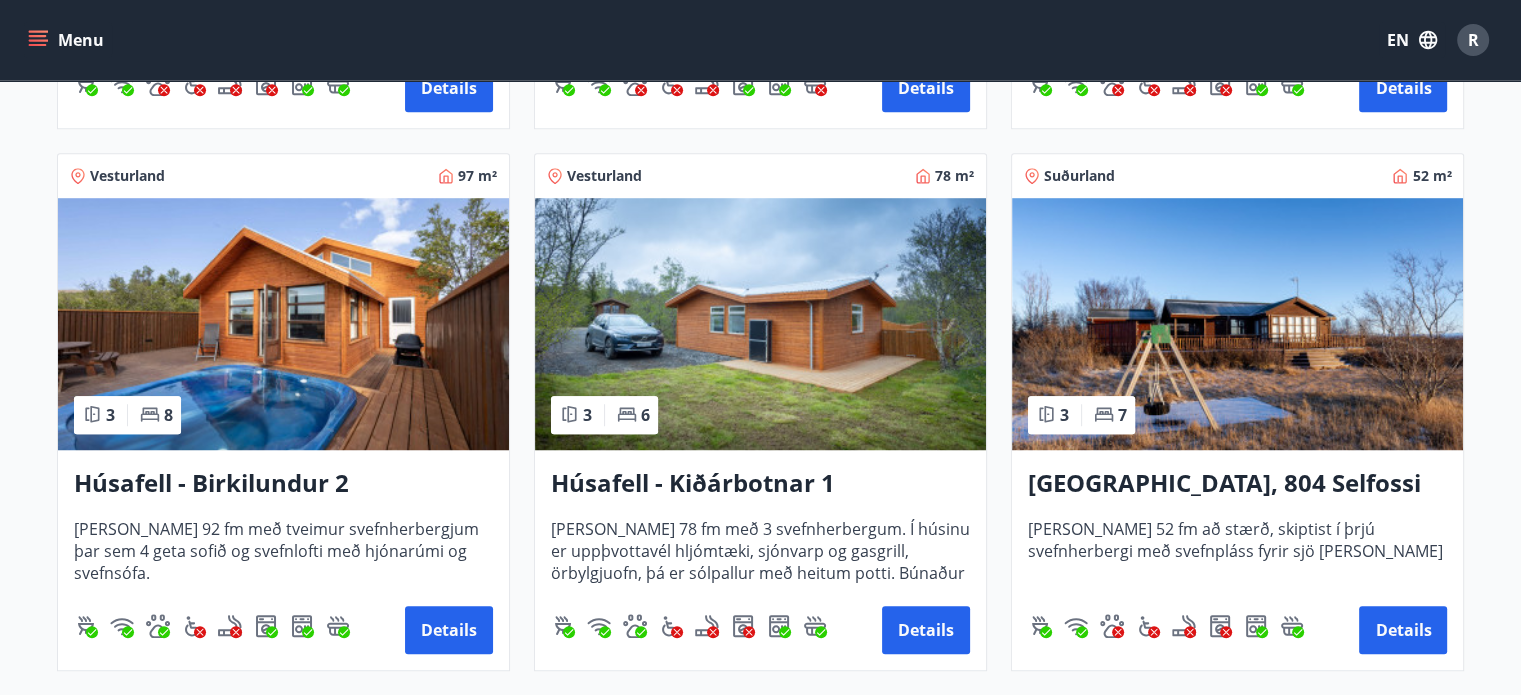 scroll, scrollTop: 1400, scrollLeft: 0, axis: vertical 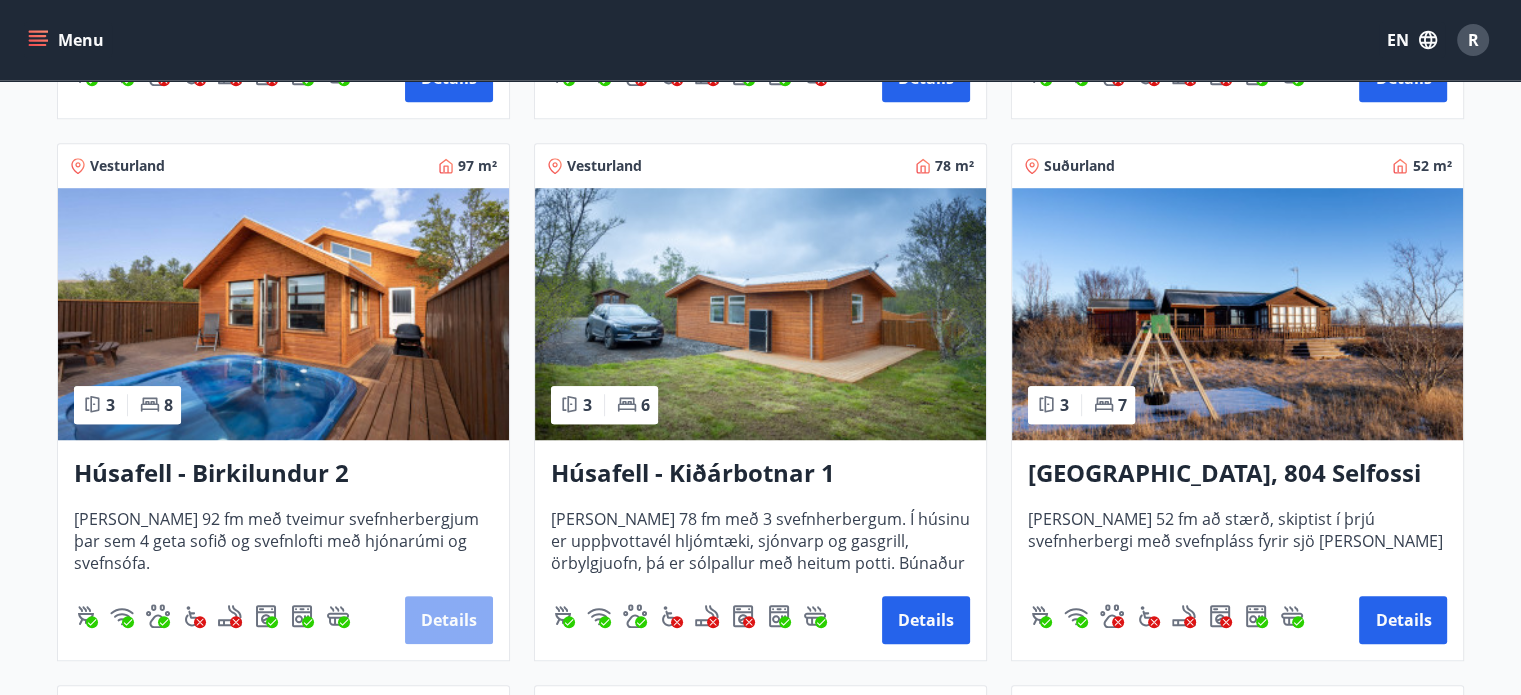 click on "Details" at bounding box center [449, 620] 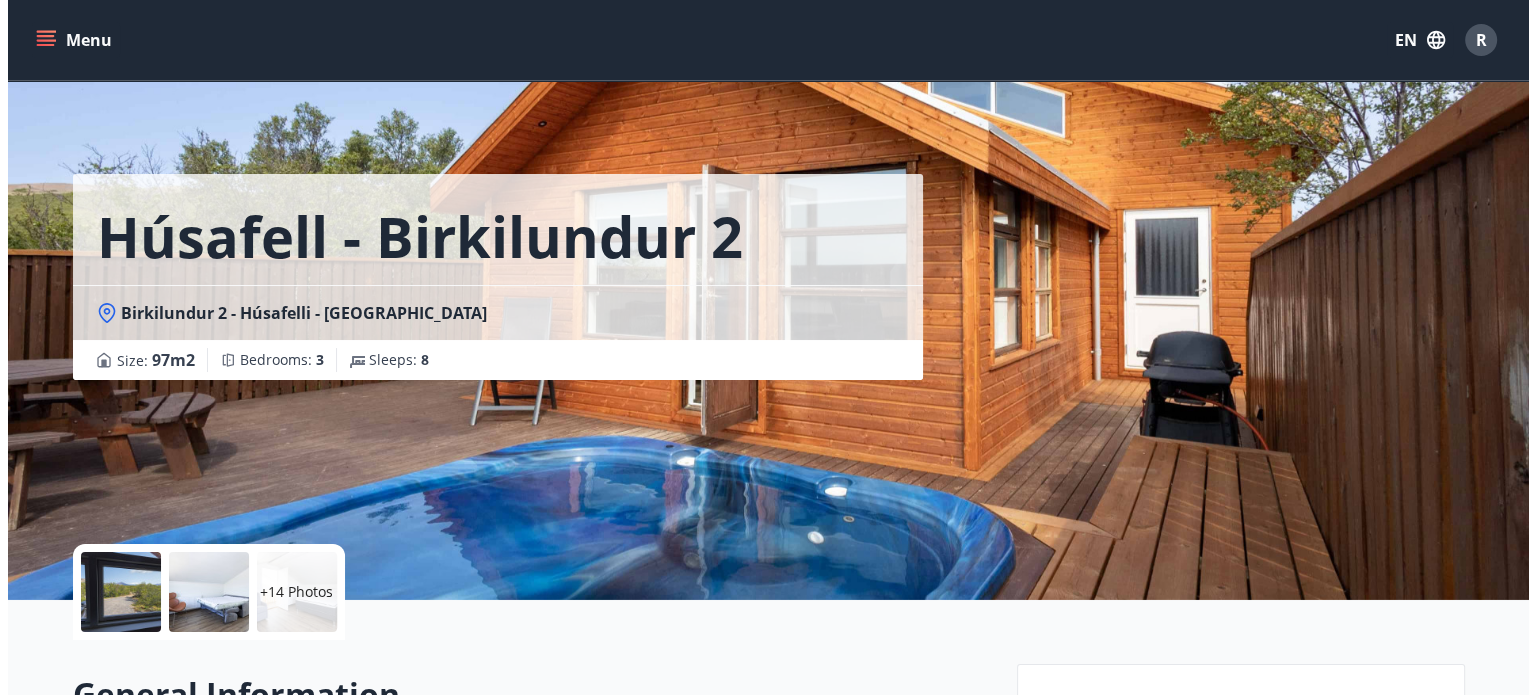 scroll, scrollTop: 100, scrollLeft: 0, axis: vertical 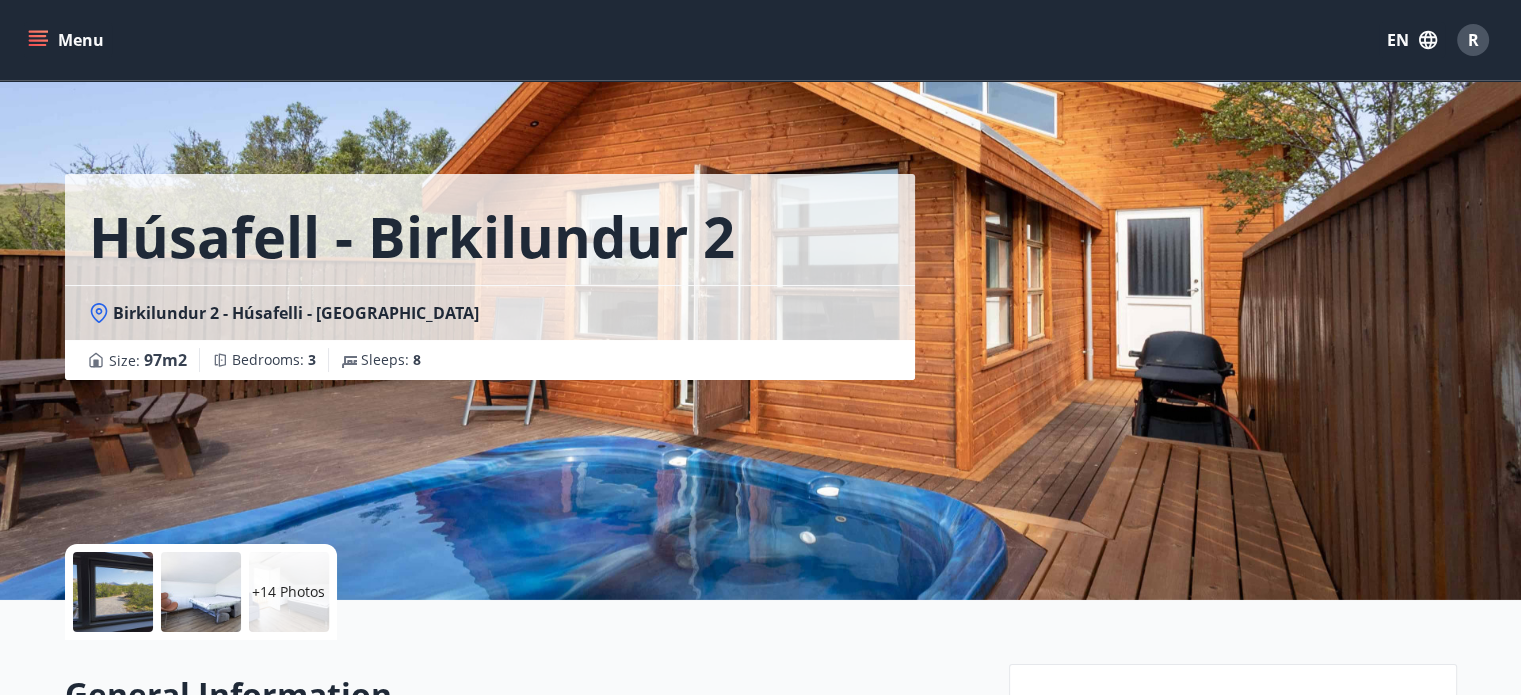 click at bounding box center (113, 592) 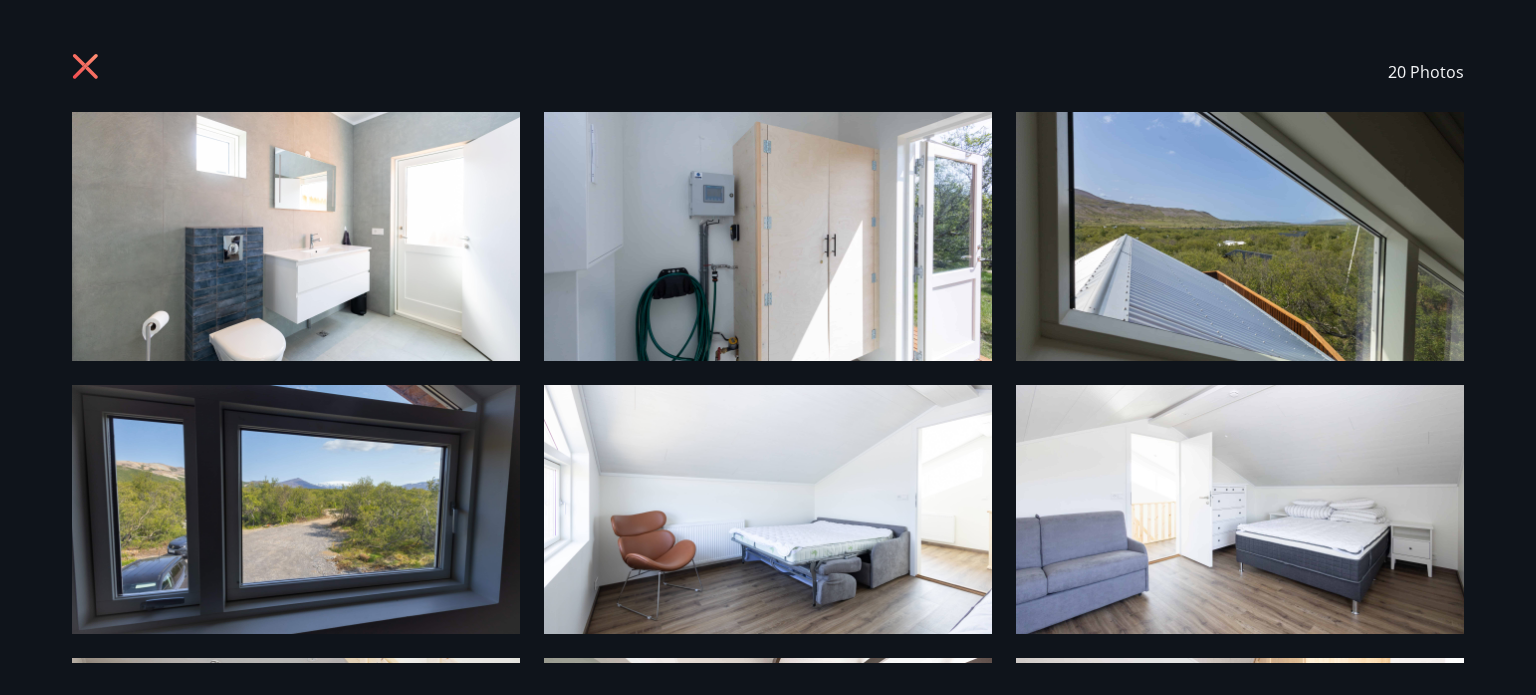 click at bounding box center [296, 236] 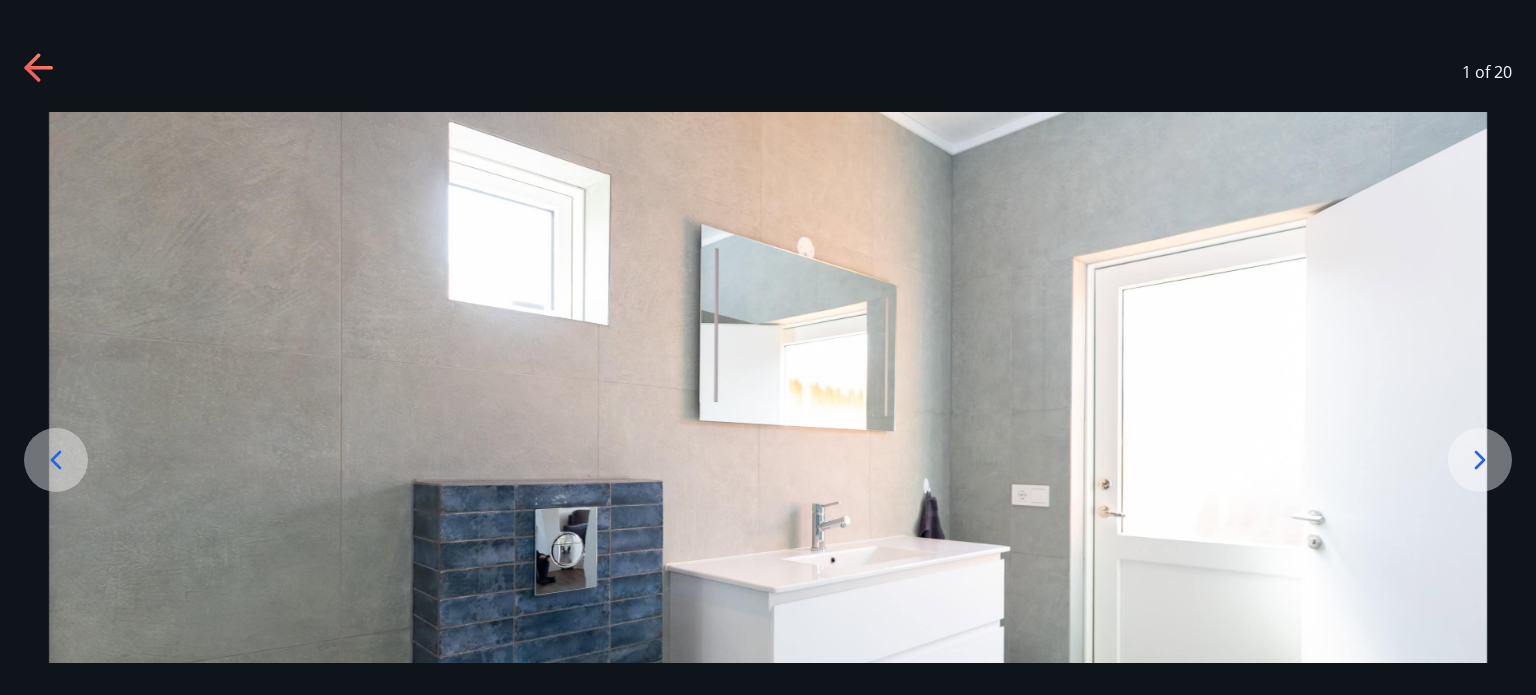 click 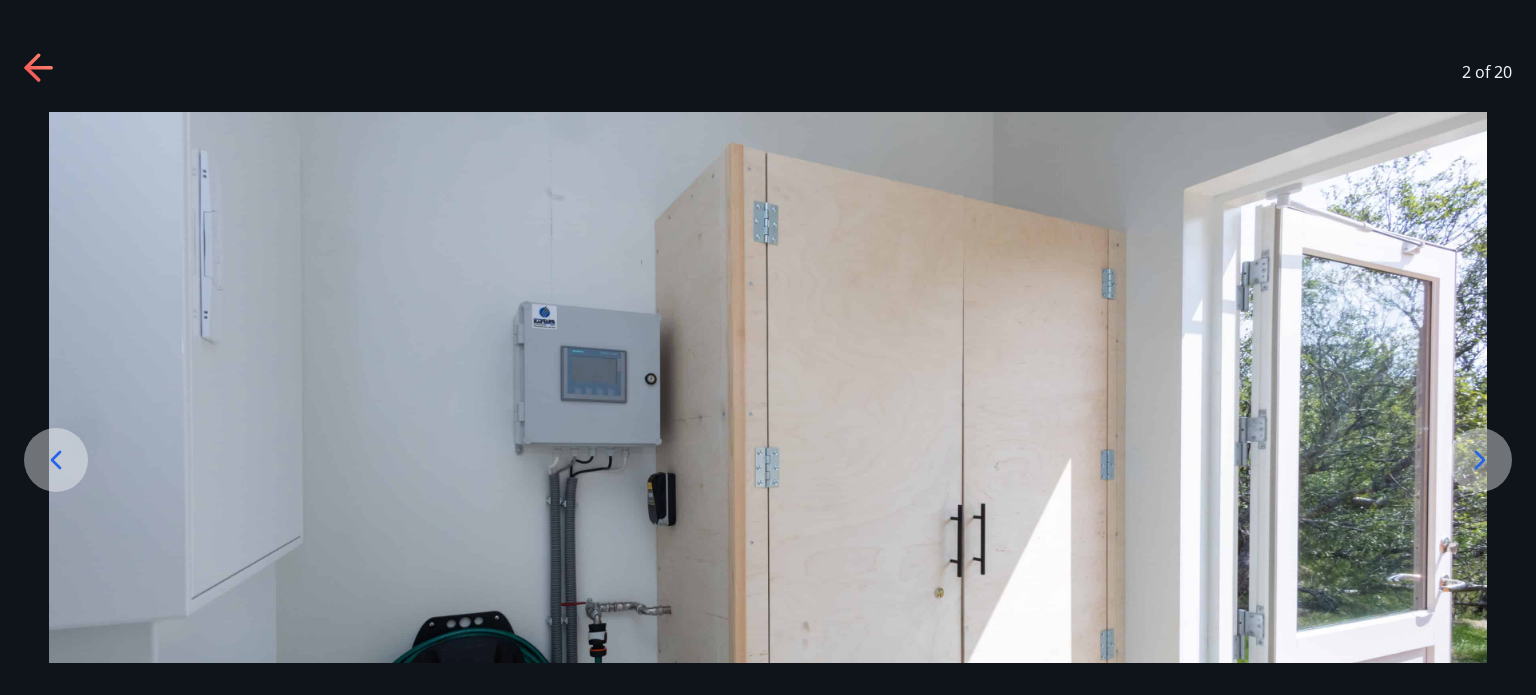 click 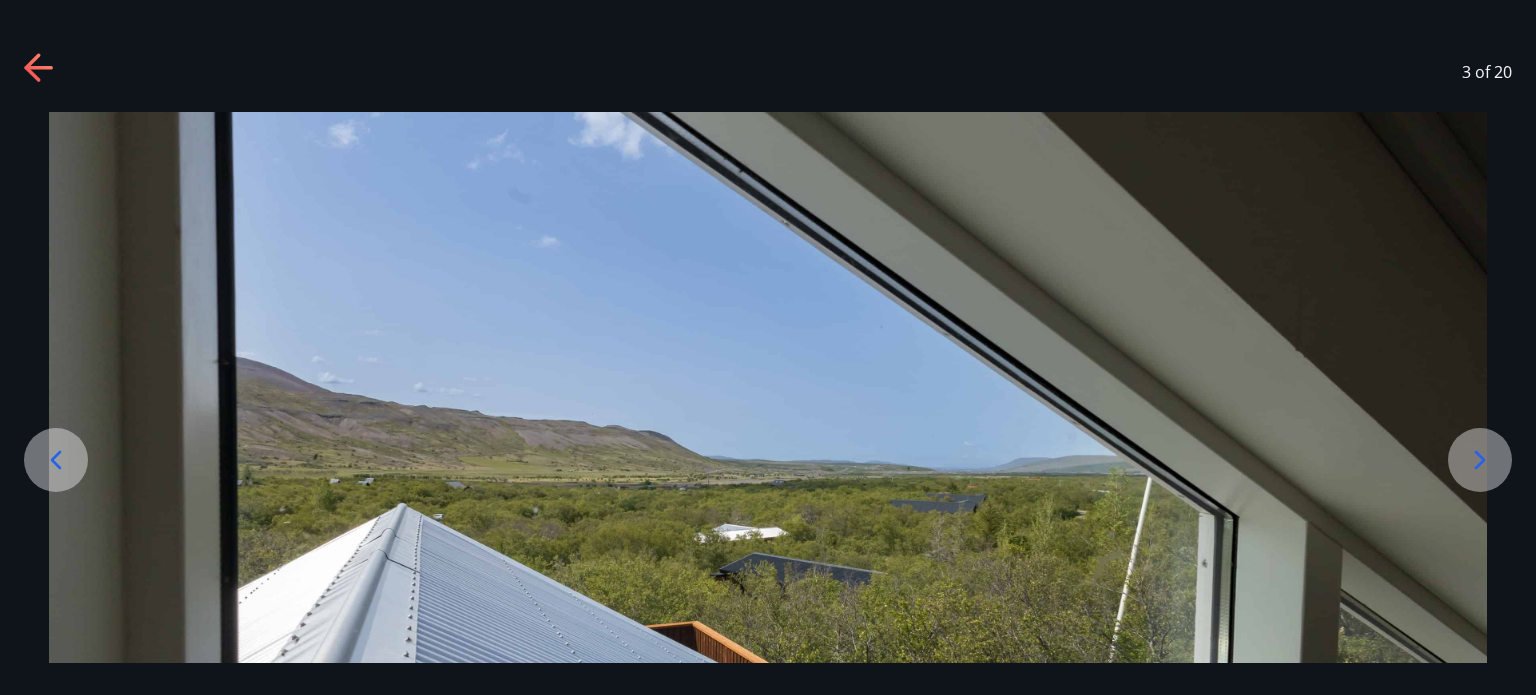 click 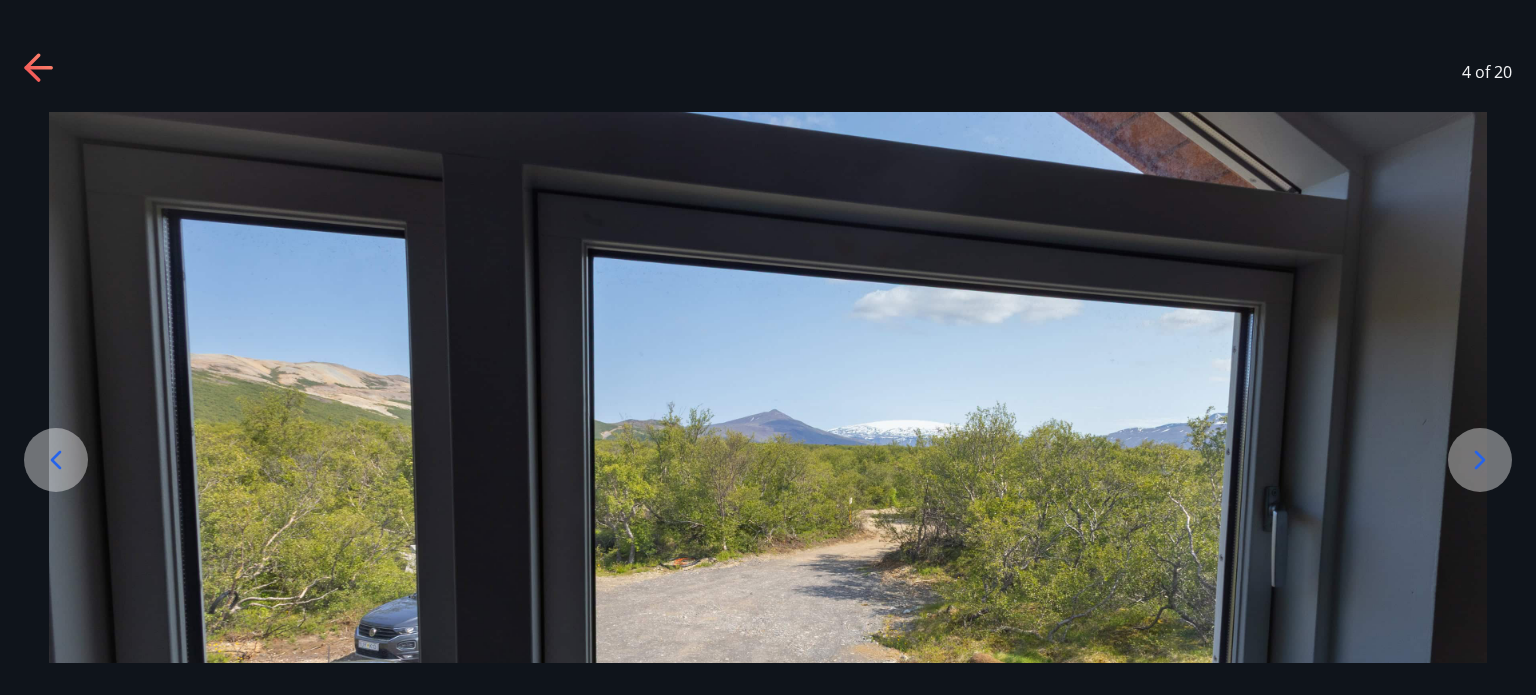 click 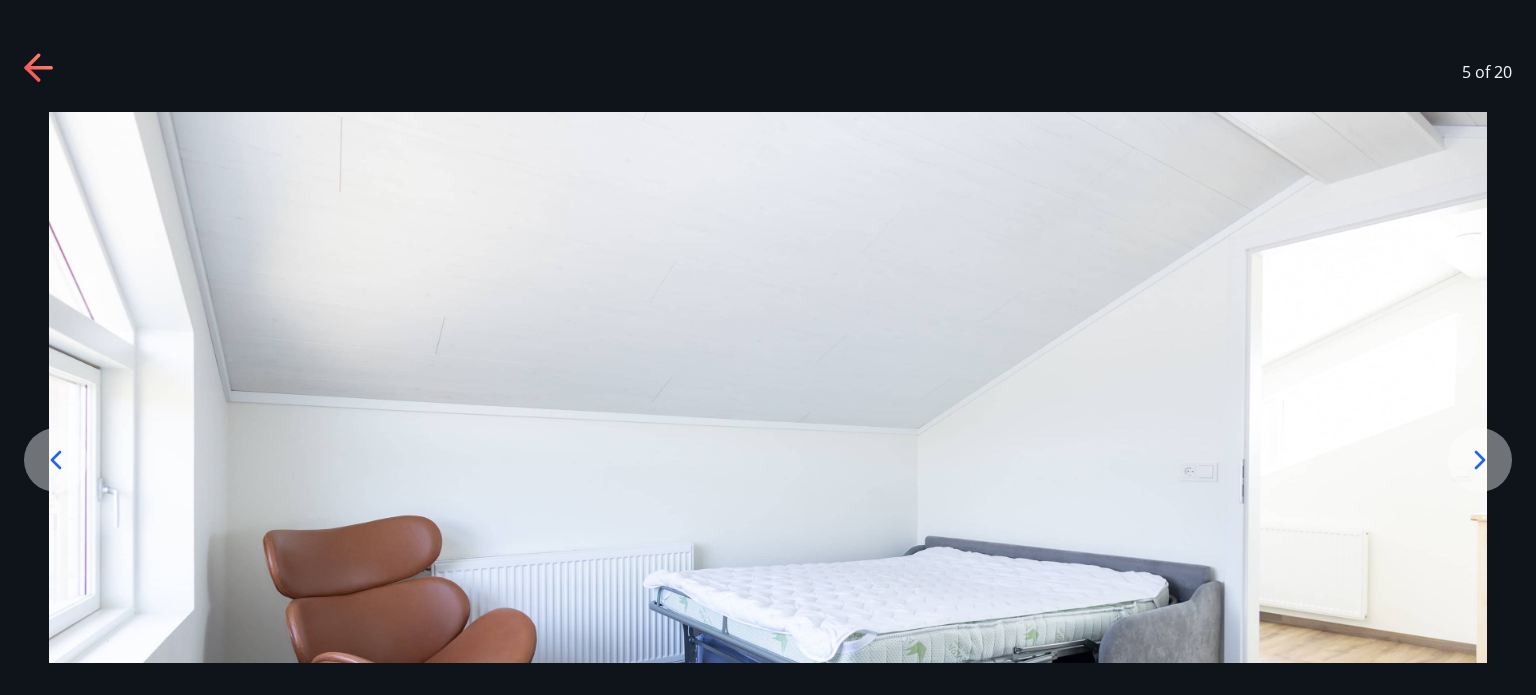 click 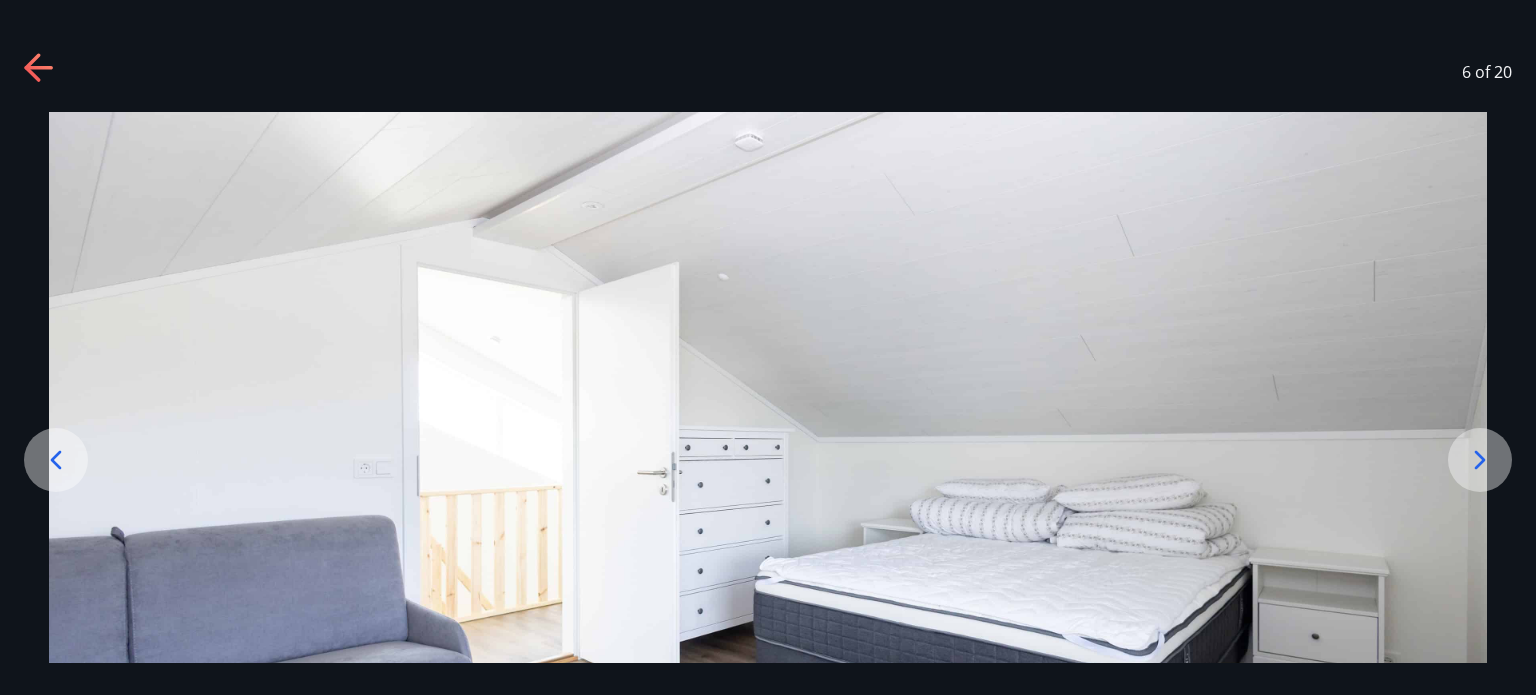 click 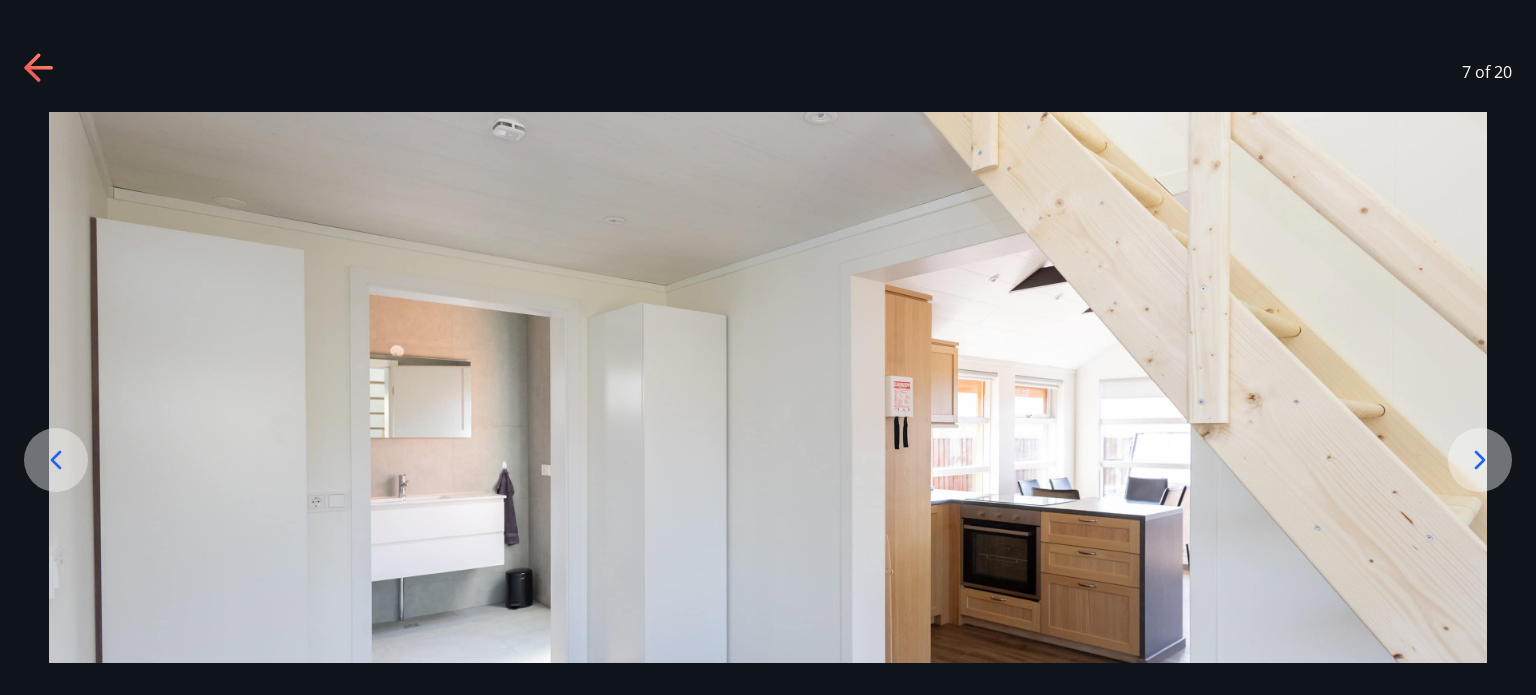 click 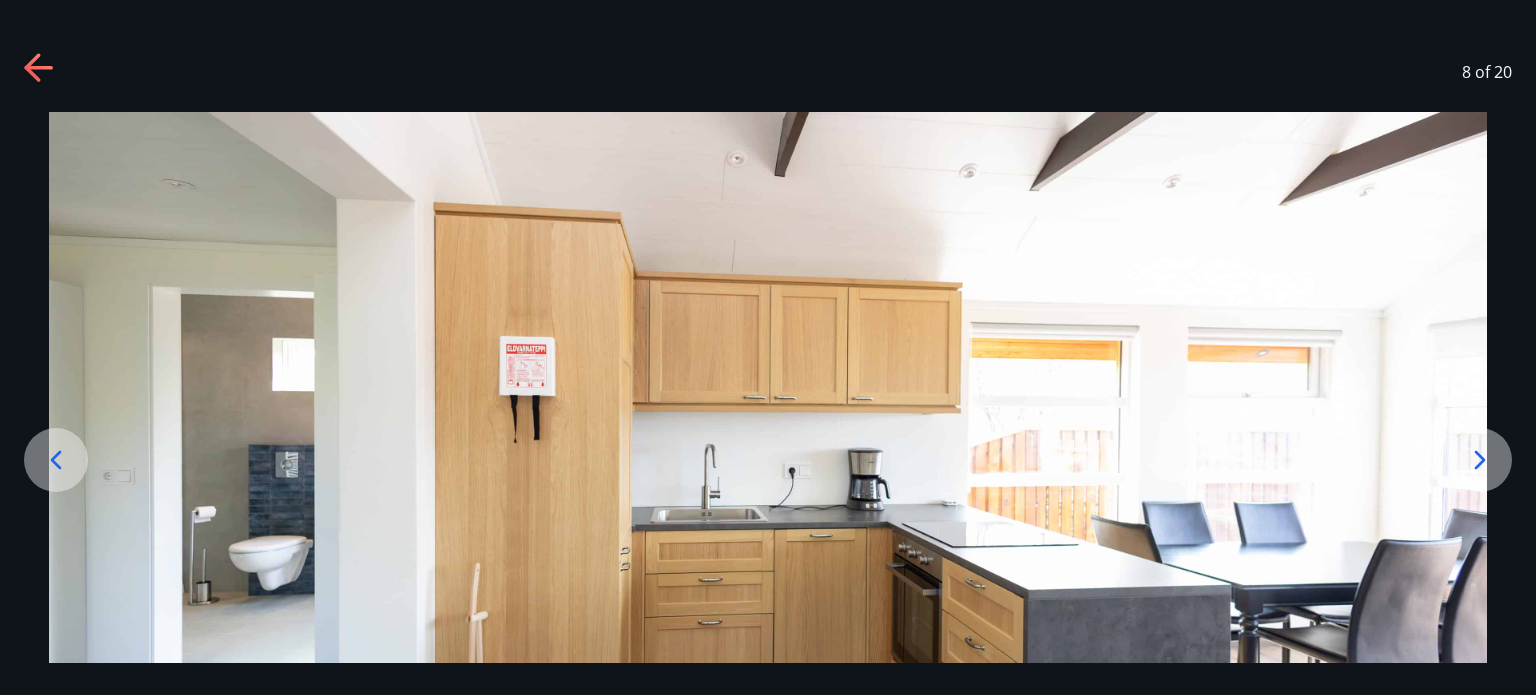 click 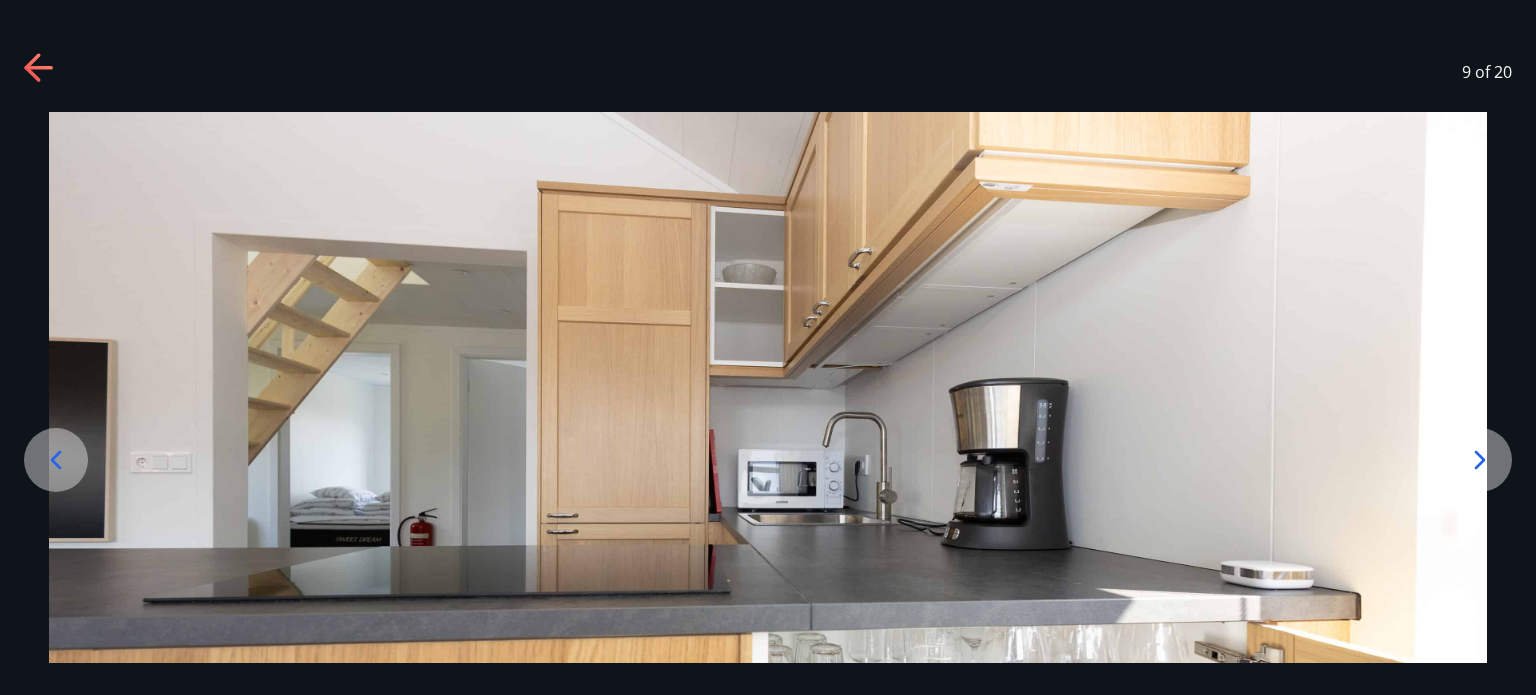 click 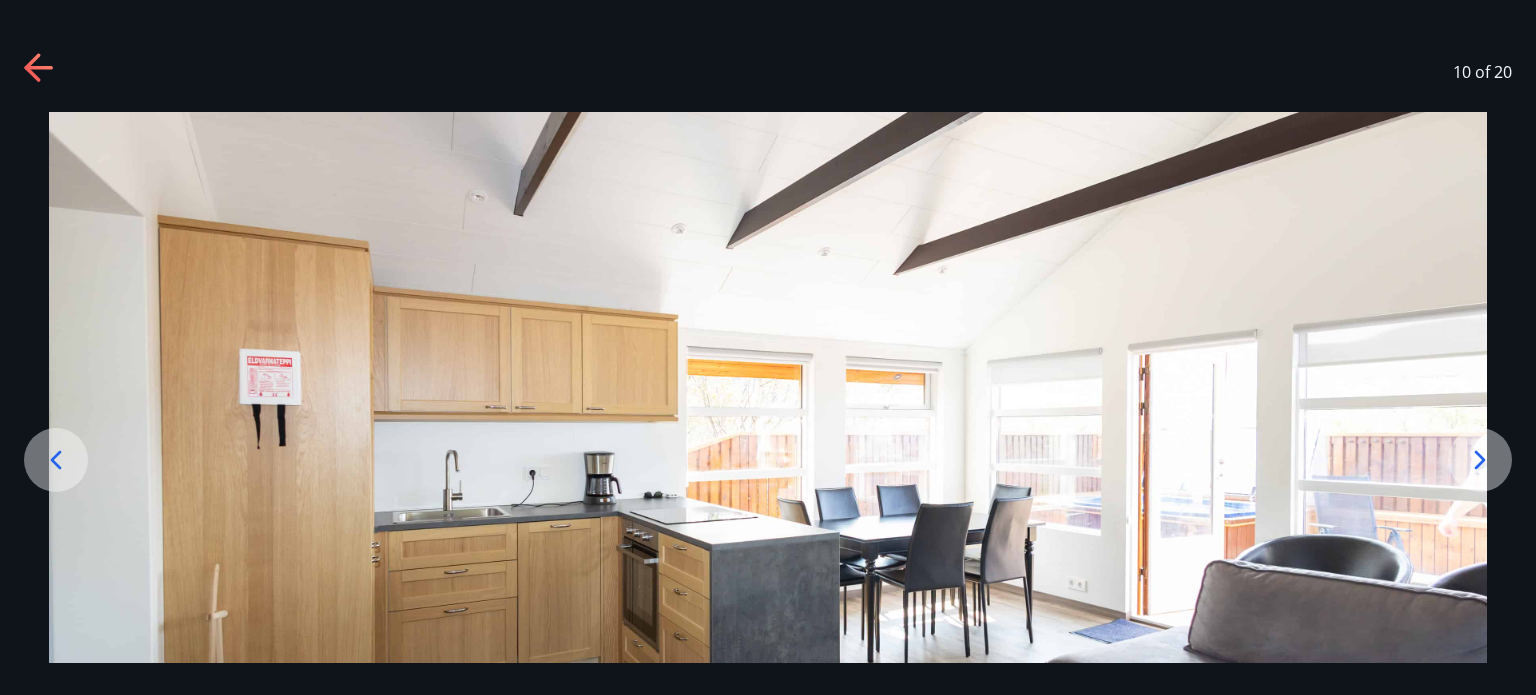 click 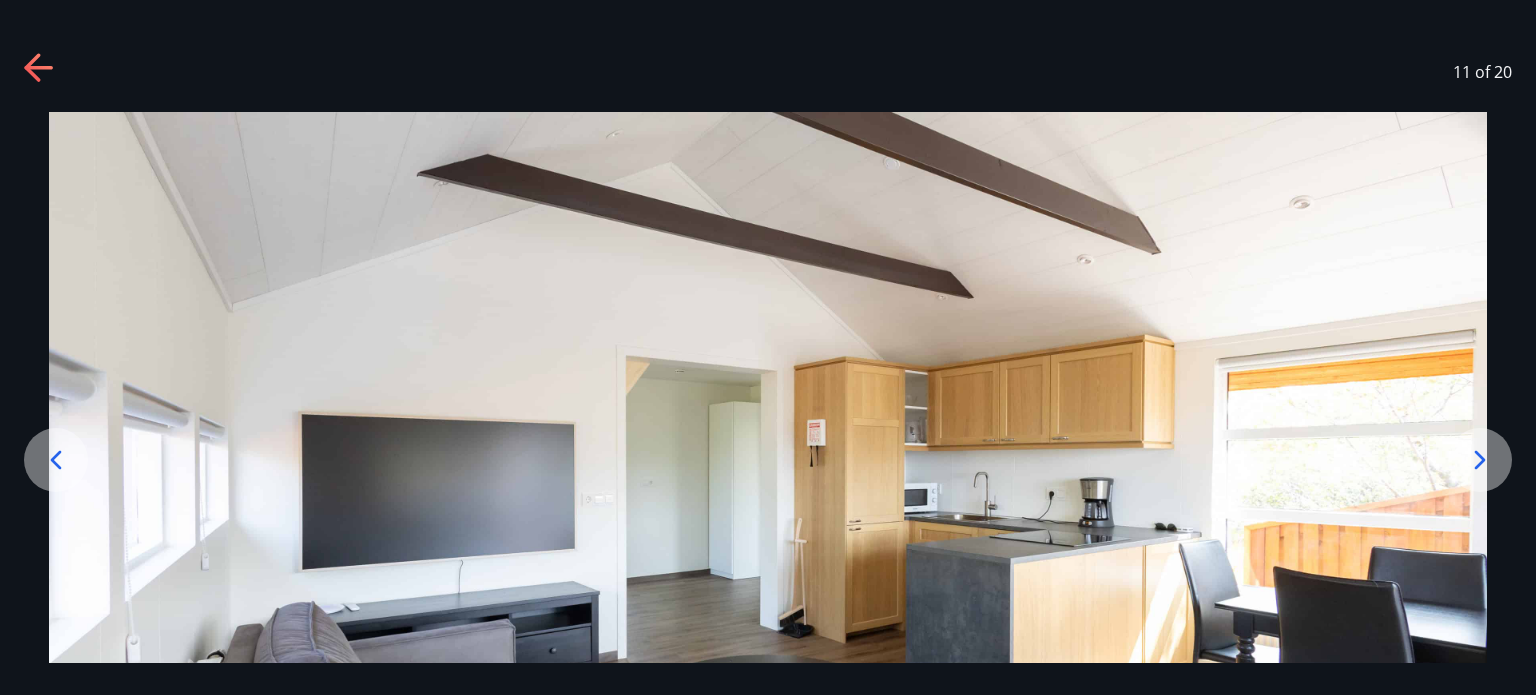 click 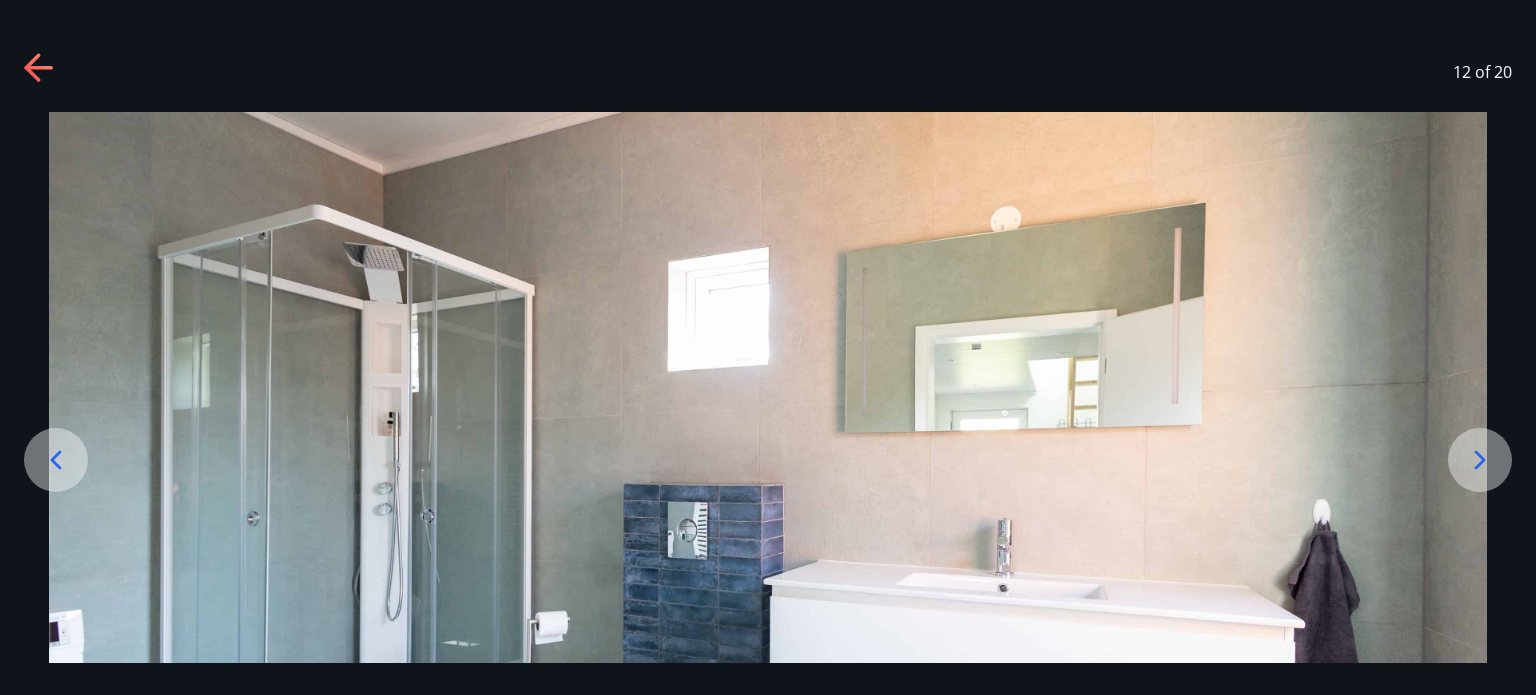 click 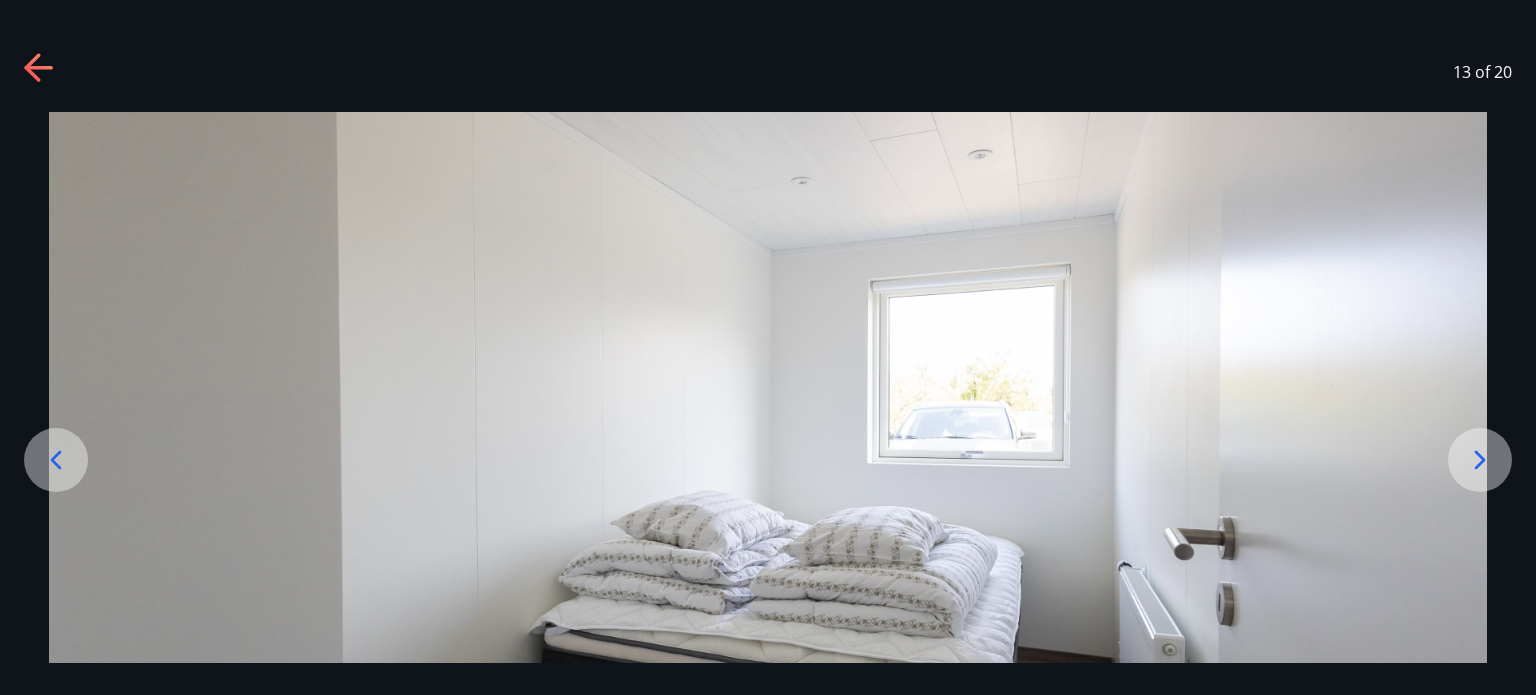 click 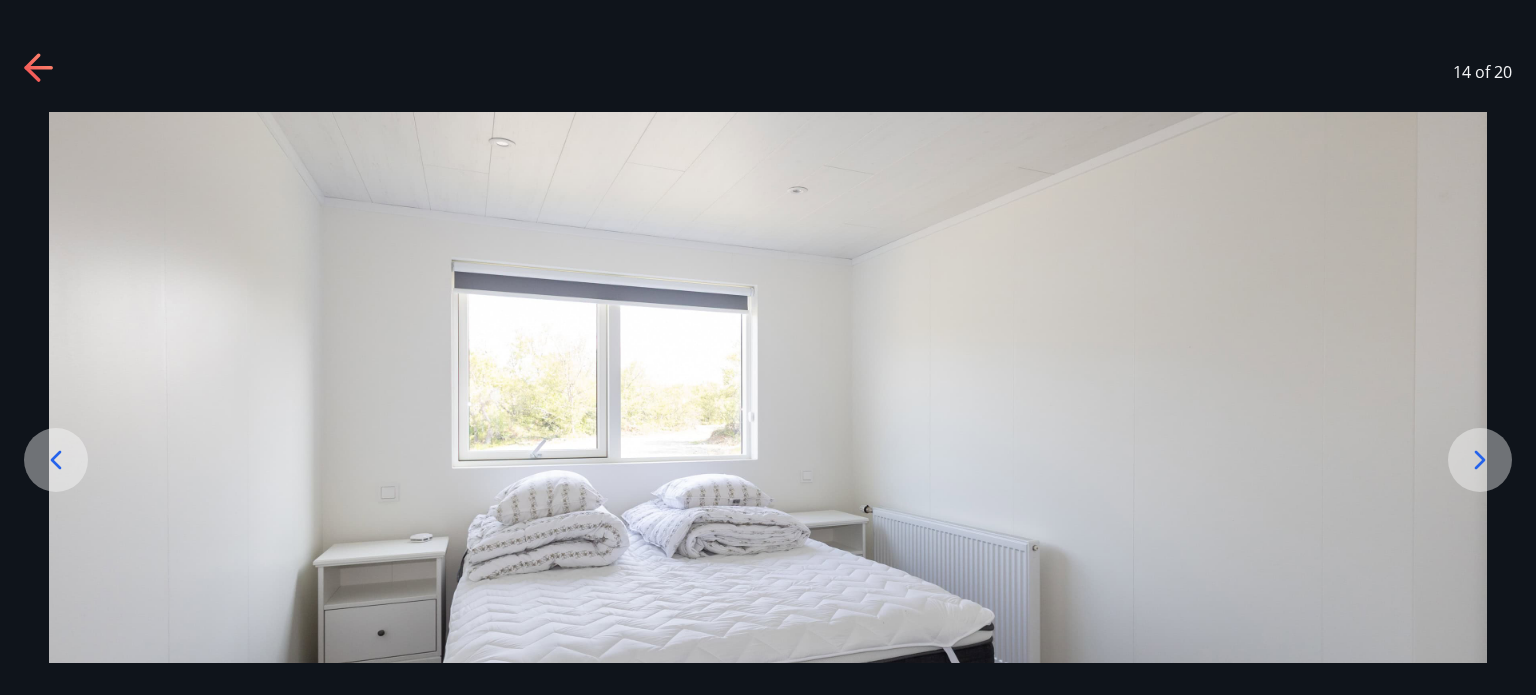 click 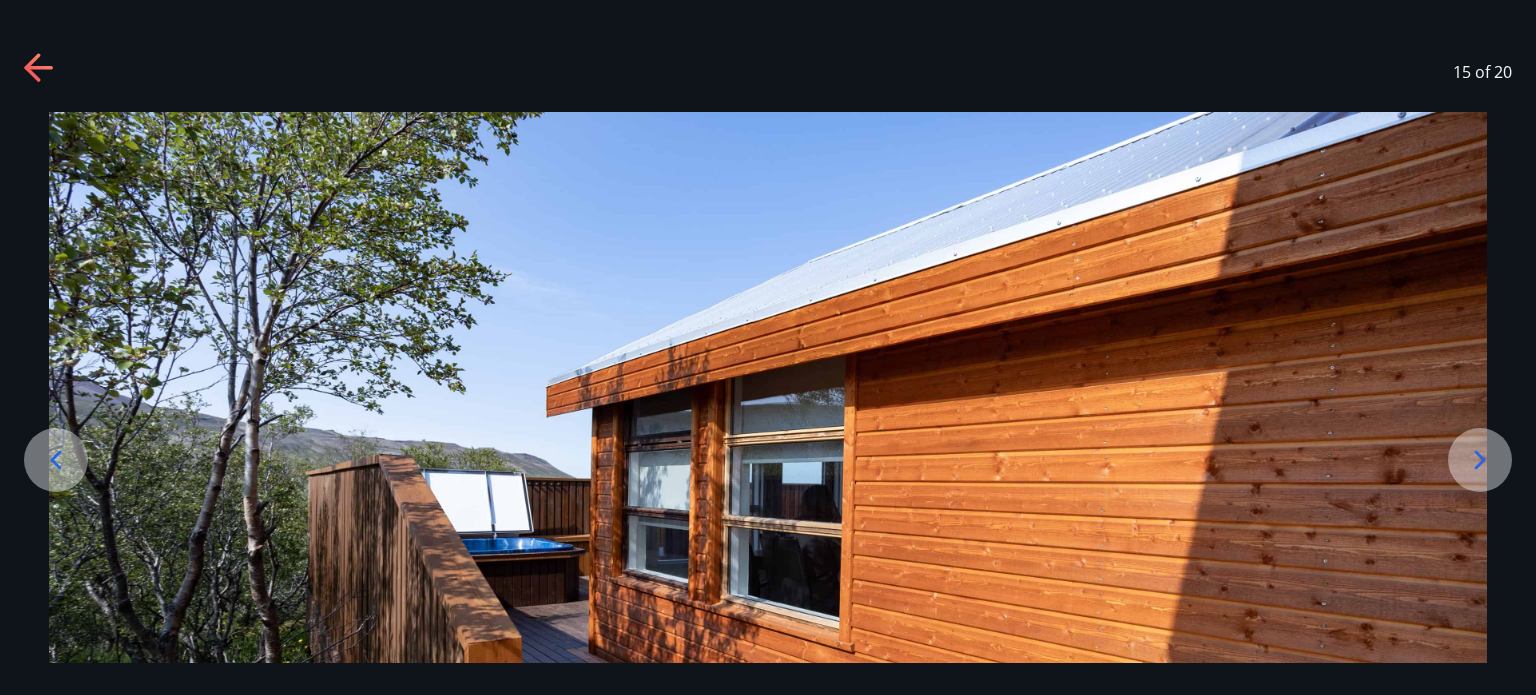 click 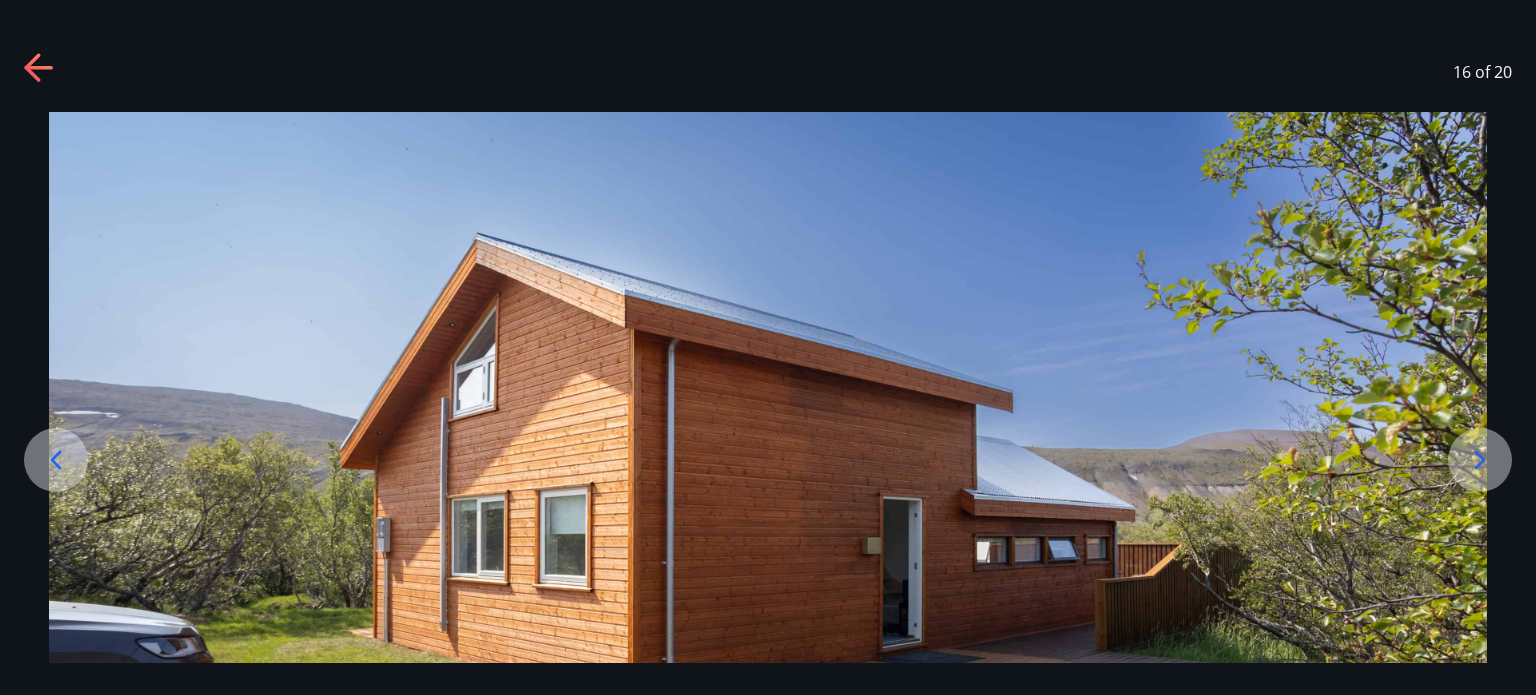 click 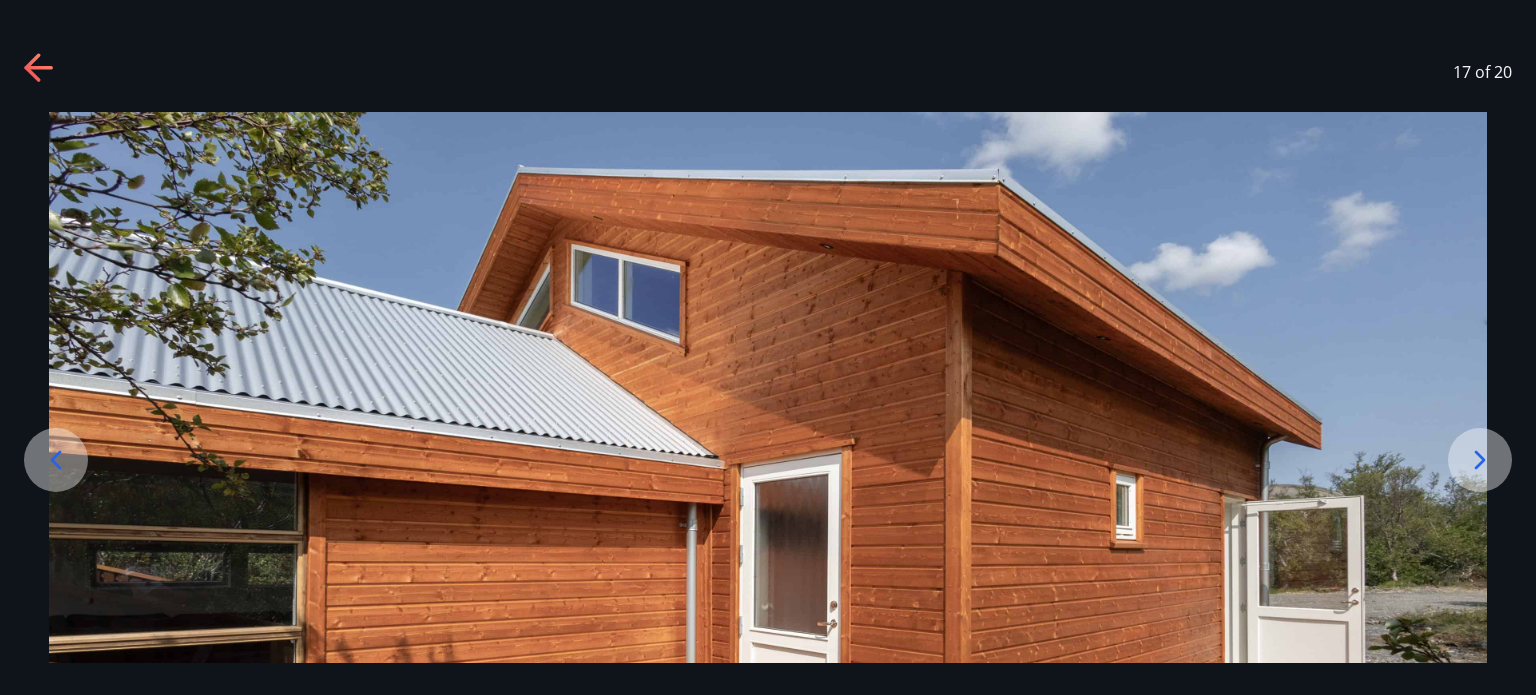 click 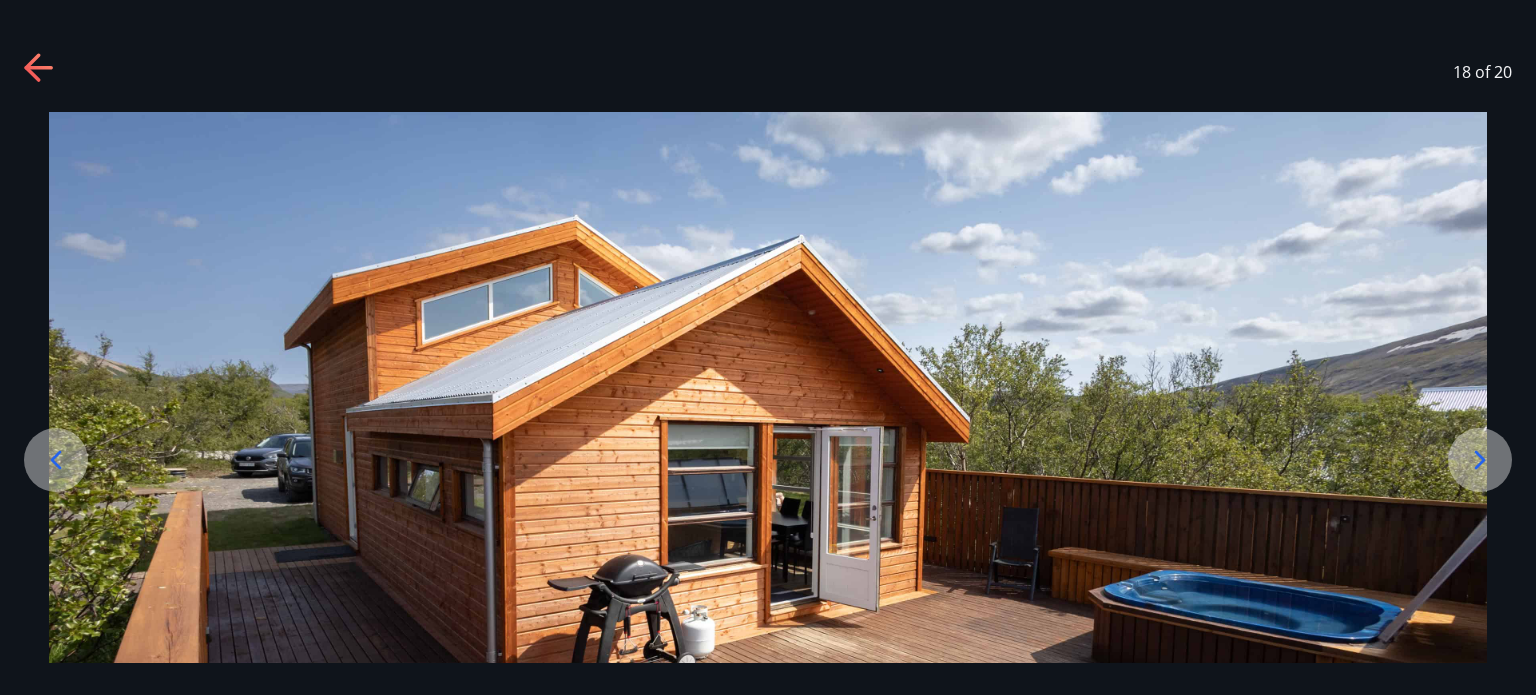 click 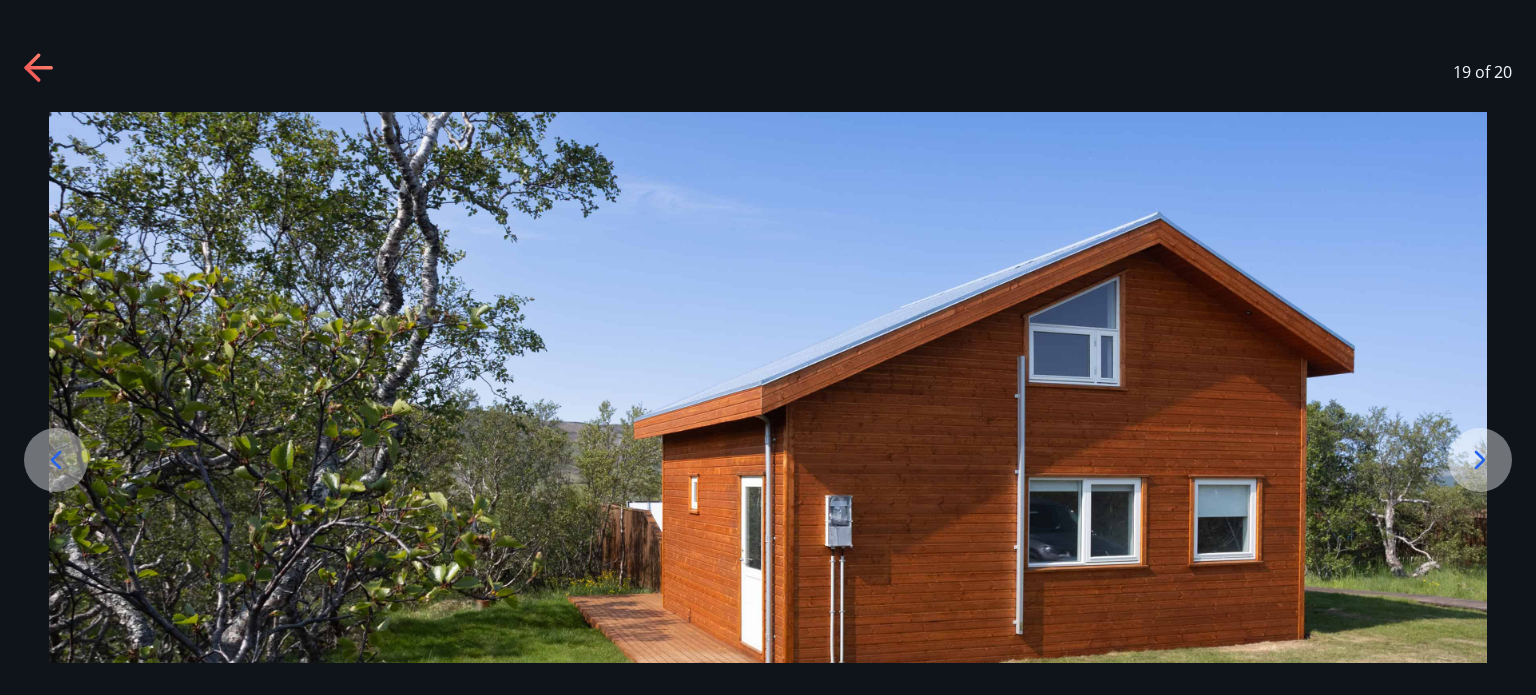 click 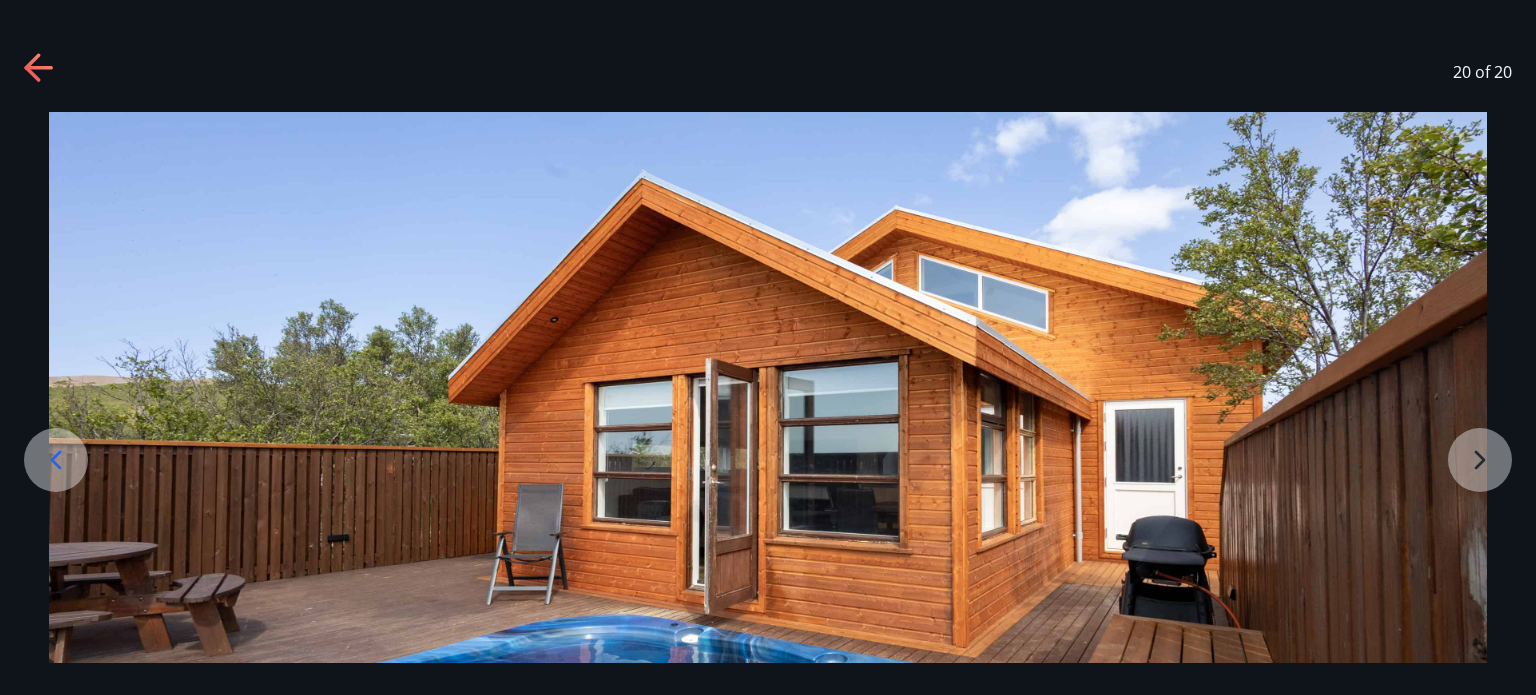 click at bounding box center [768, 511] 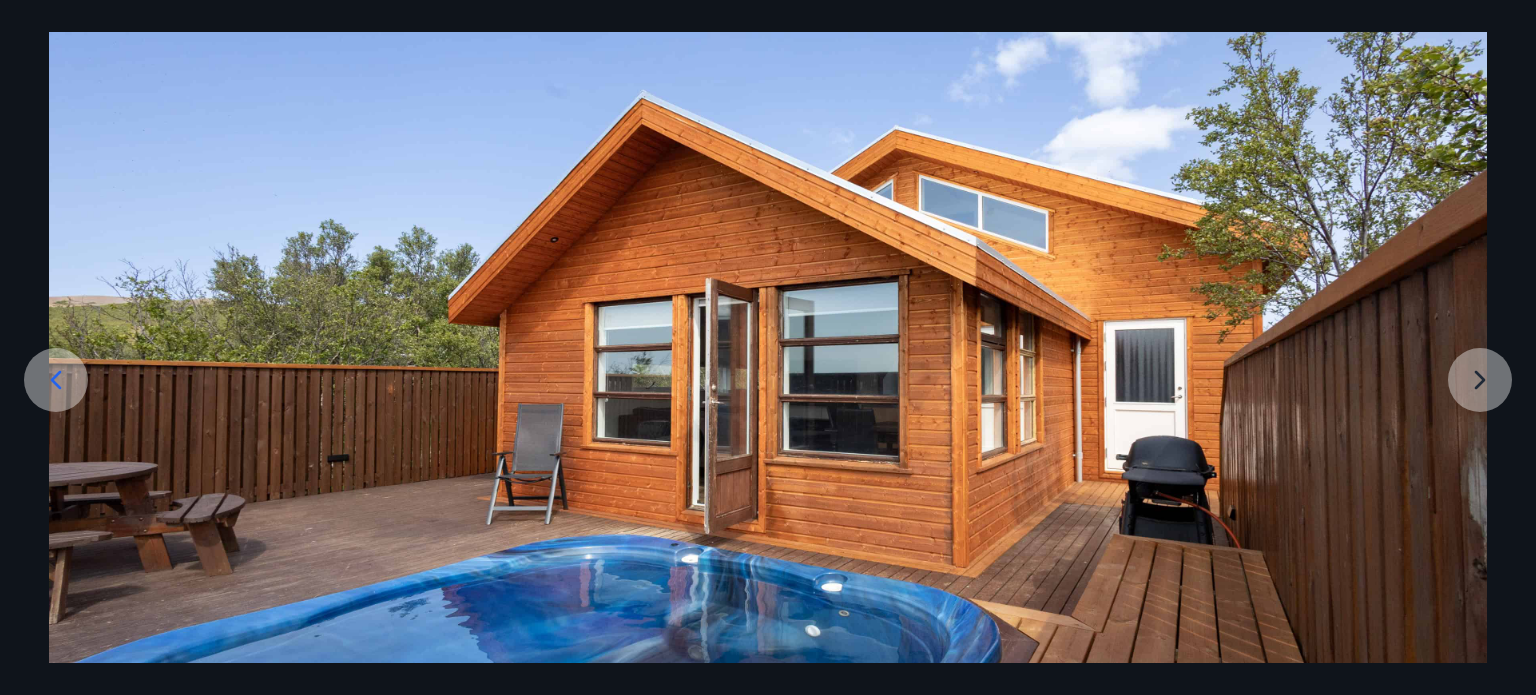 click at bounding box center (768, 431) 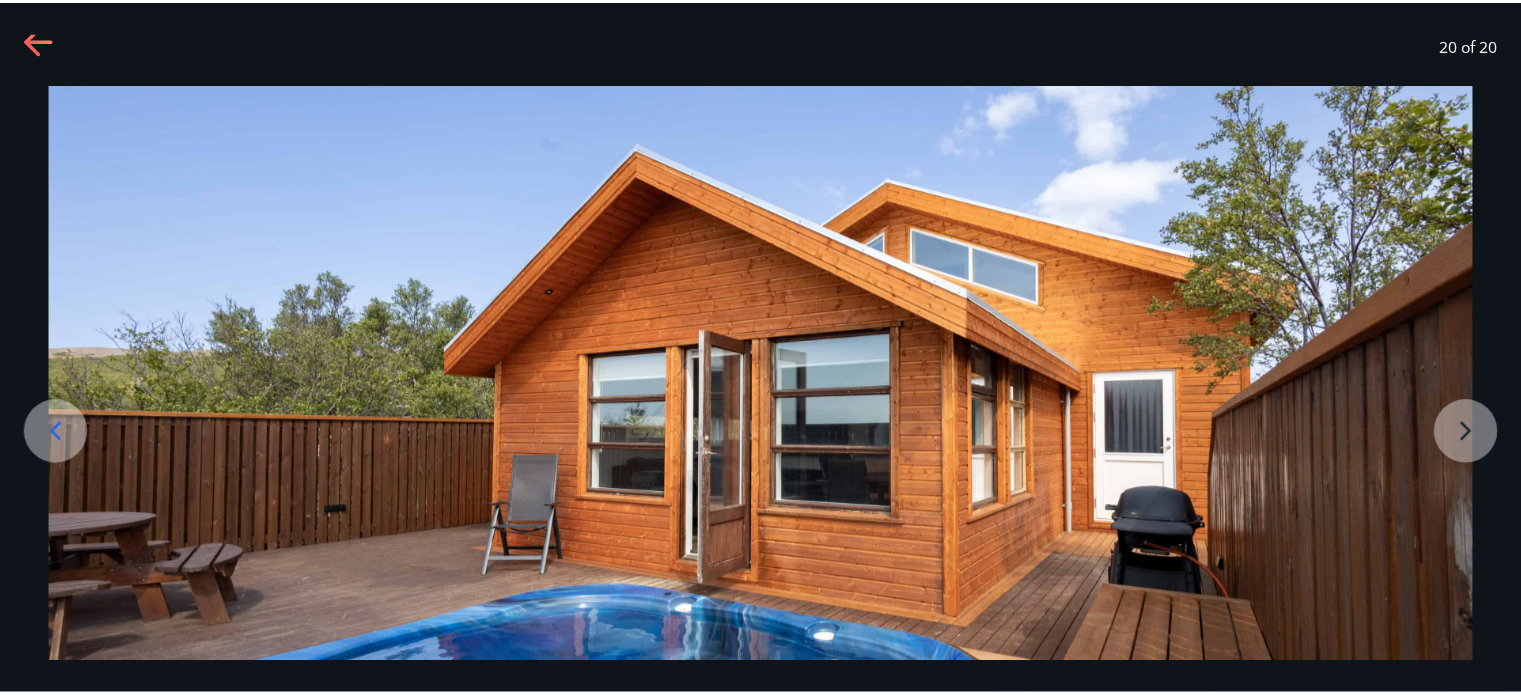 scroll, scrollTop: 0, scrollLeft: 0, axis: both 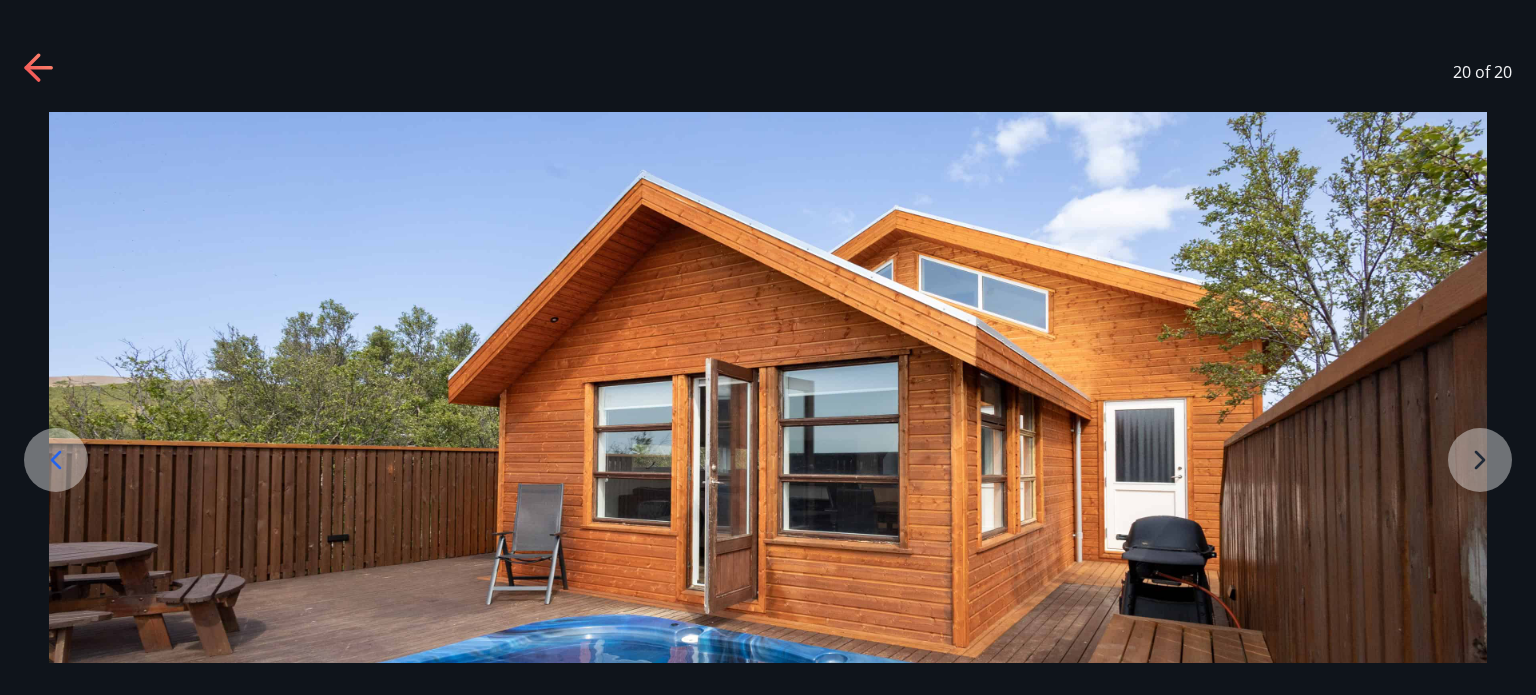 click 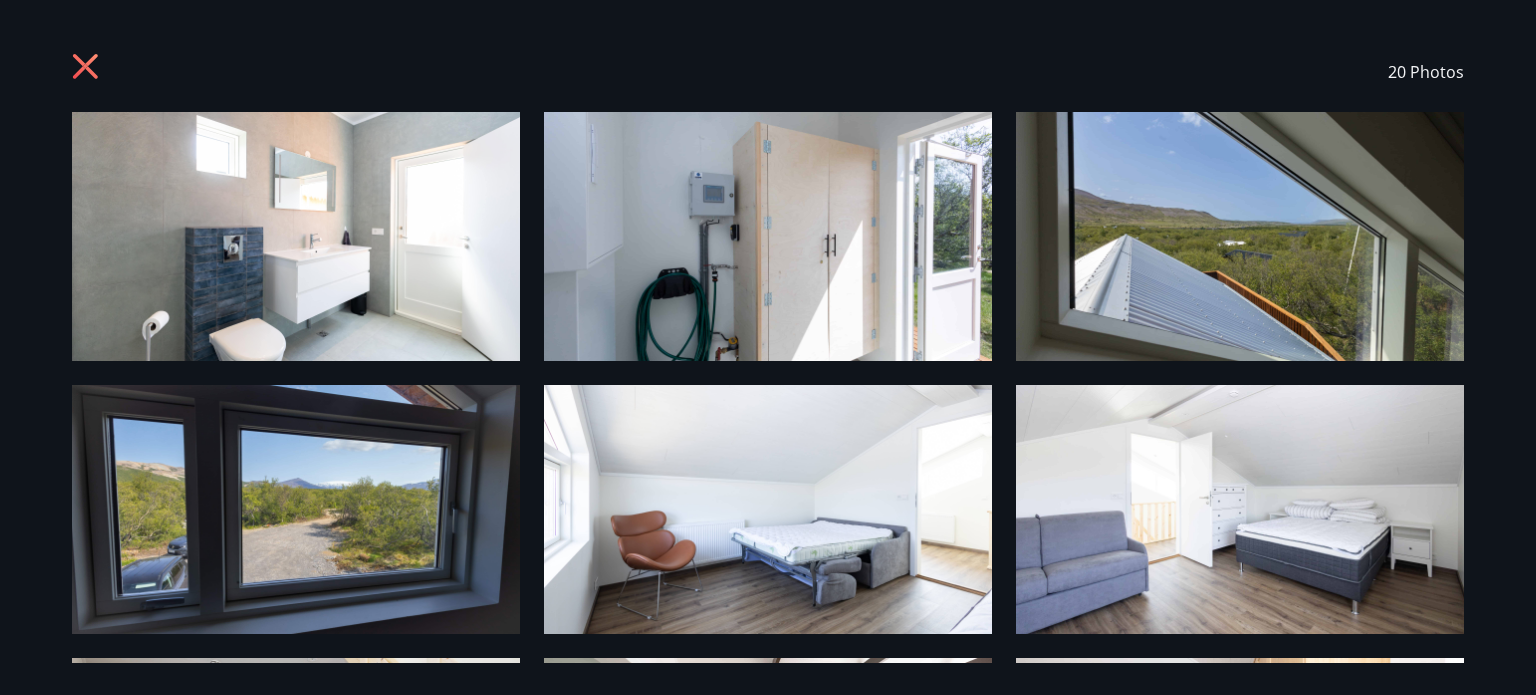click 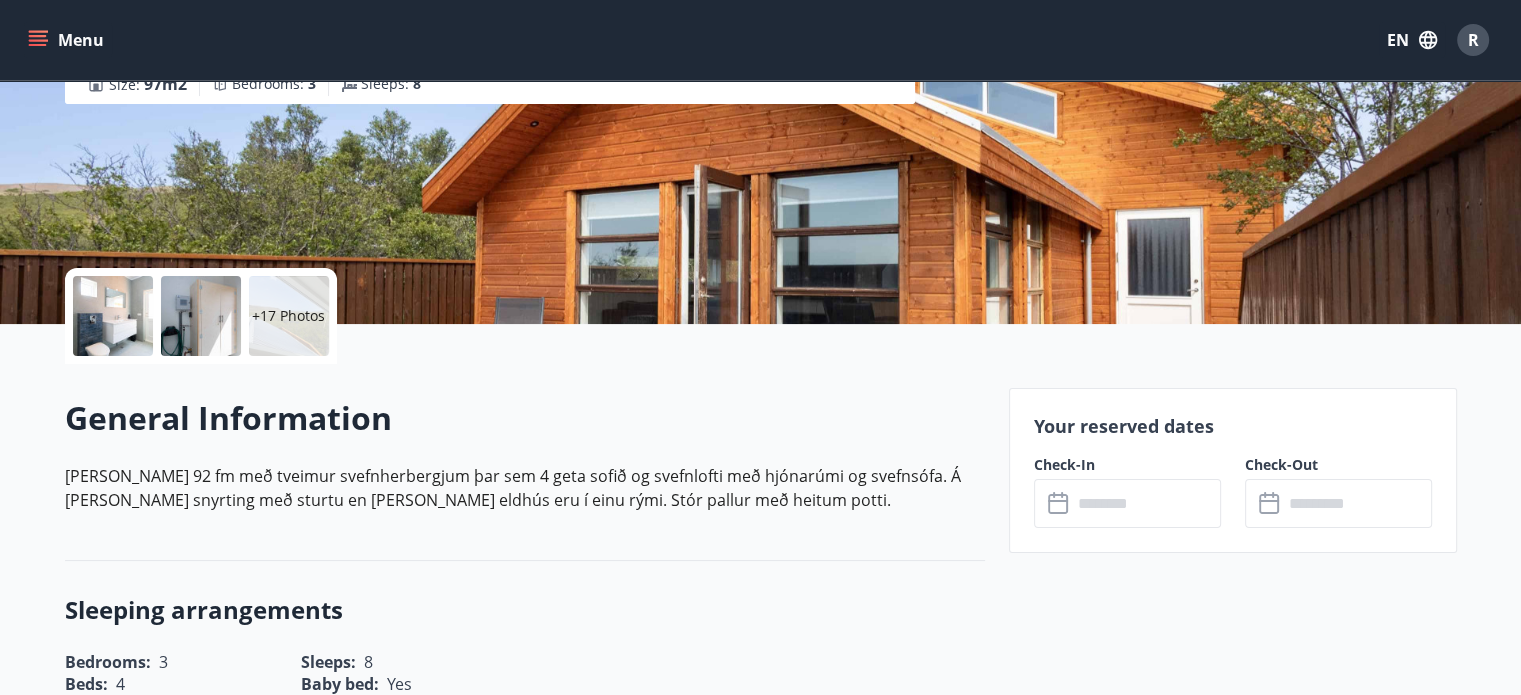 scroll, scrollTop: 400, scrollLeft: 0, axis: vertical 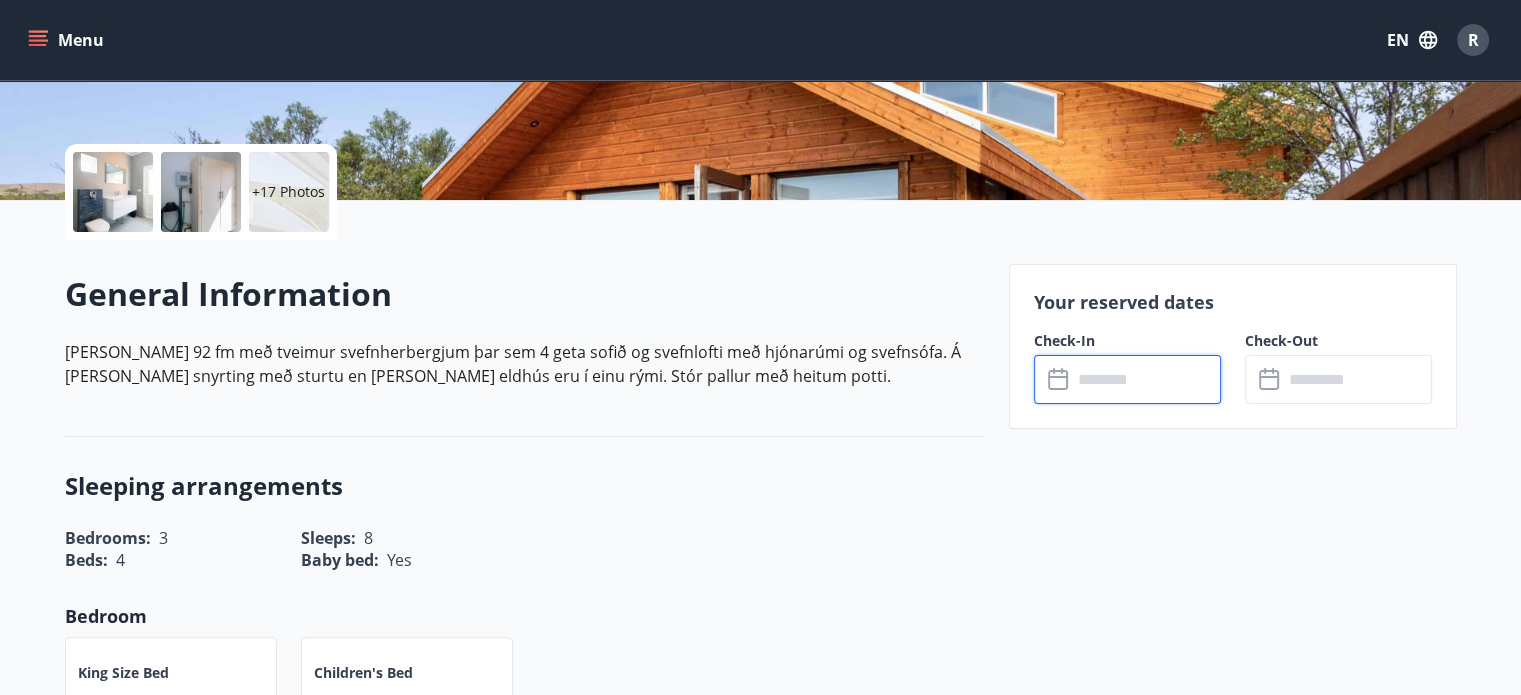 click at bounding box center (1146, 379) 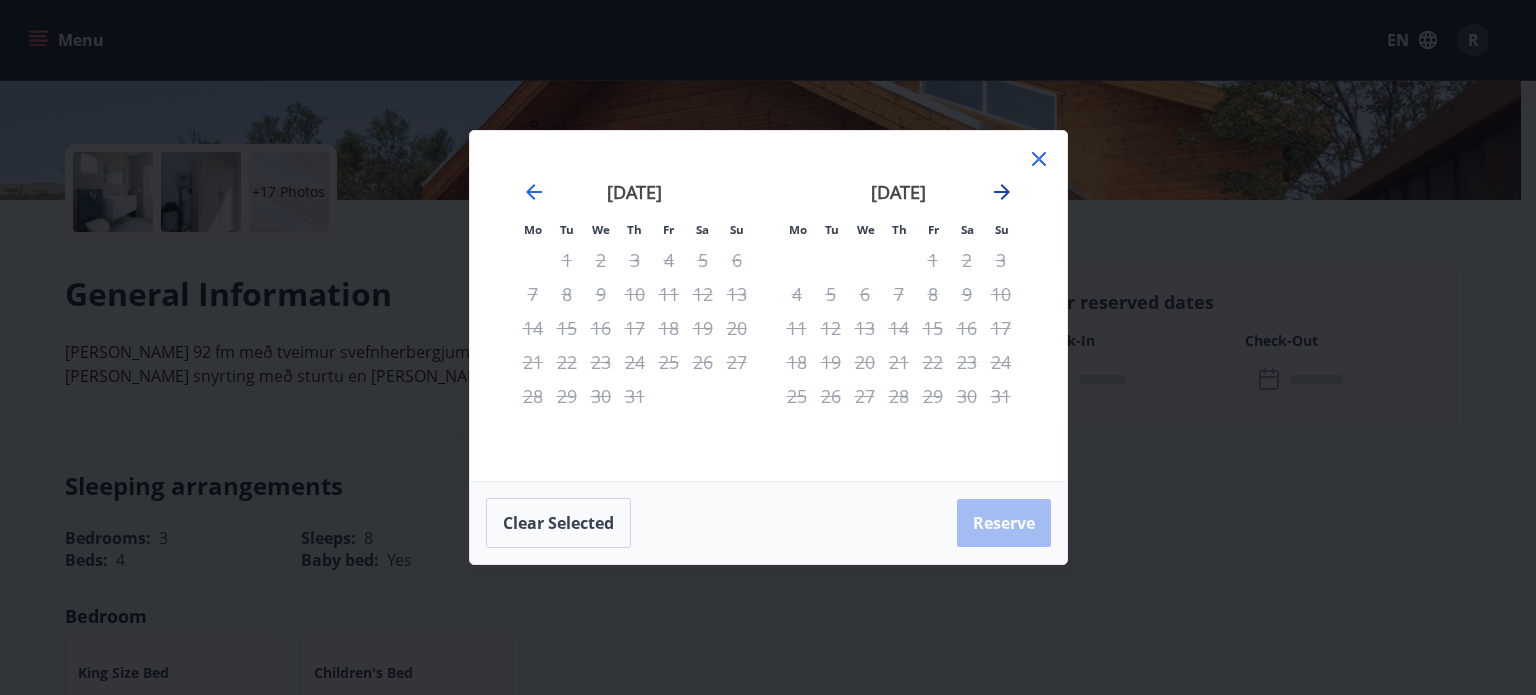 click 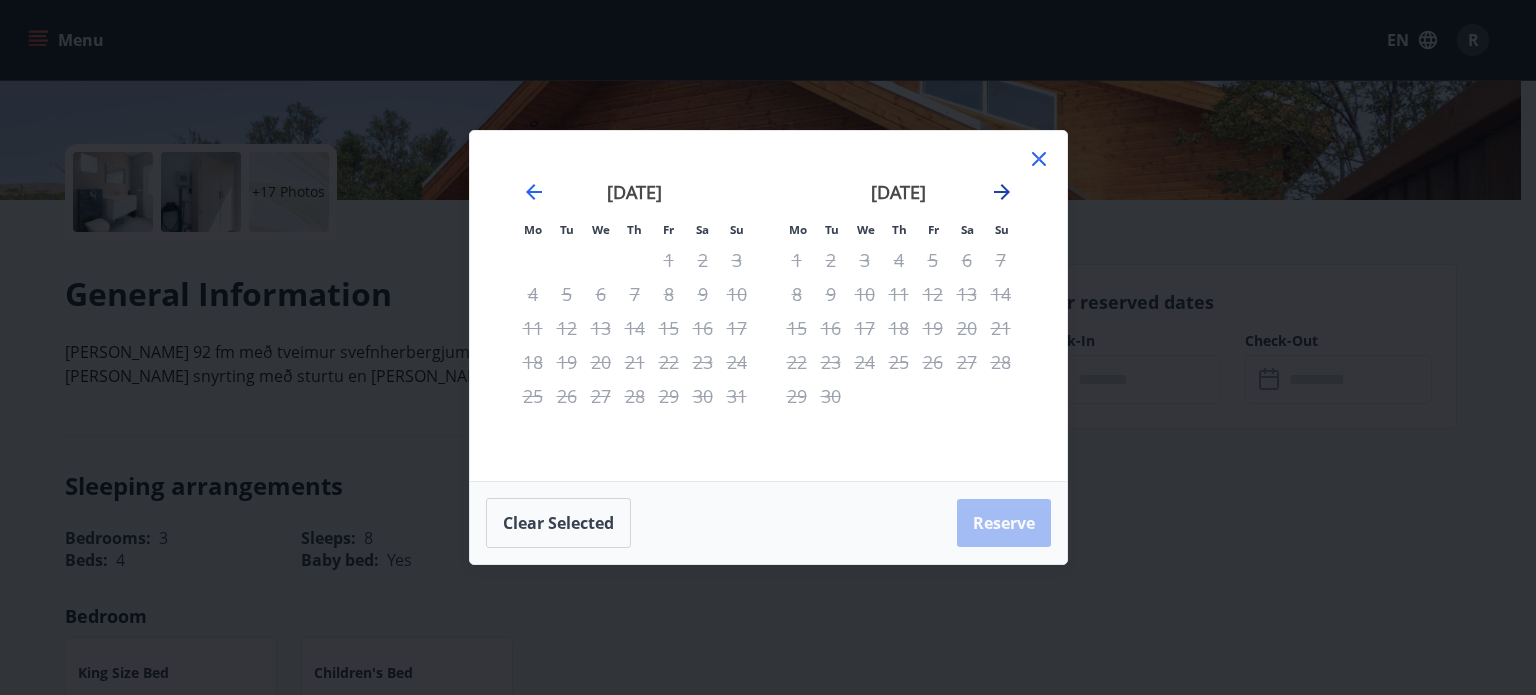 click 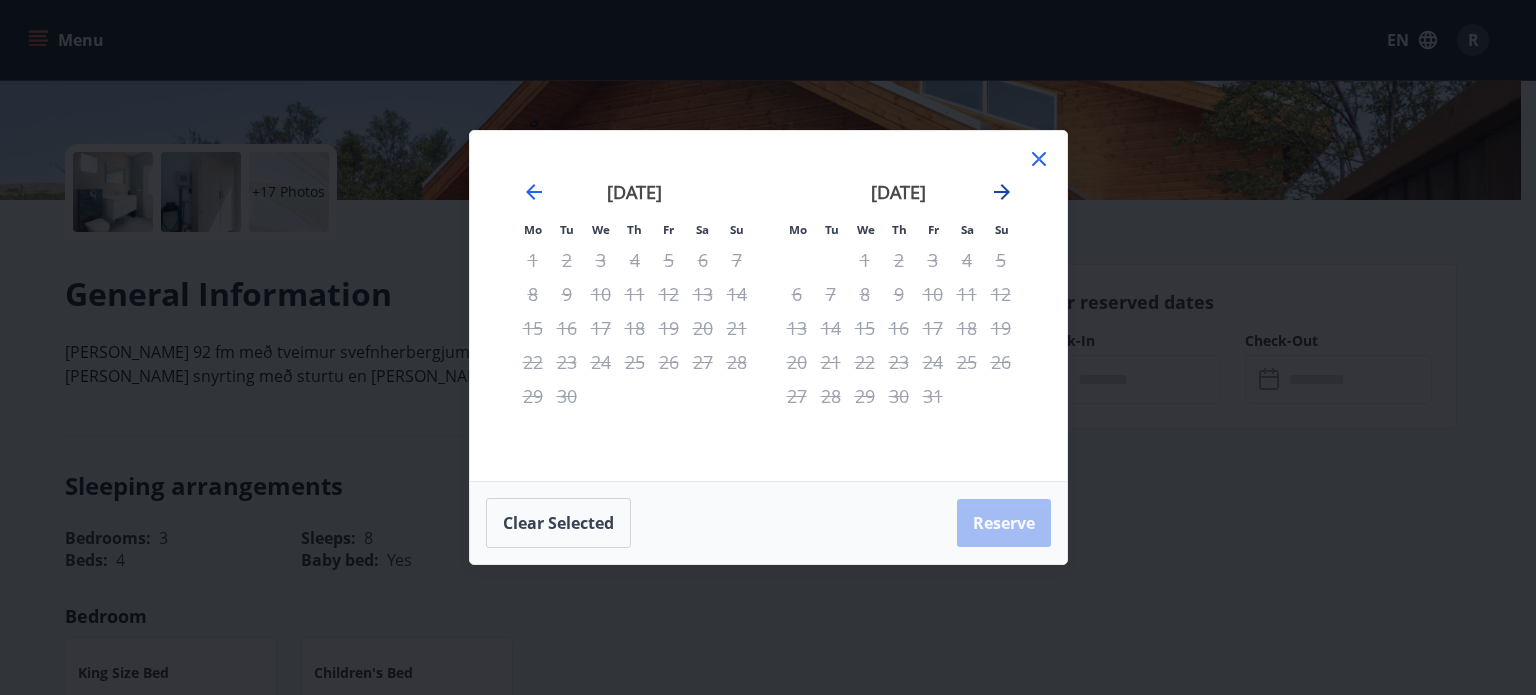 click 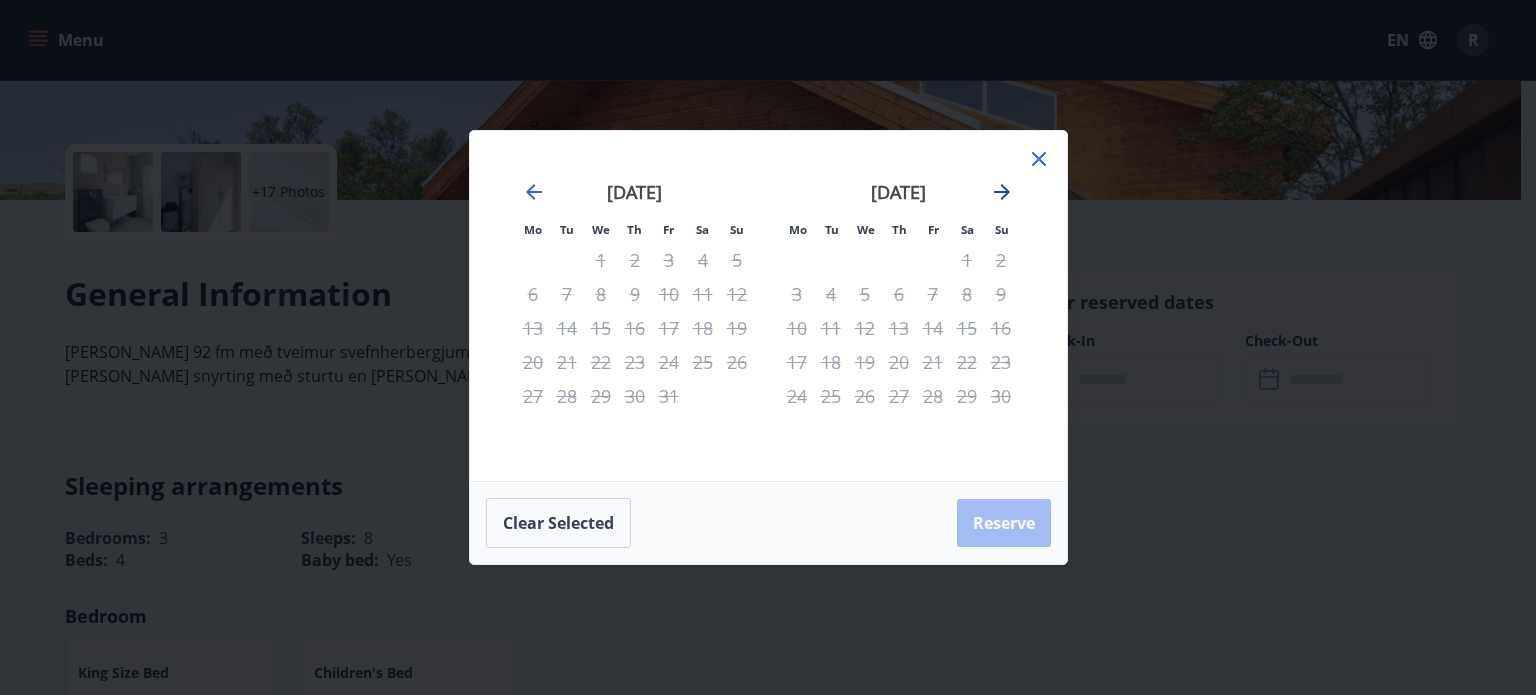 click 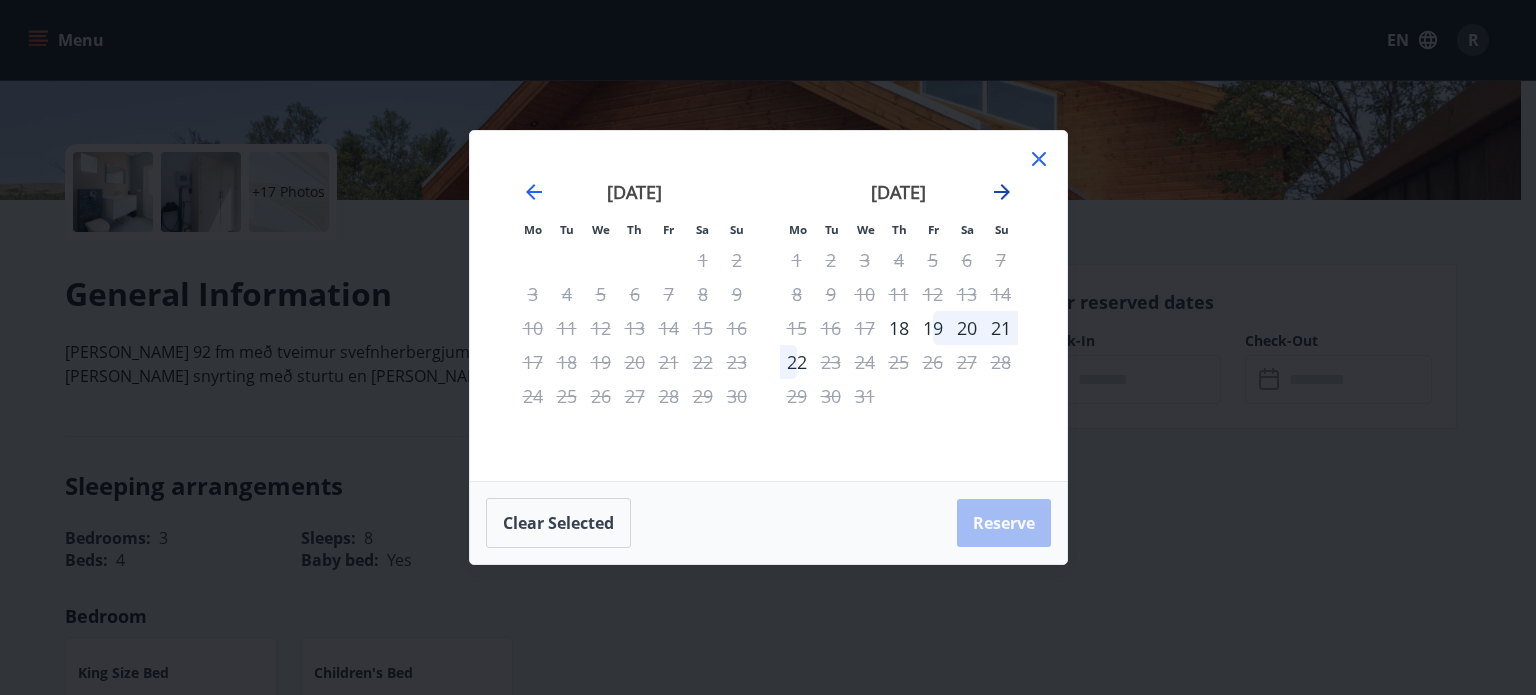 click 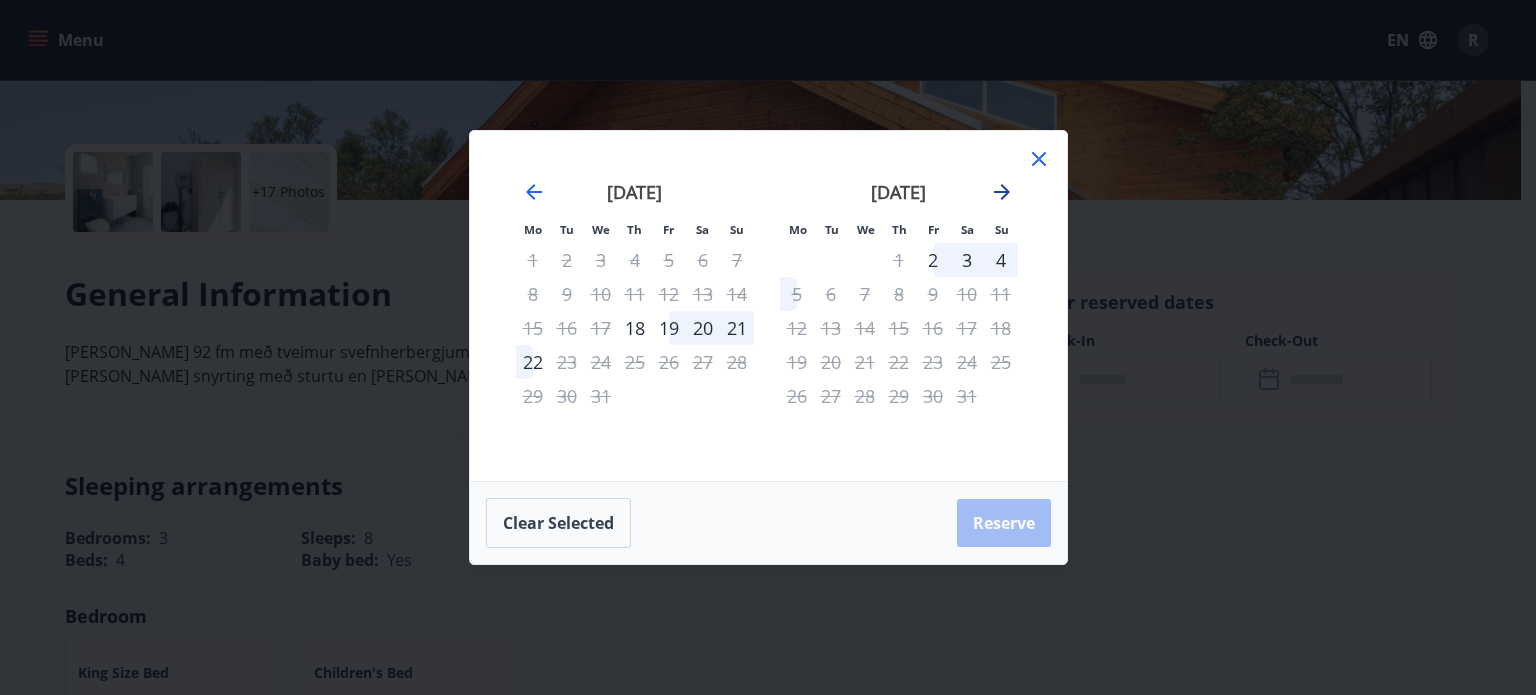 click 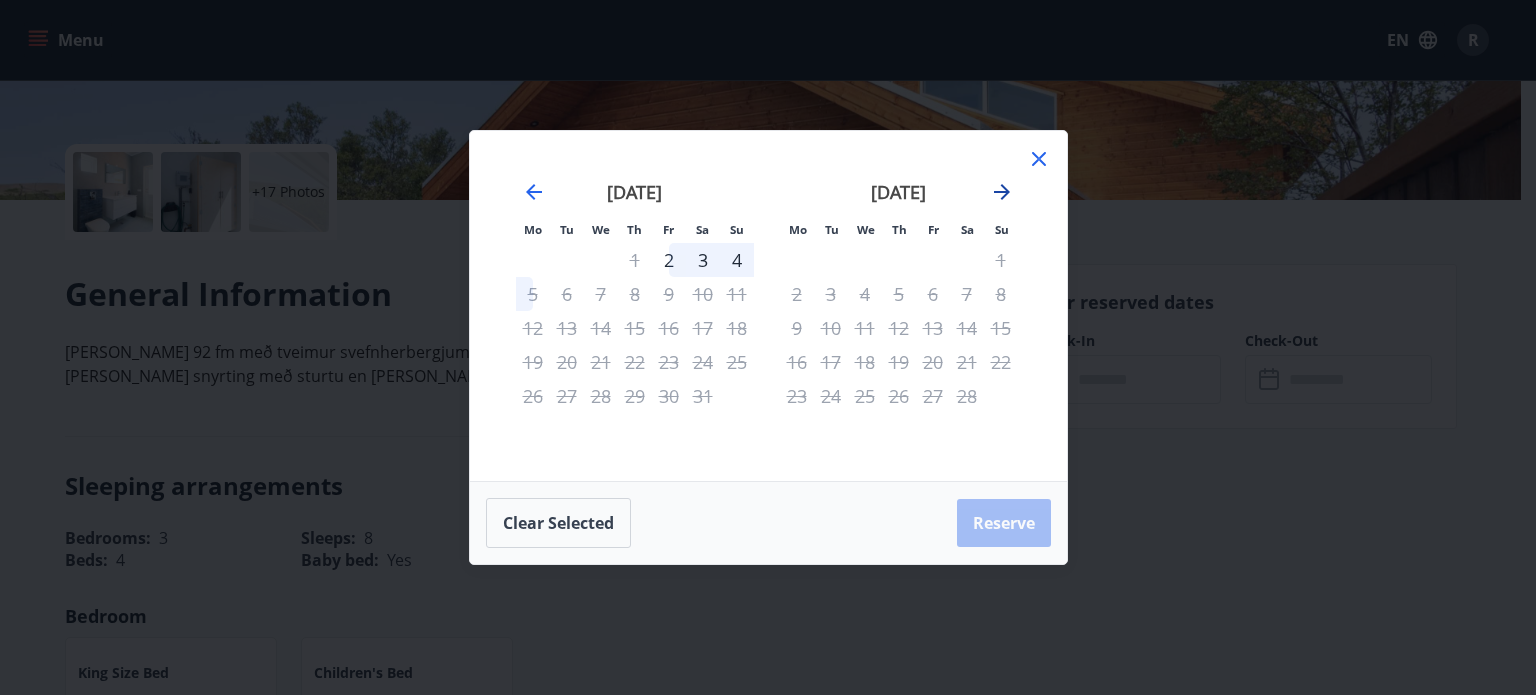 click 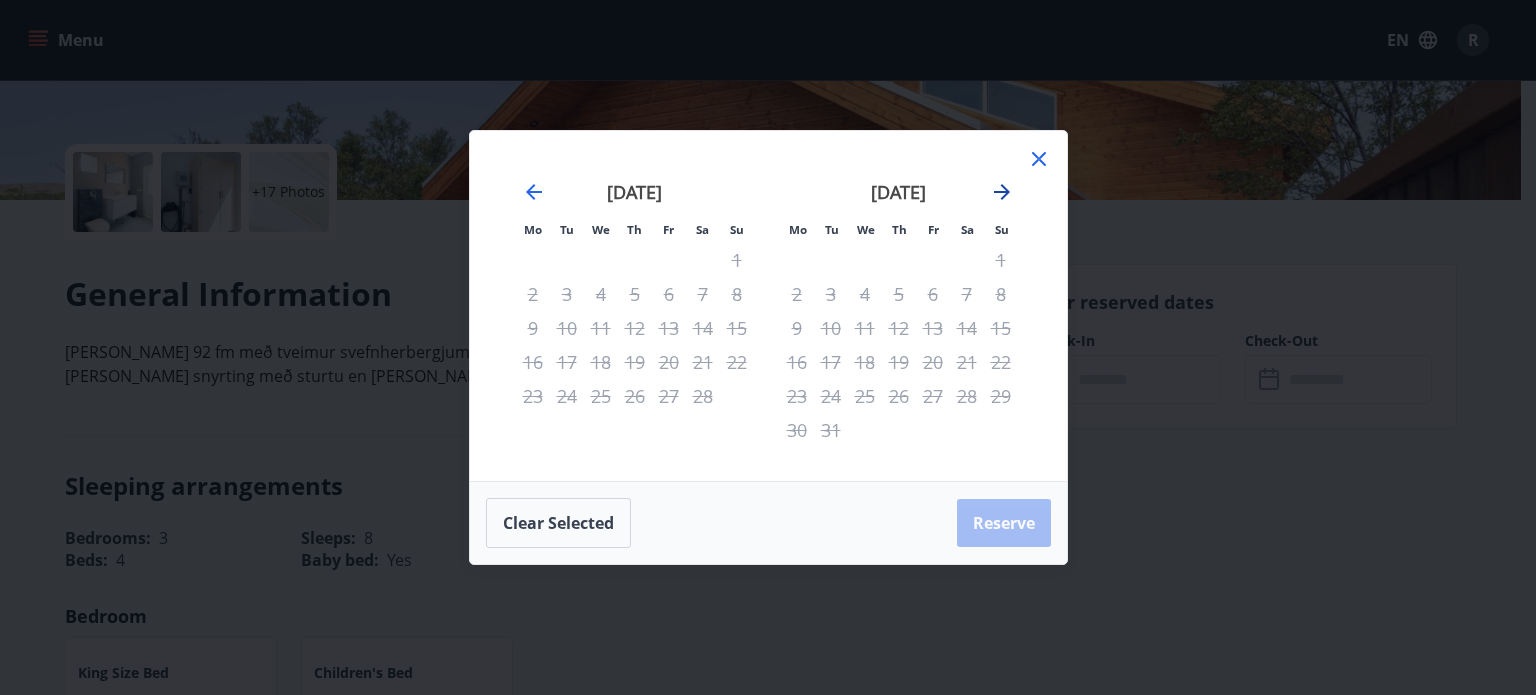 click 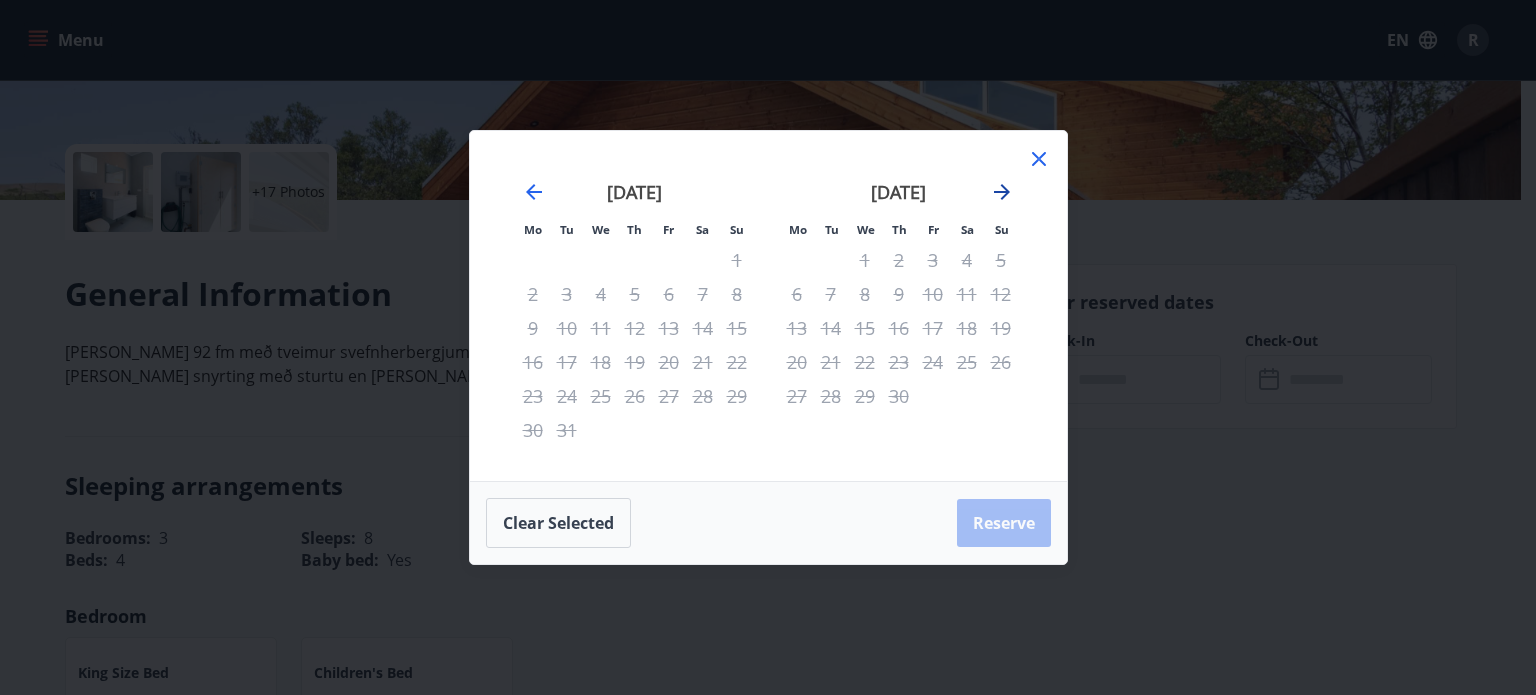 click 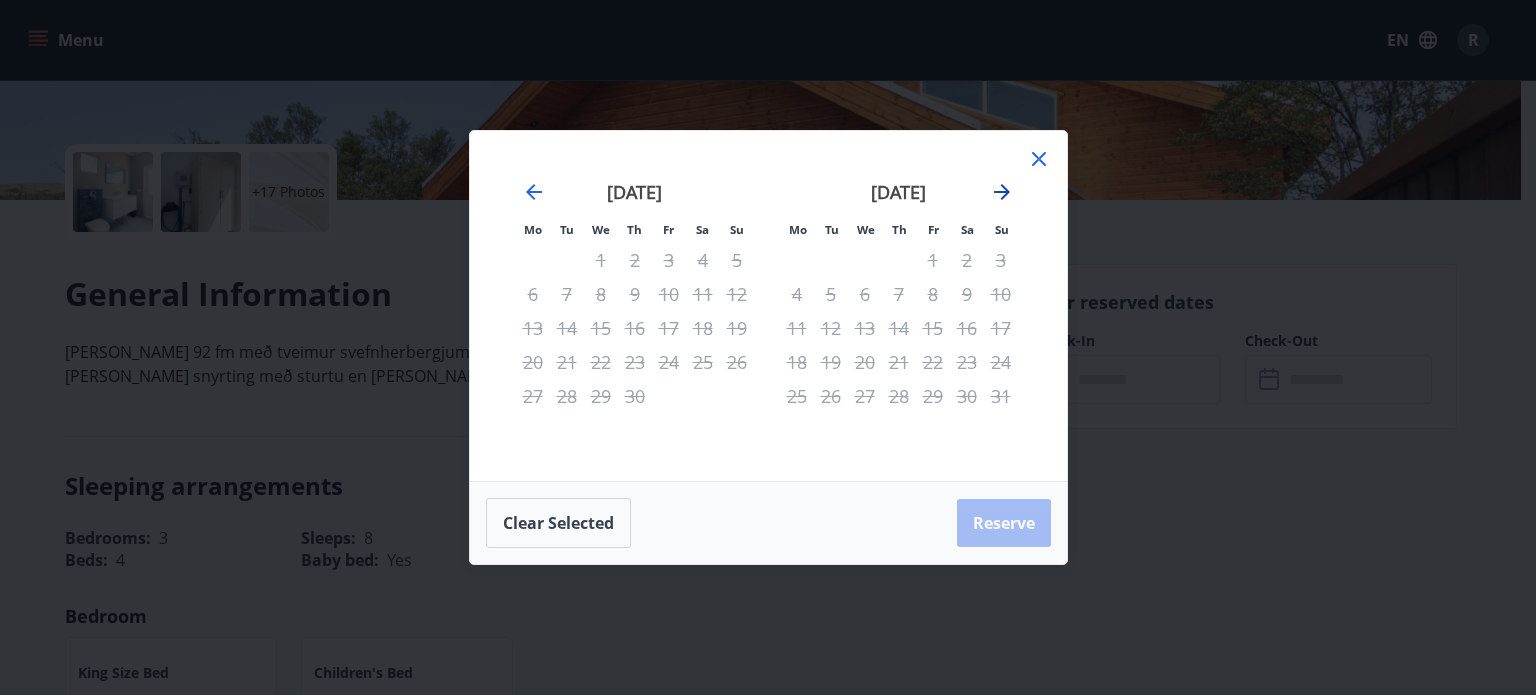 click 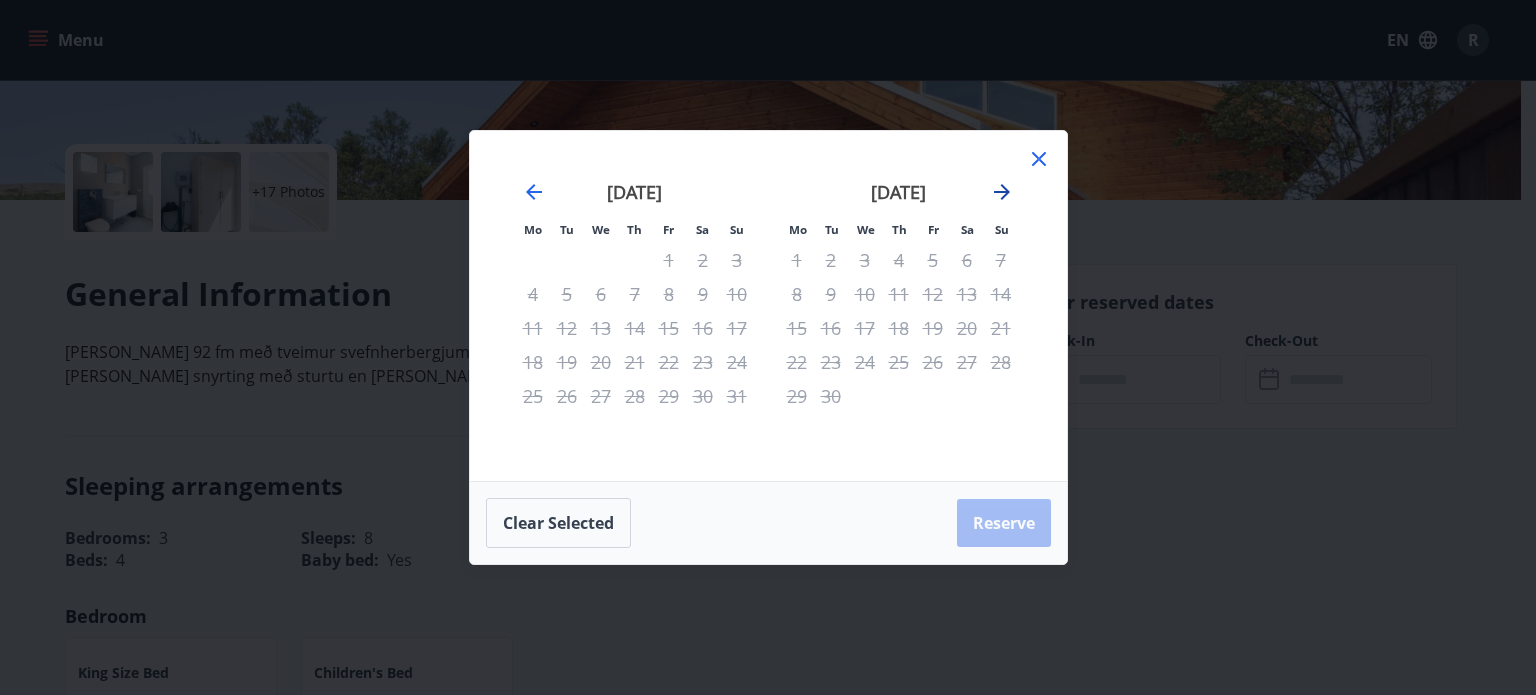 click 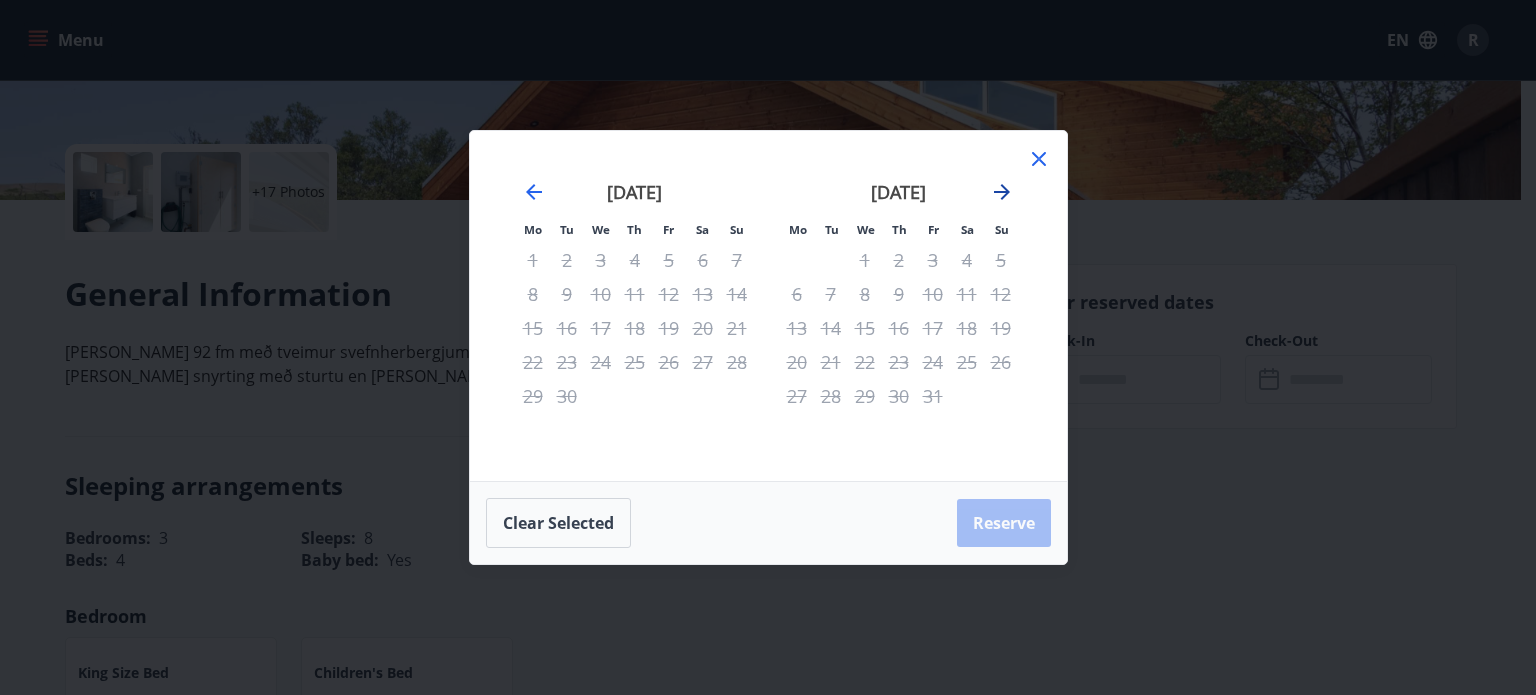 click 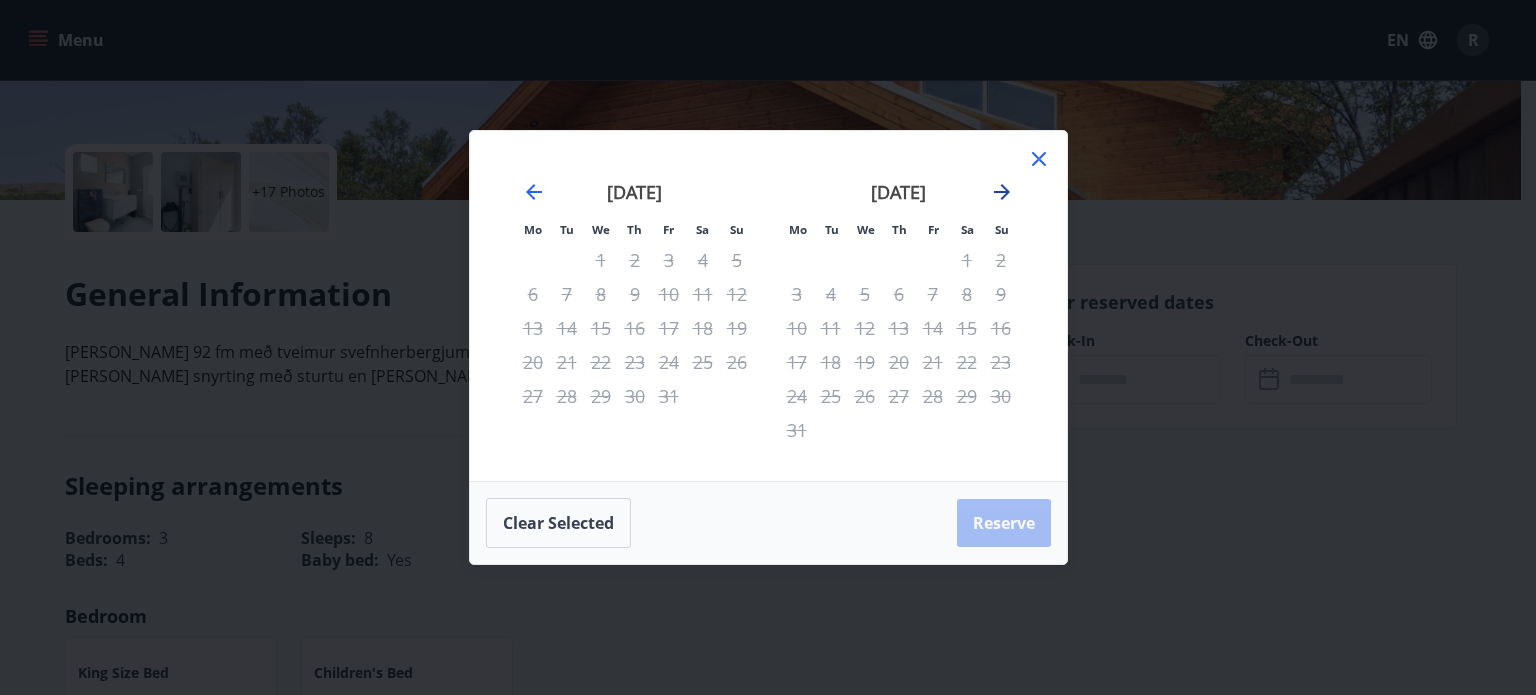 click 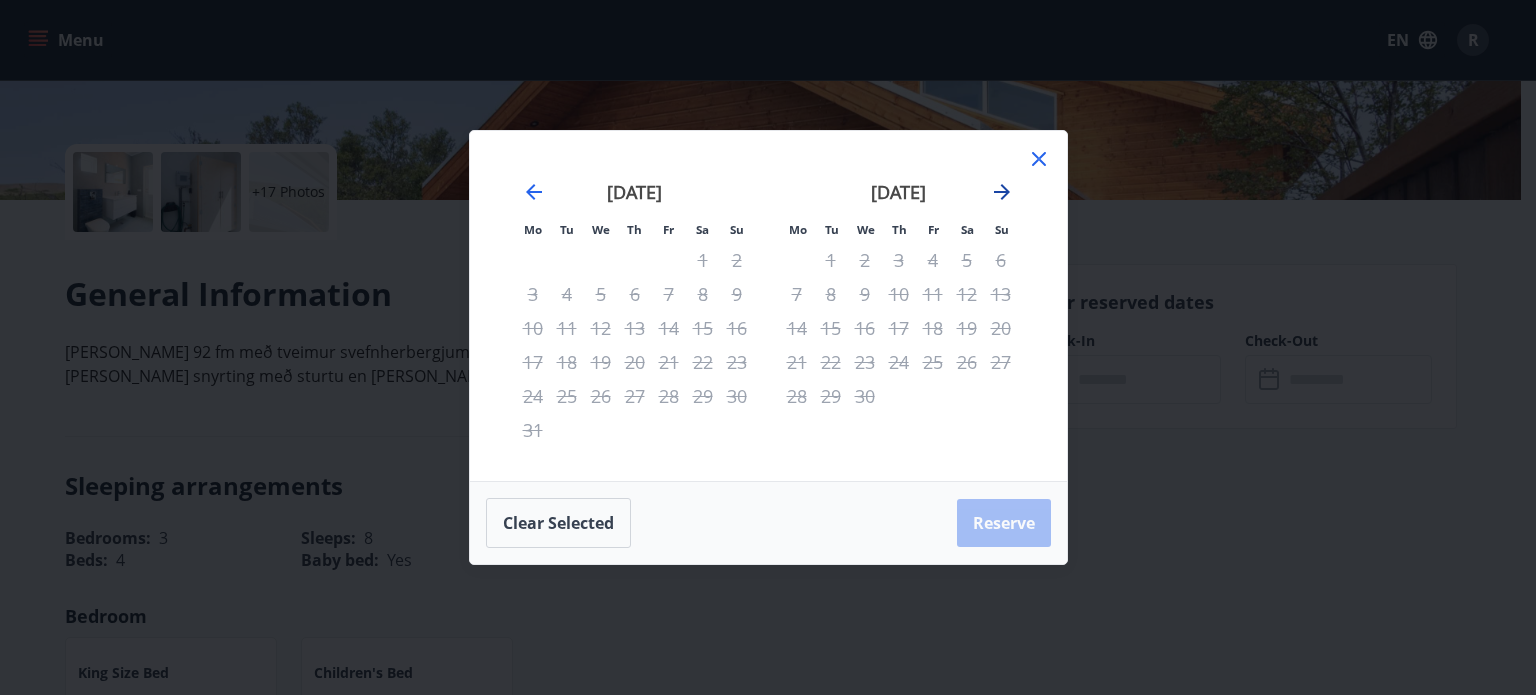 click 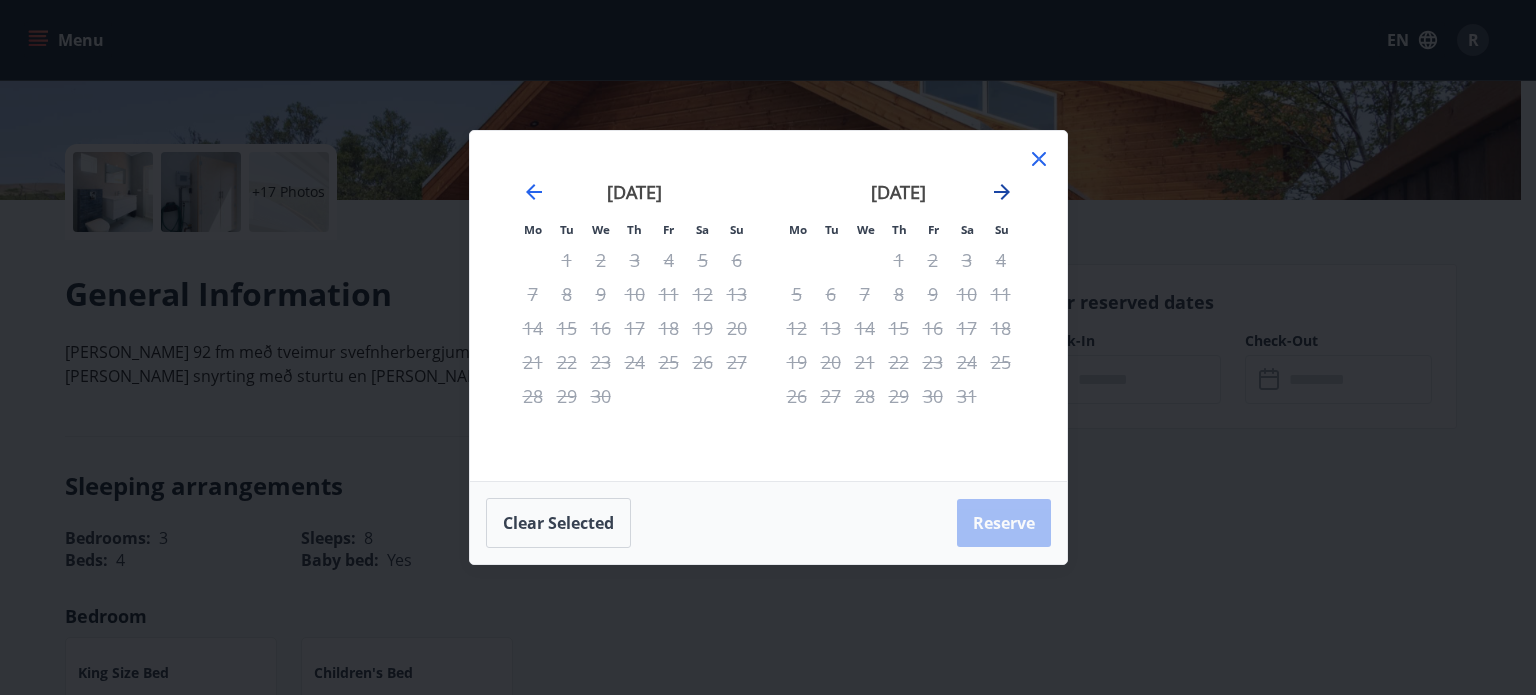 click 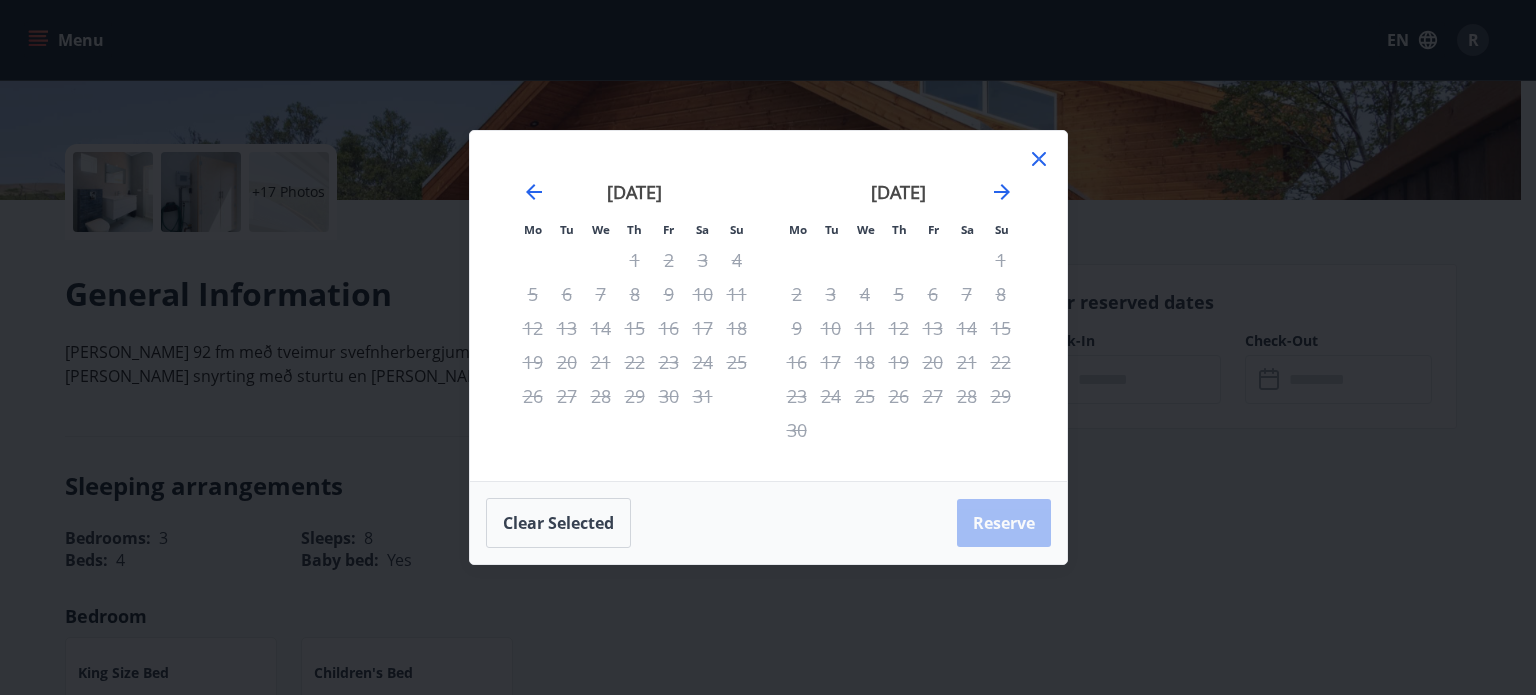 click 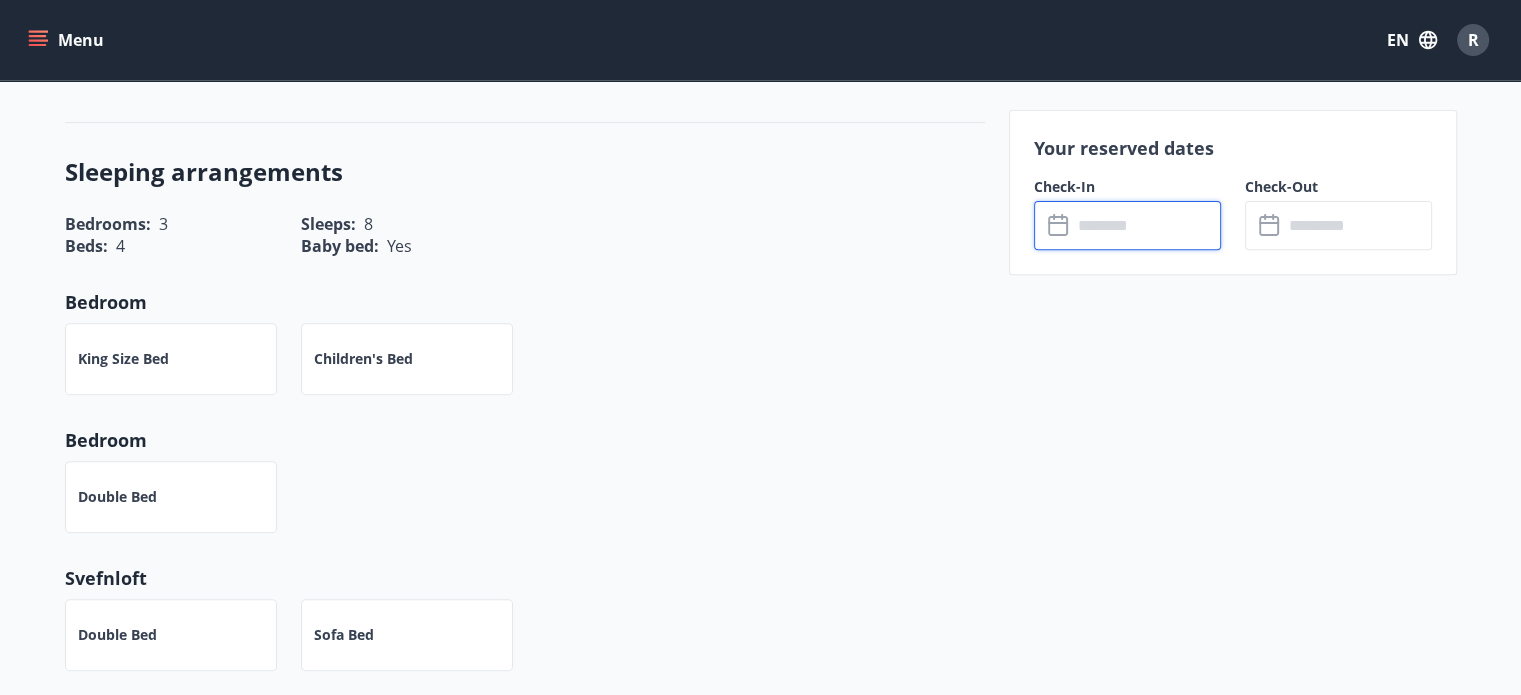 scroll, scrollTop: 500, scrollLeft: 0, axis: vertical 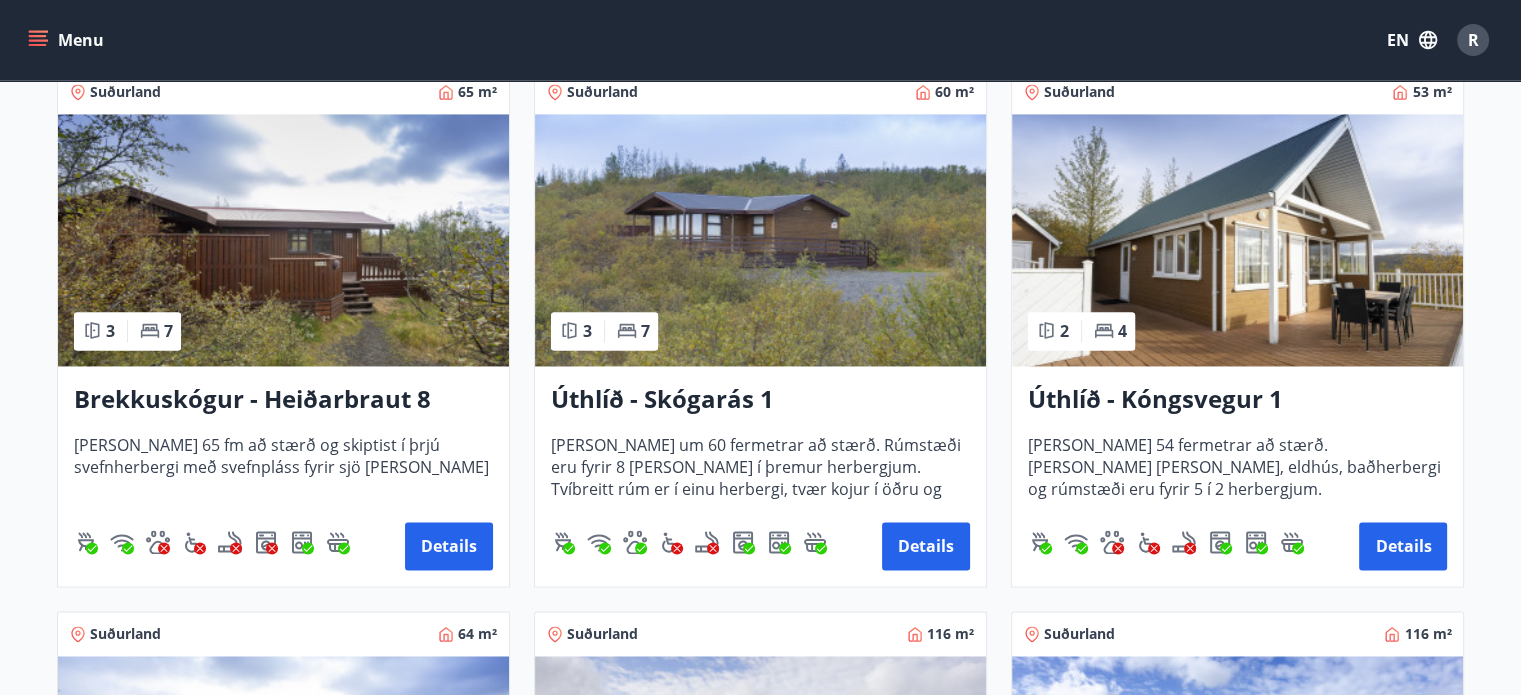 click at bounding box center (283, 240) 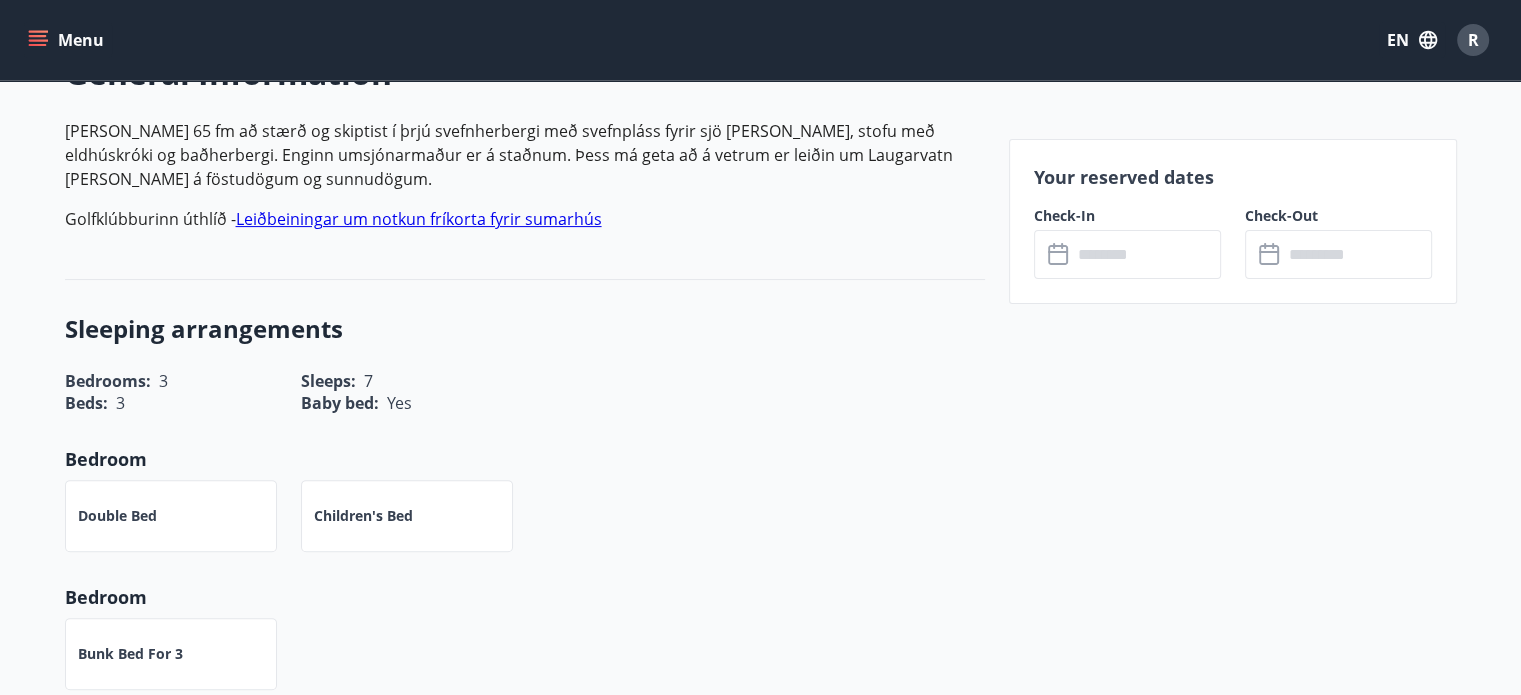 scroll, scrollTop: 600, scrollLeft: 0, axis: vertical 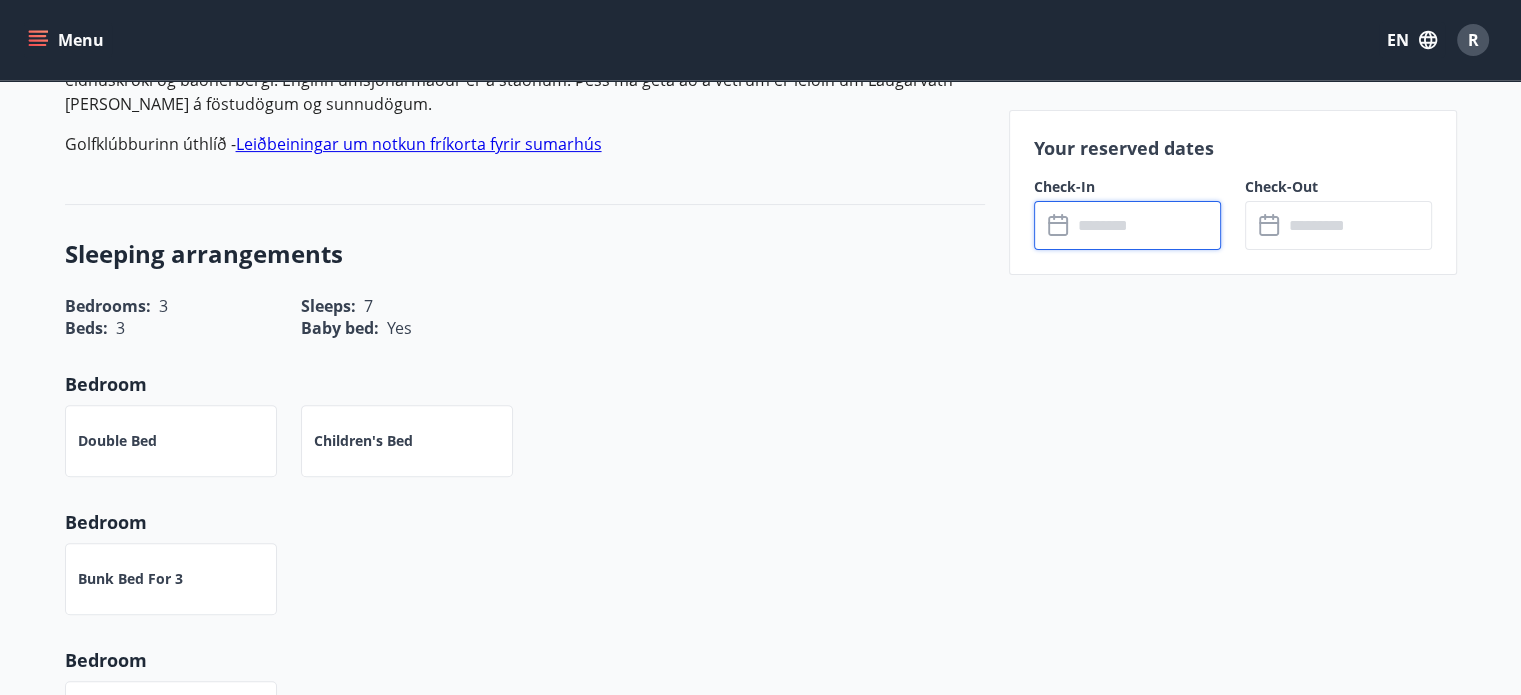 click at bounding box center [1146, 225] 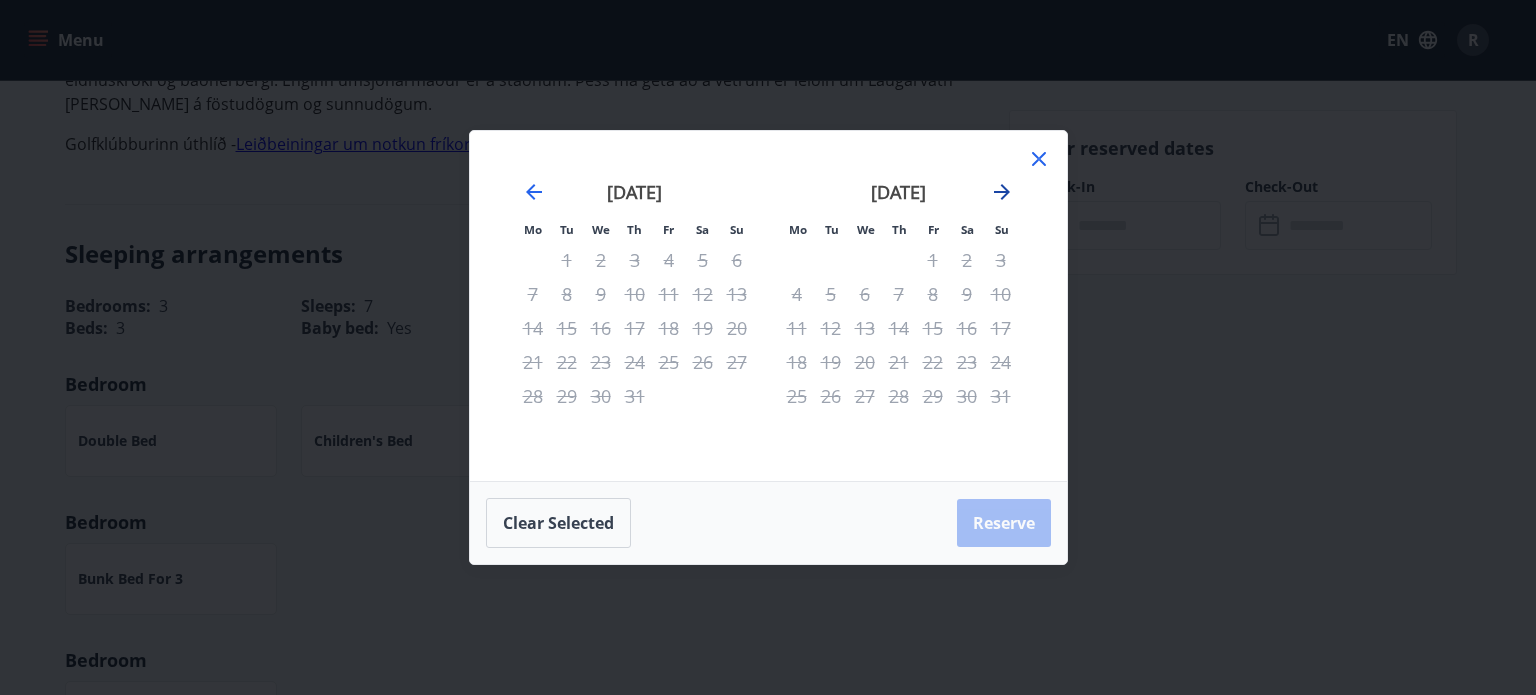 click 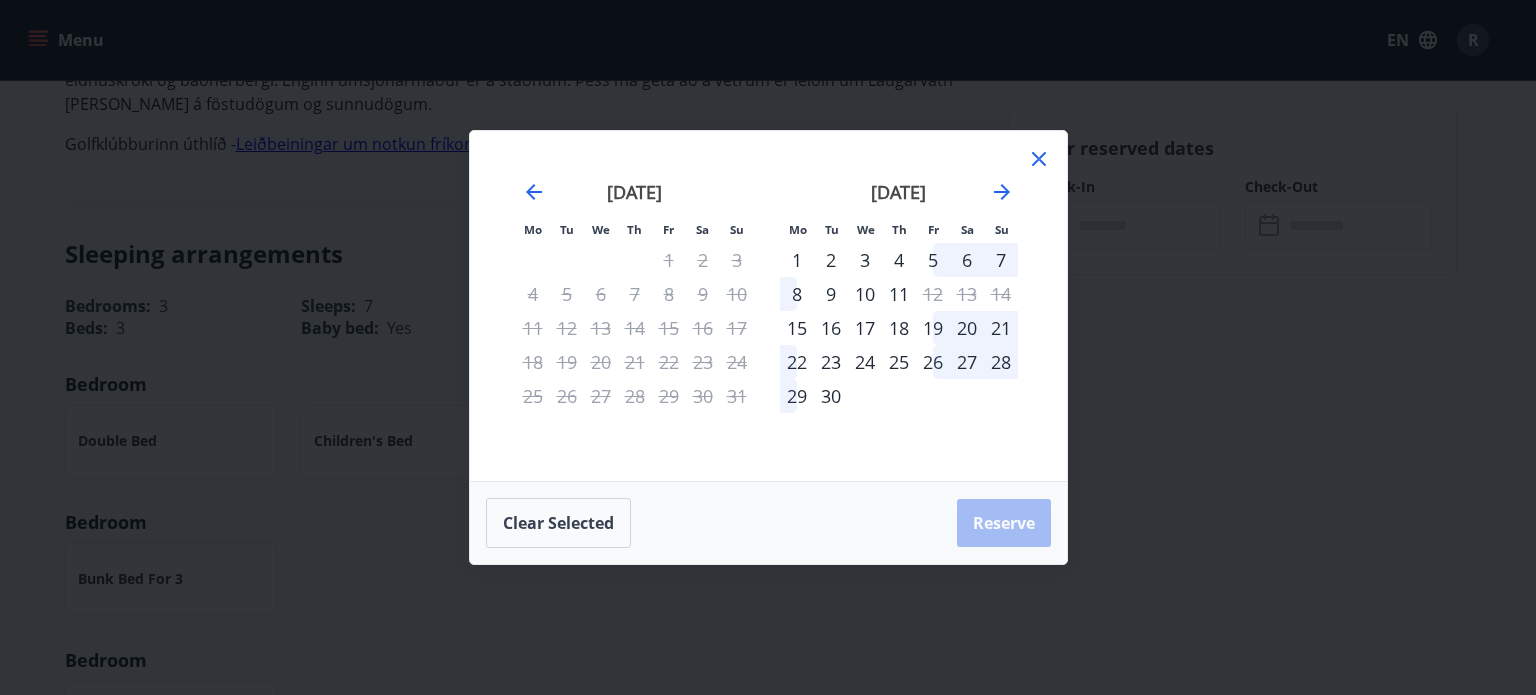click 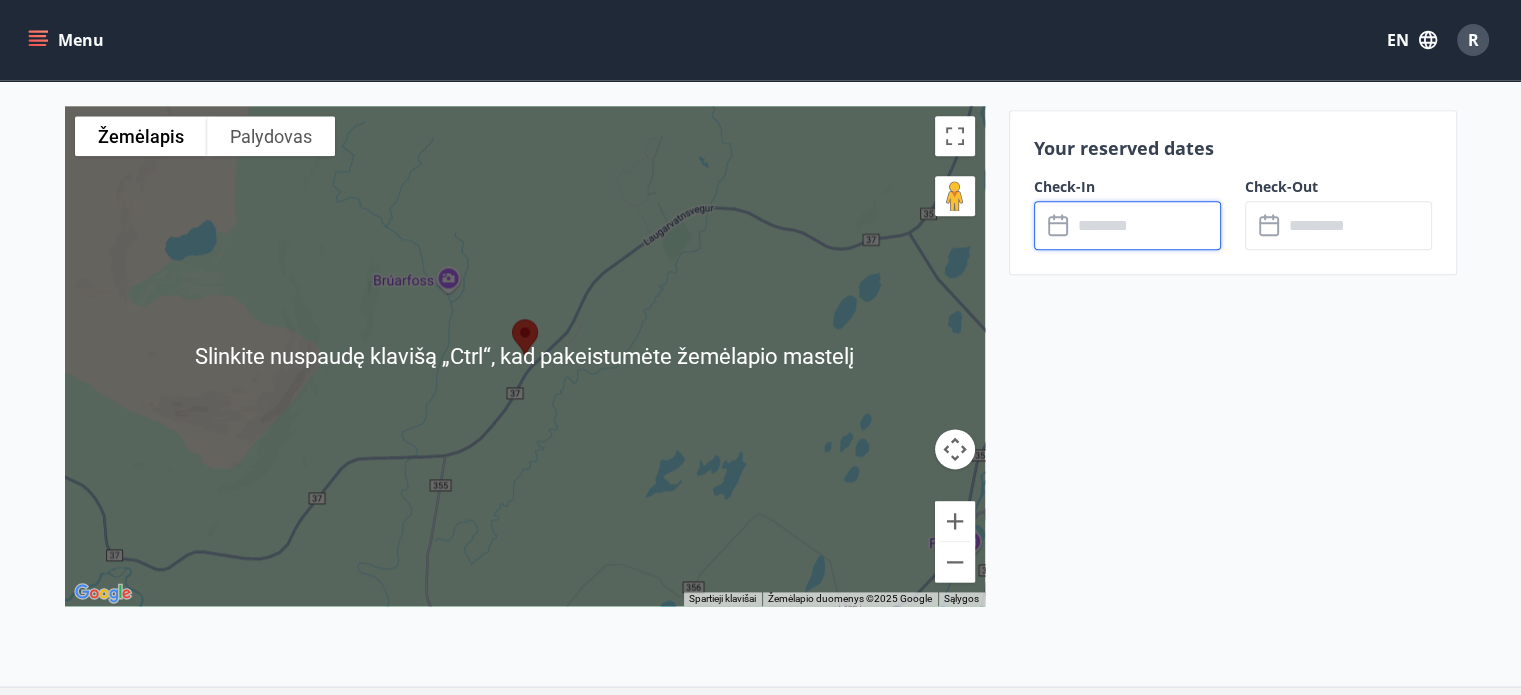 scroll, scrollTop: 2485, scrollLeft: 0, axis: vertical 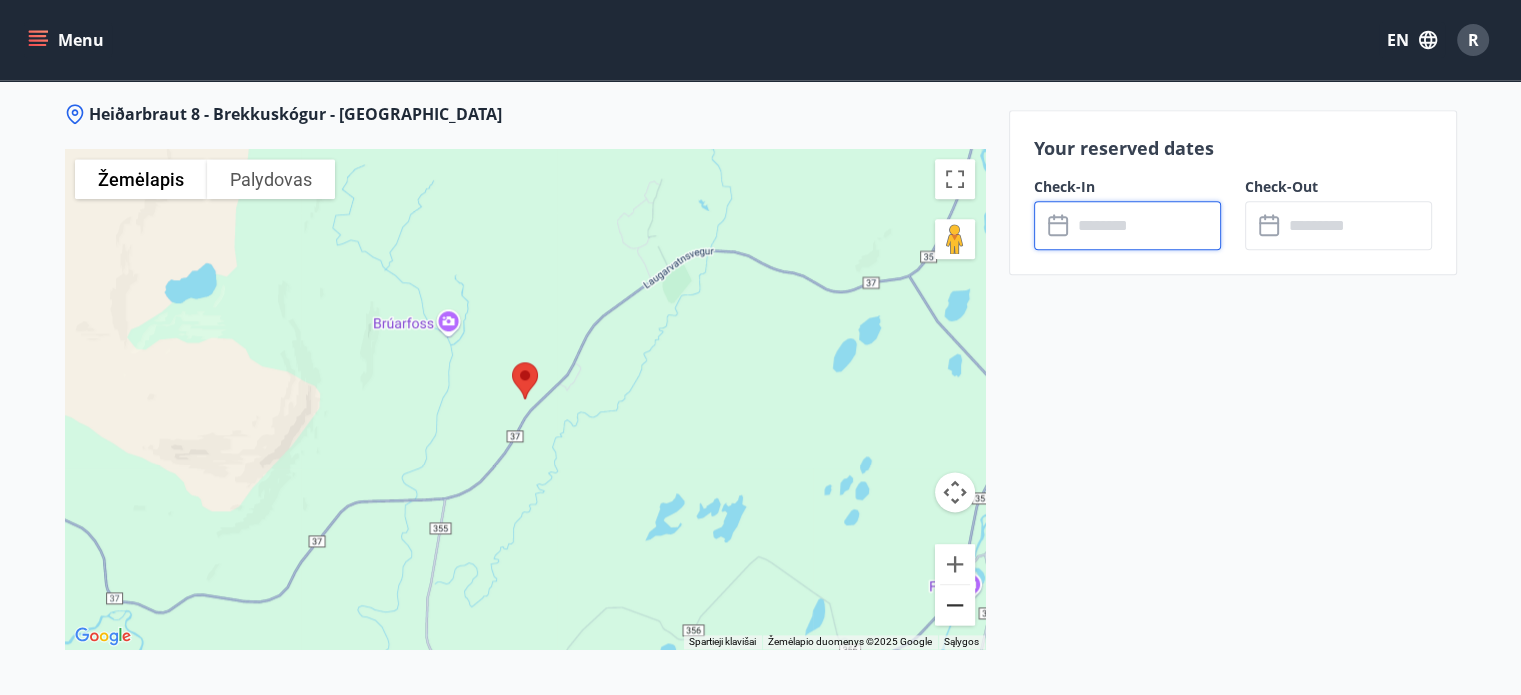 click at bounding box center (955, 605) 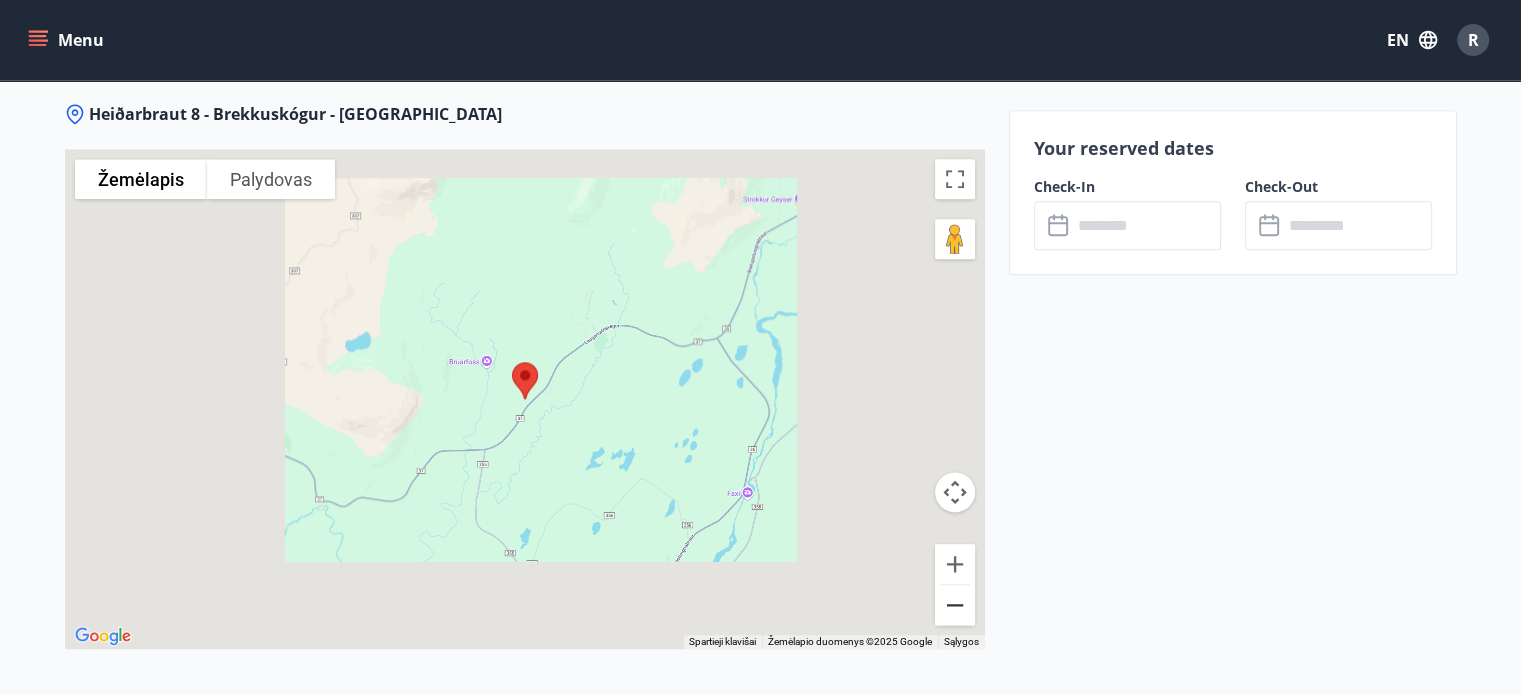 click at bounding box center (955, 605) 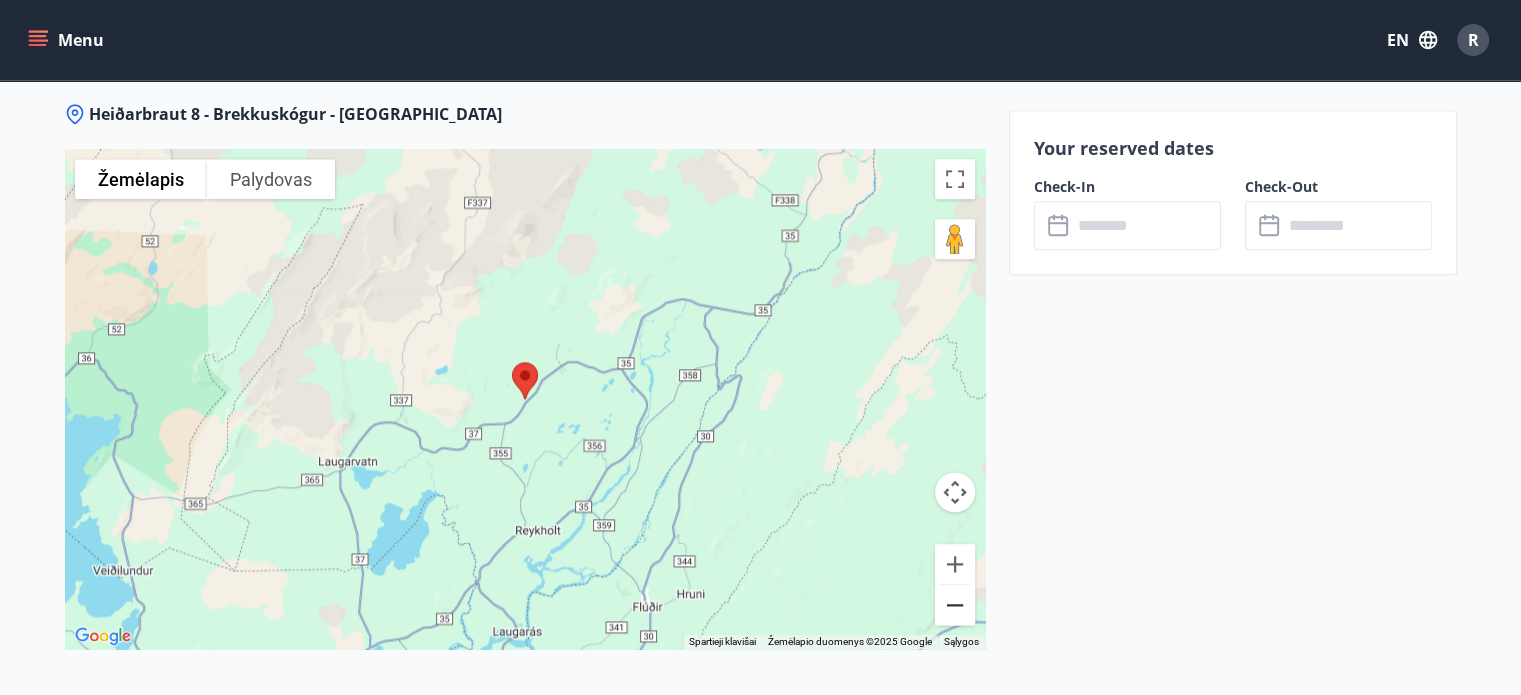 click at bounding box center [955, 605] 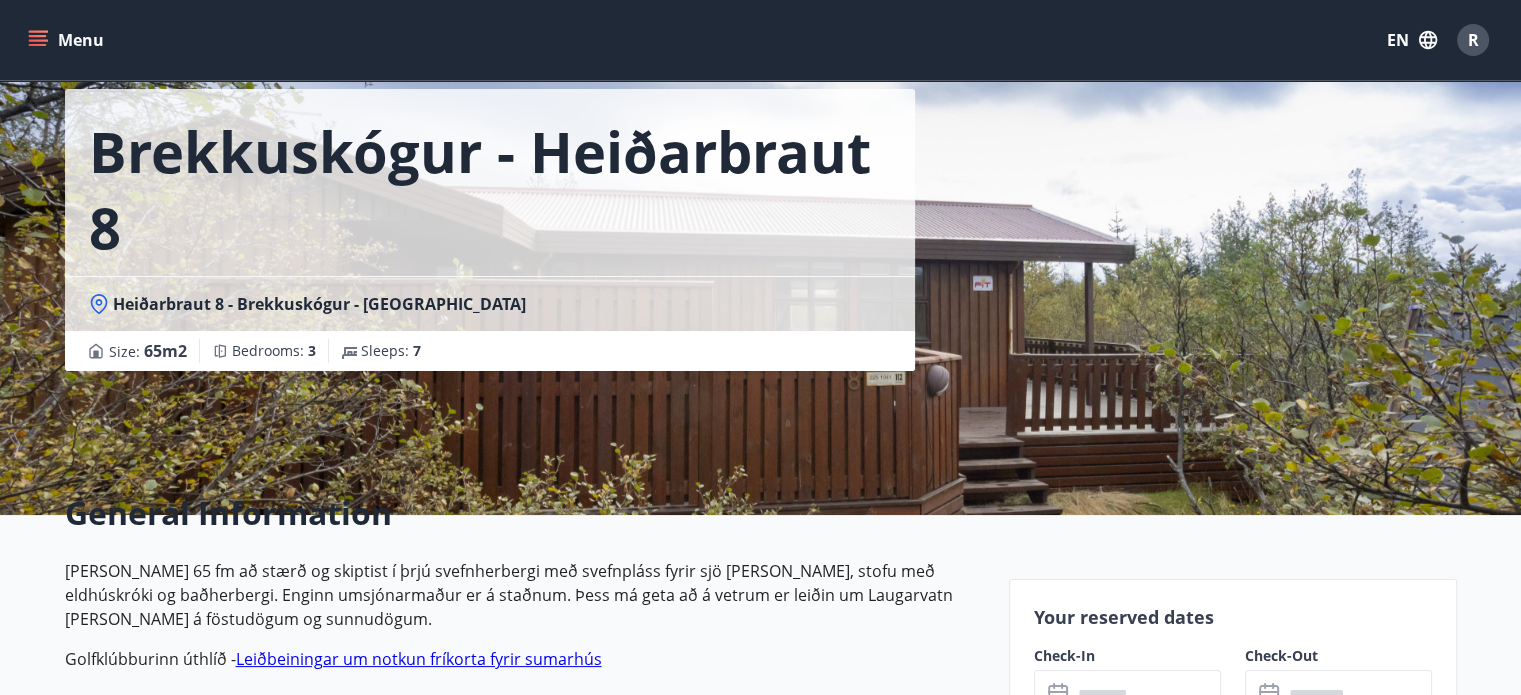 scroll, scrollTop: 0, scrollLeft: 0, axis: both 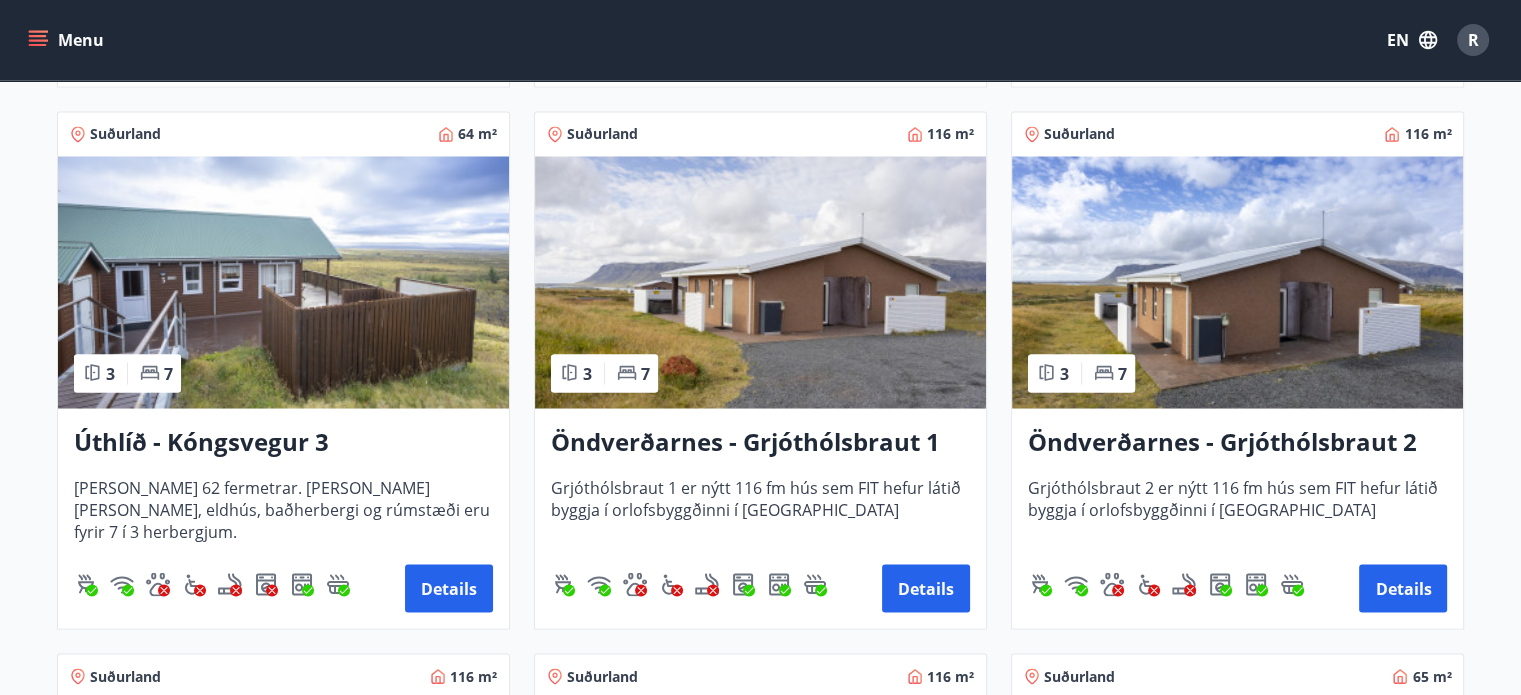 click at bounding box center [283, 282] 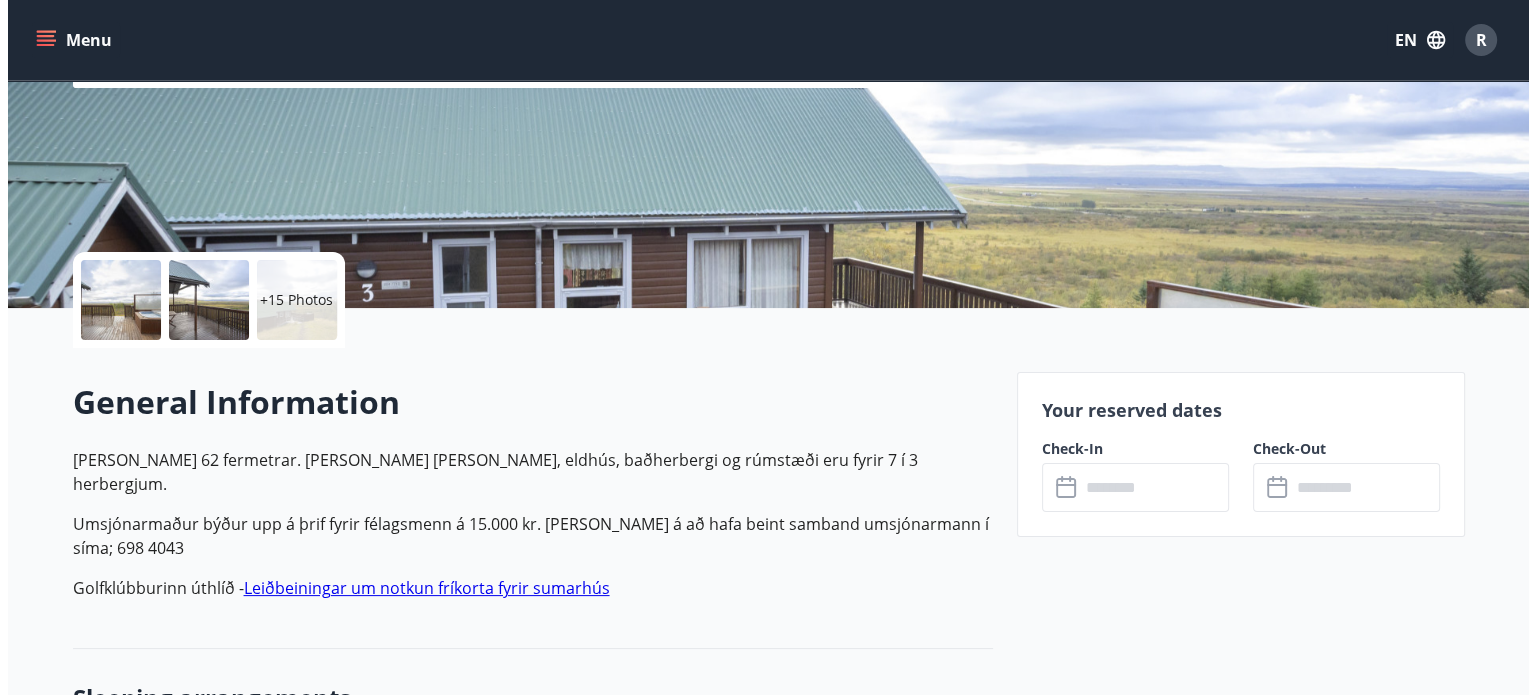 scroll, scrollTop: 300, scrollLeft: 0, axis: vertical 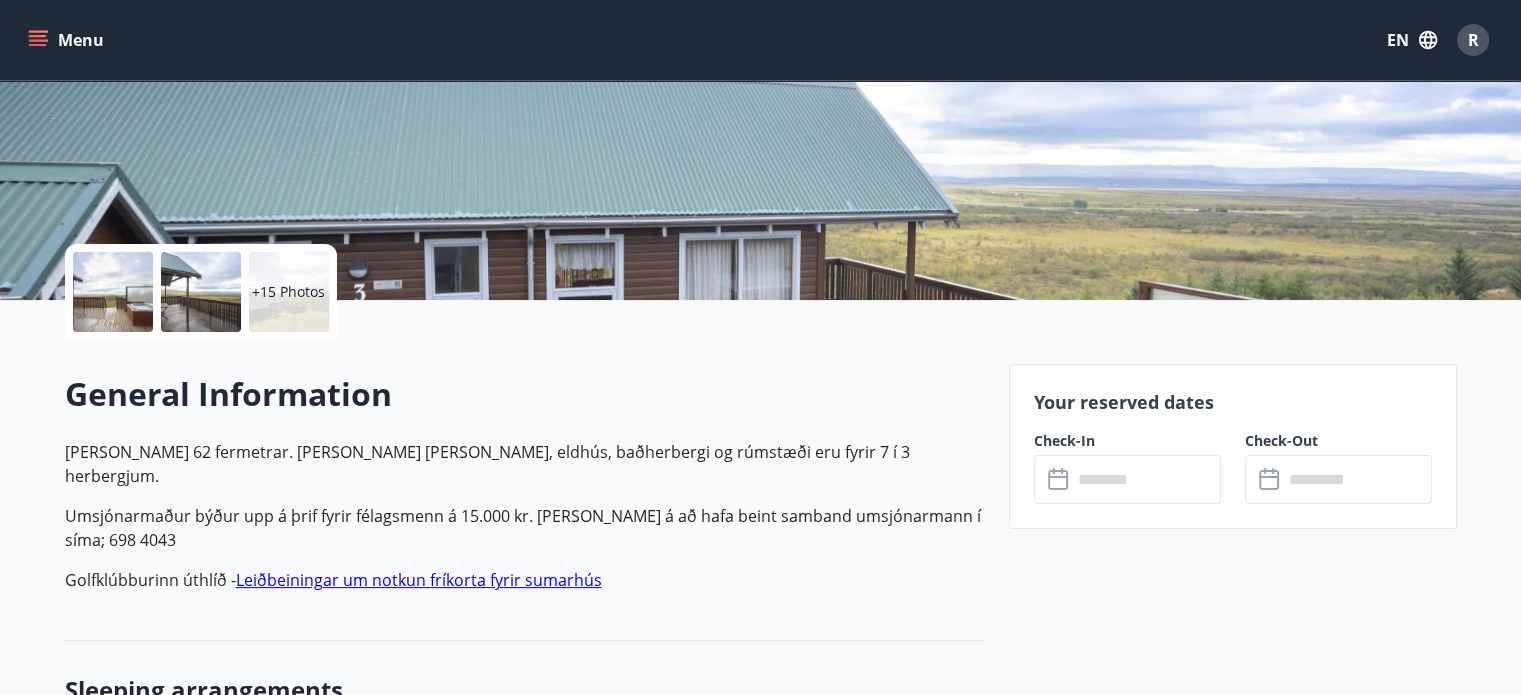 click at bounding box center [113, 292] 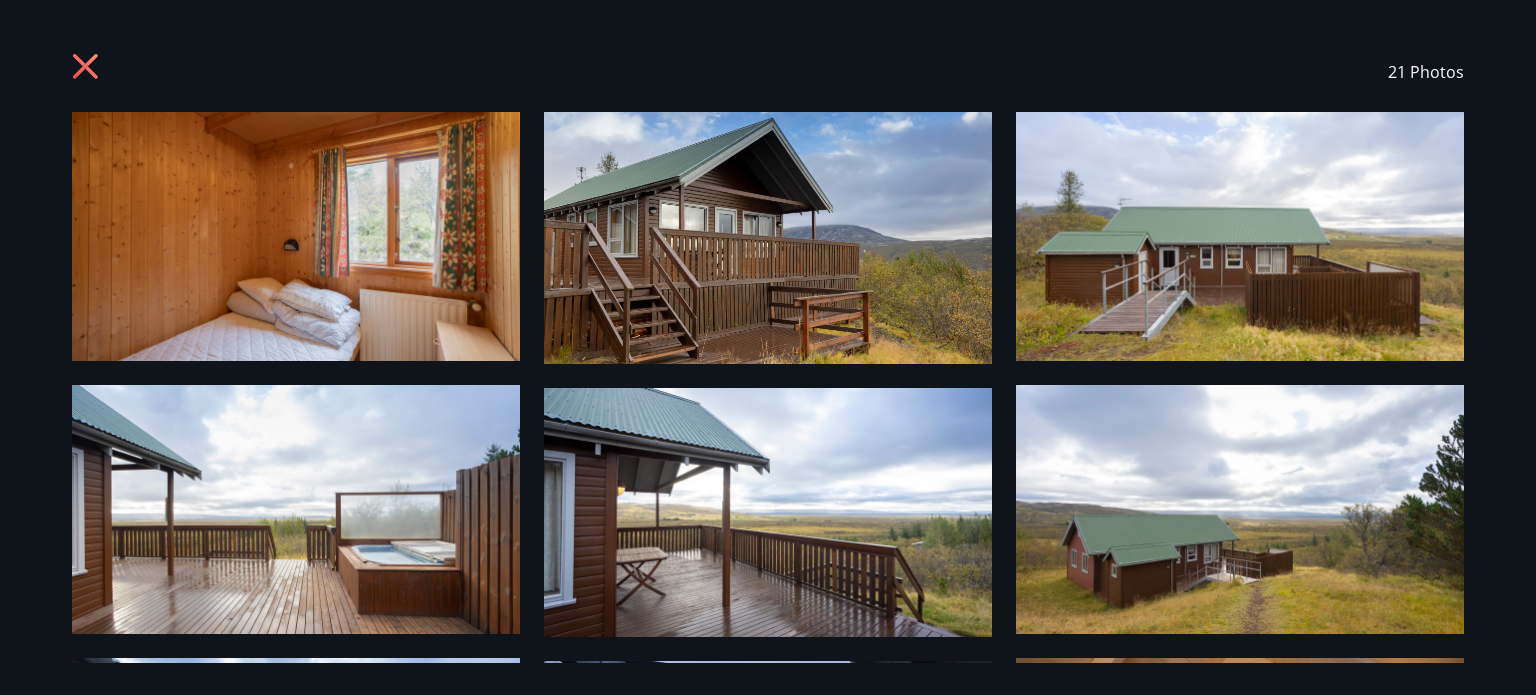 click at bounding box center (296, 236) 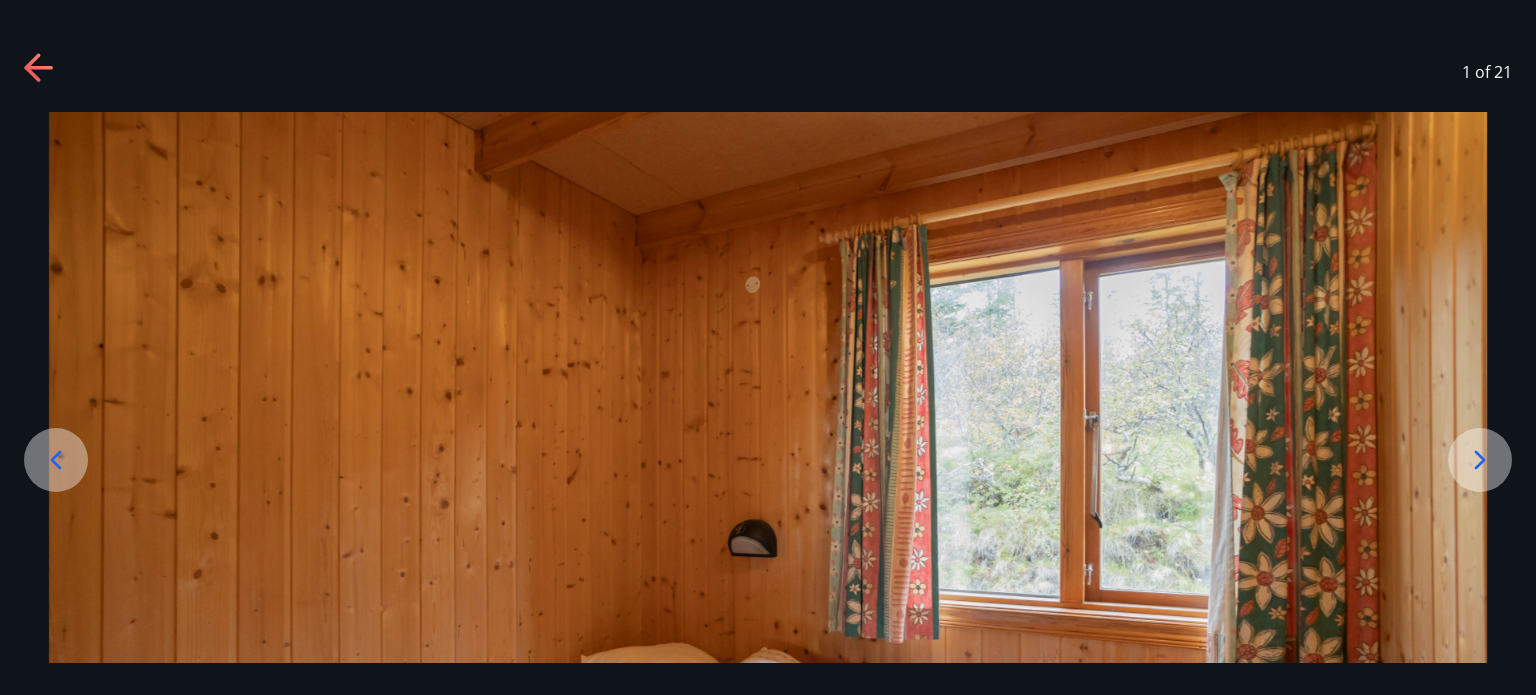 click 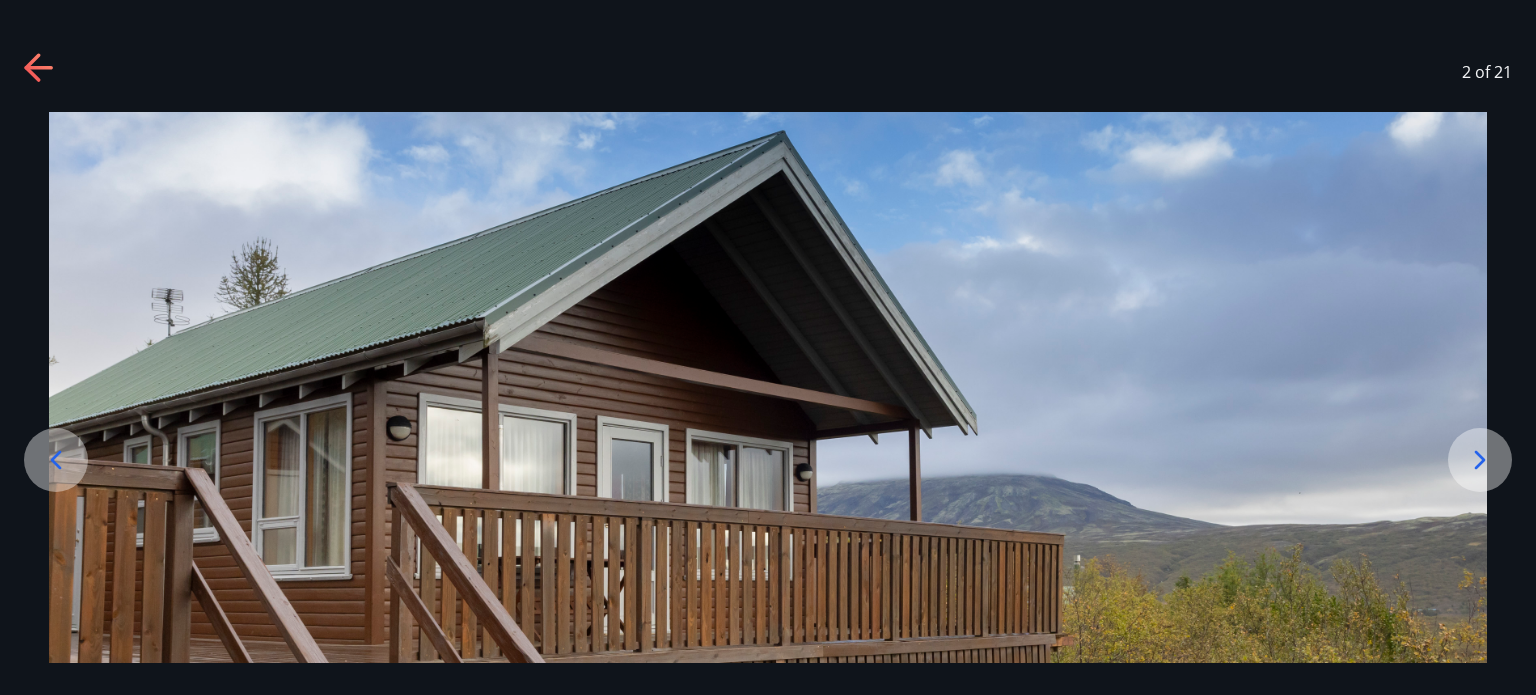 click 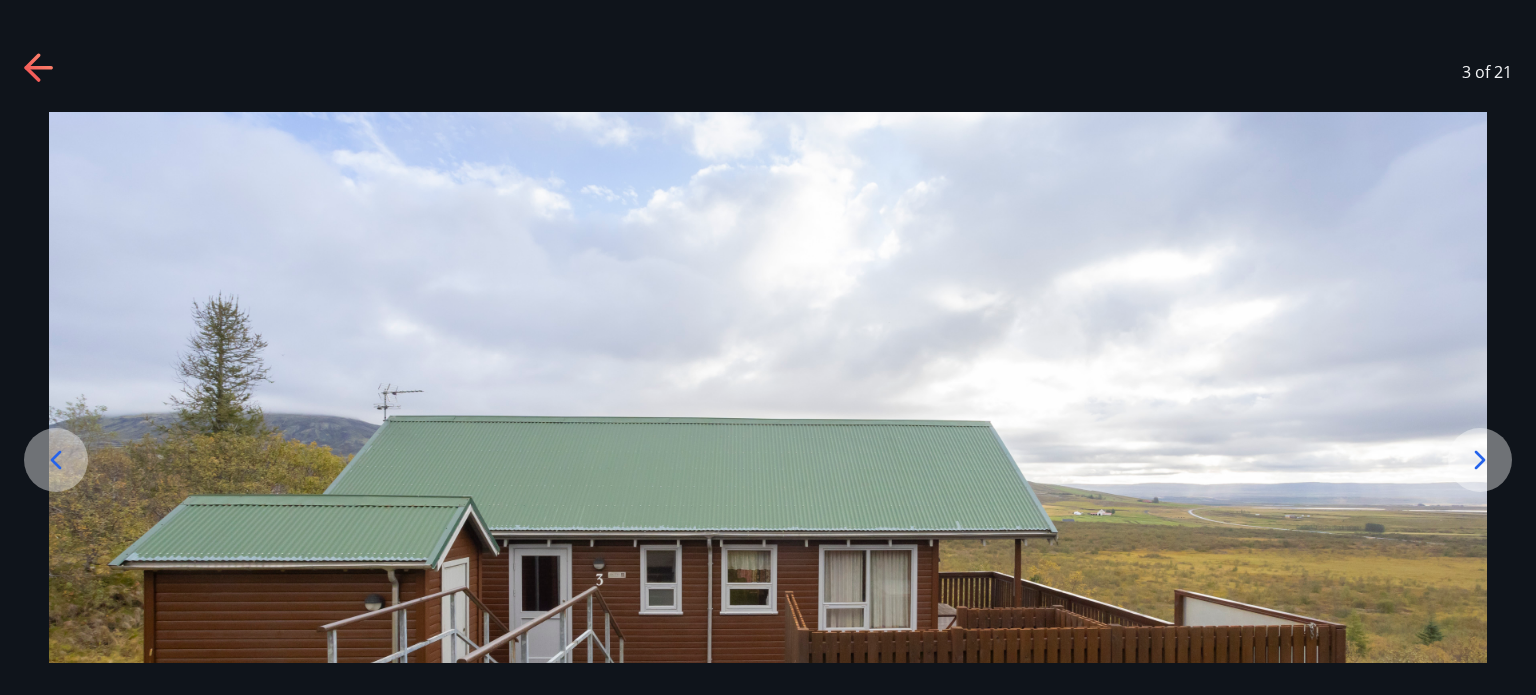 click 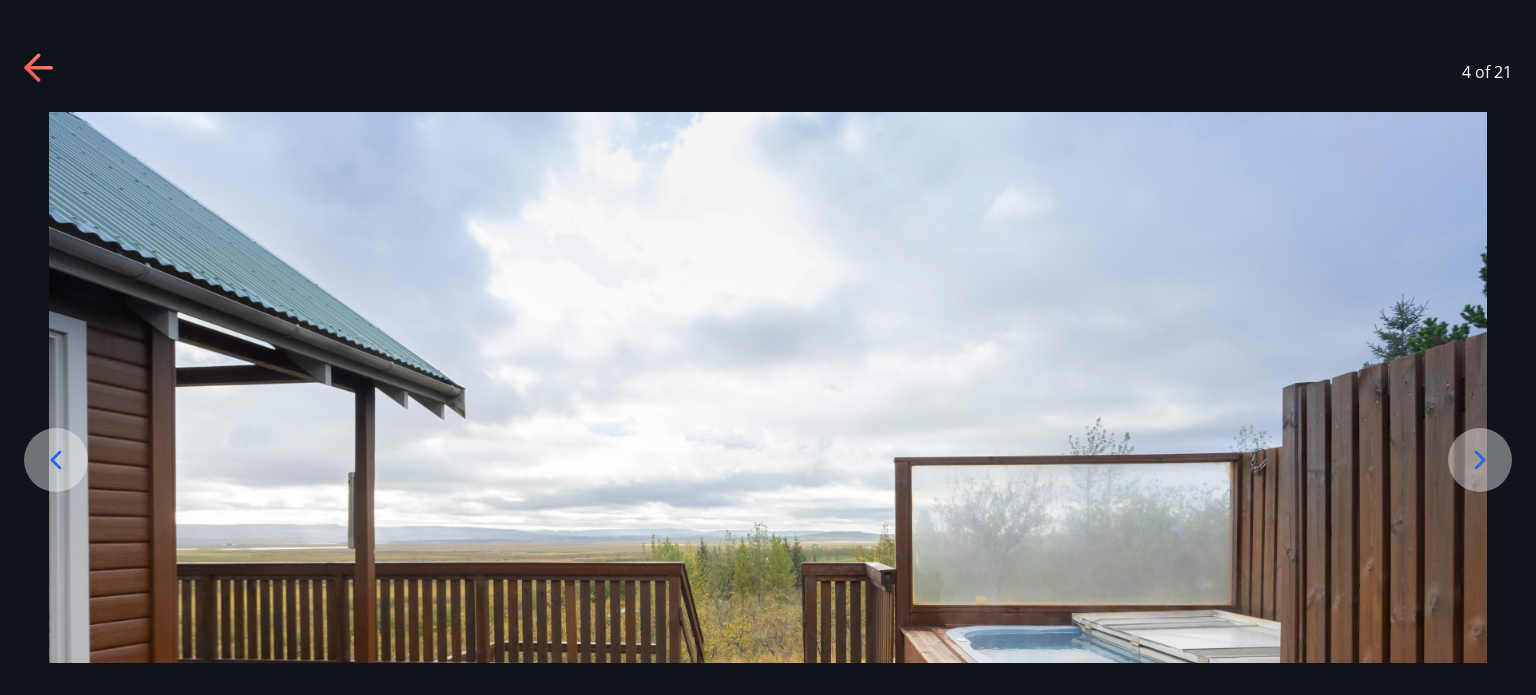 click 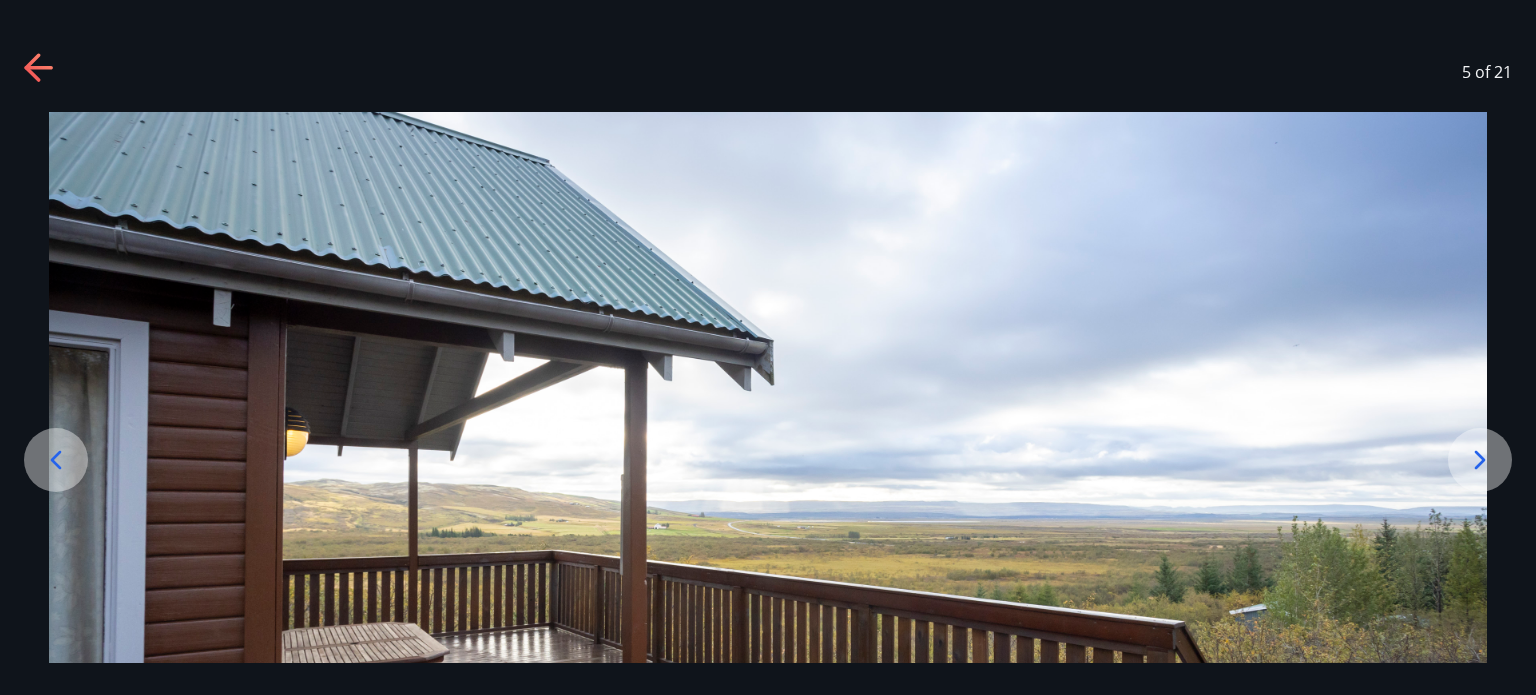 click 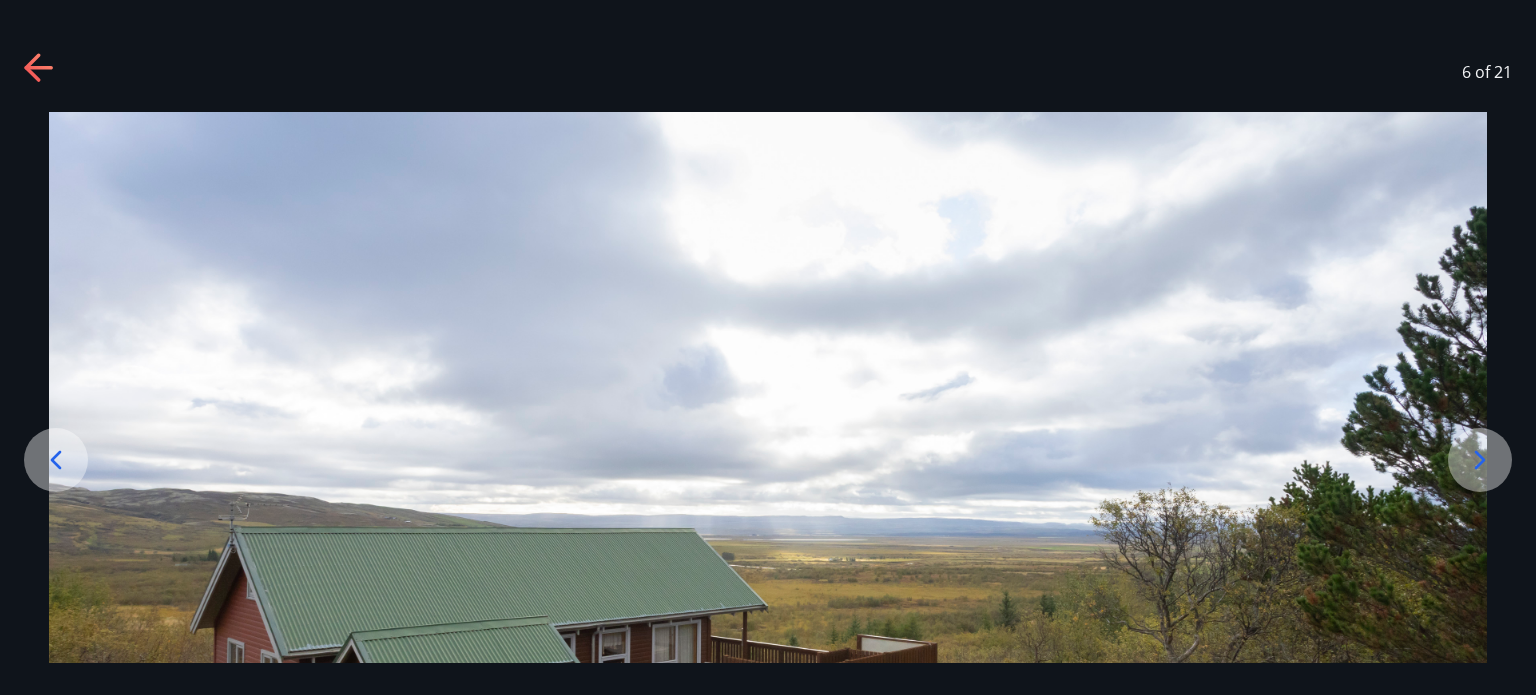 click 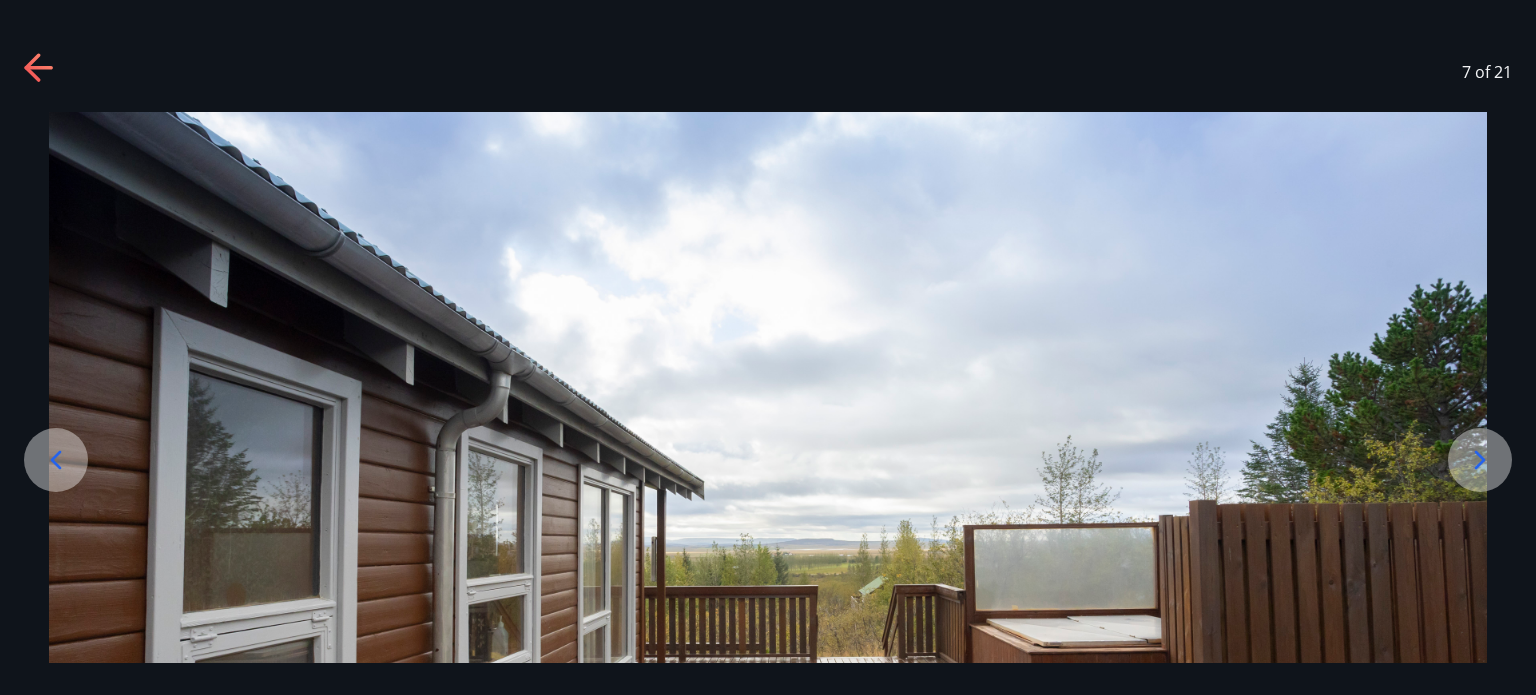 click 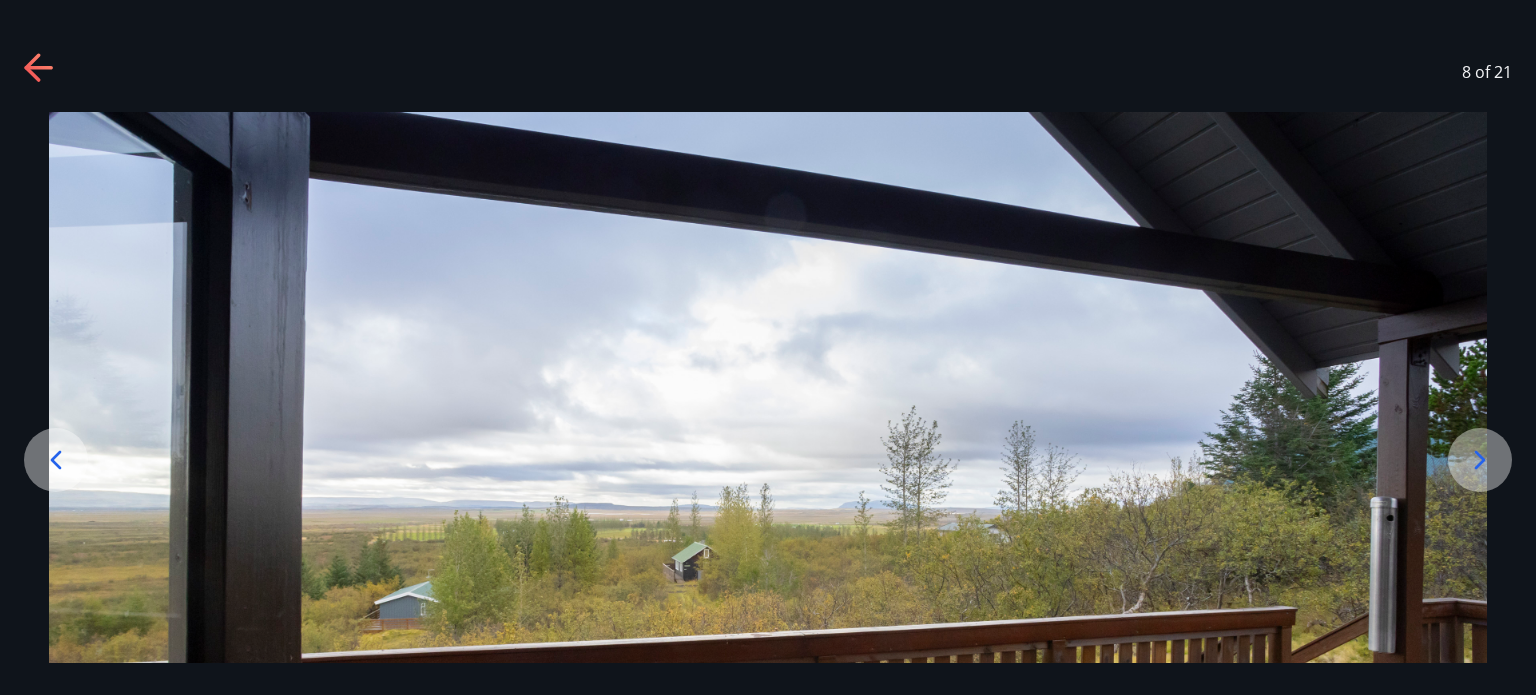 click 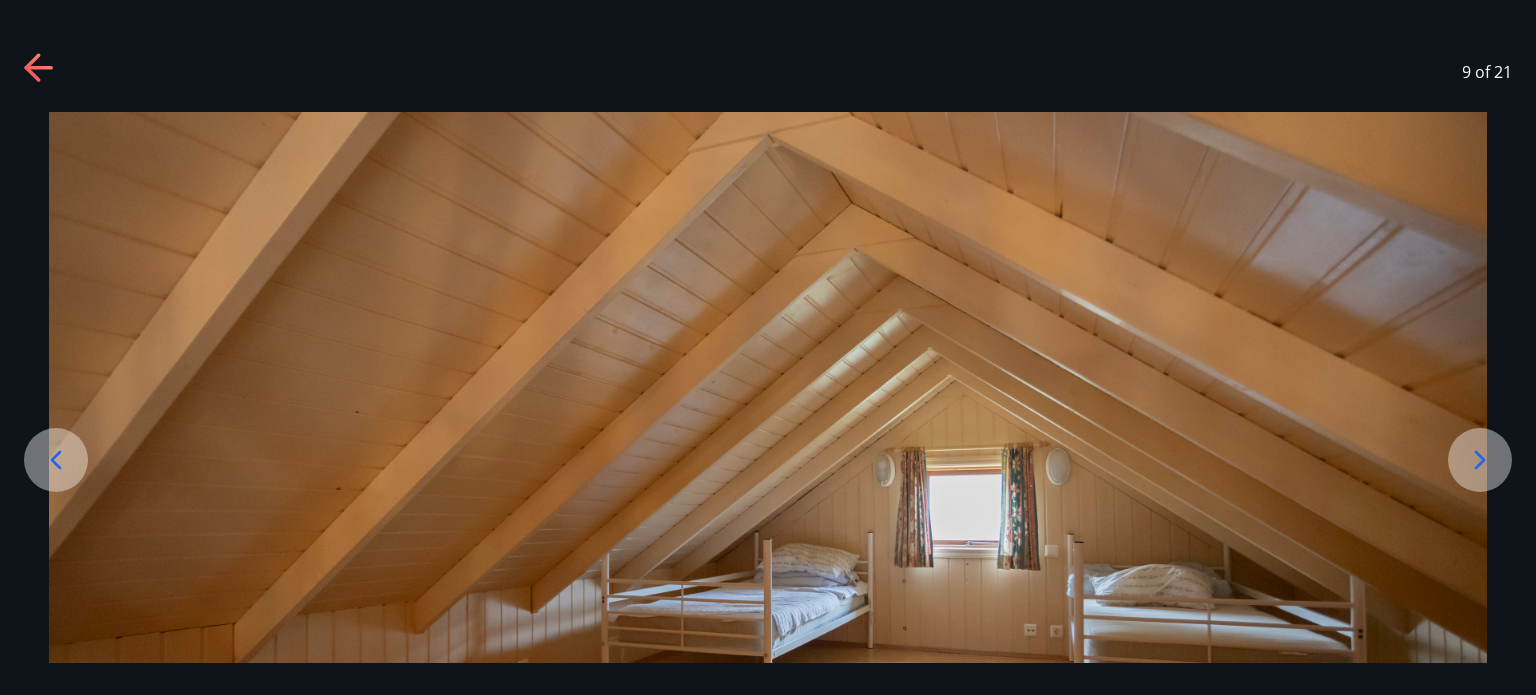 click 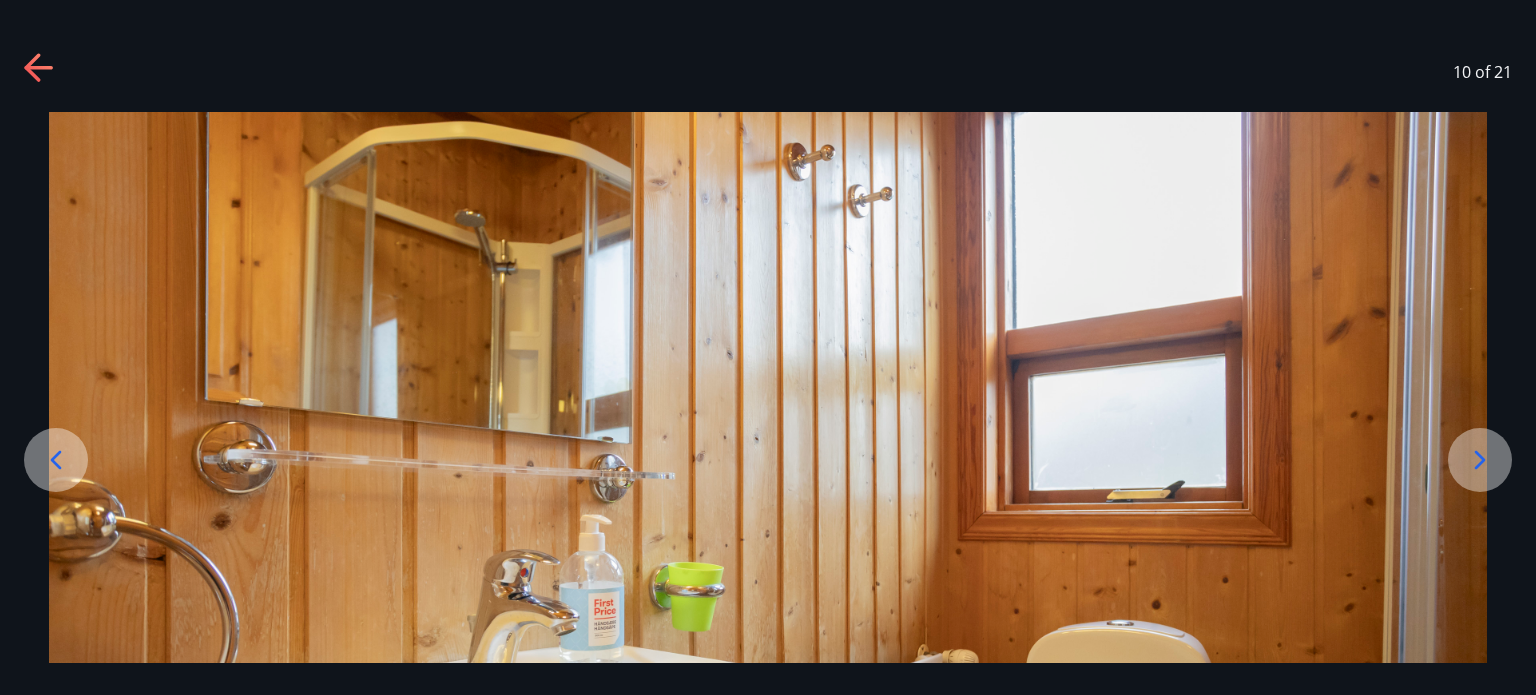 click 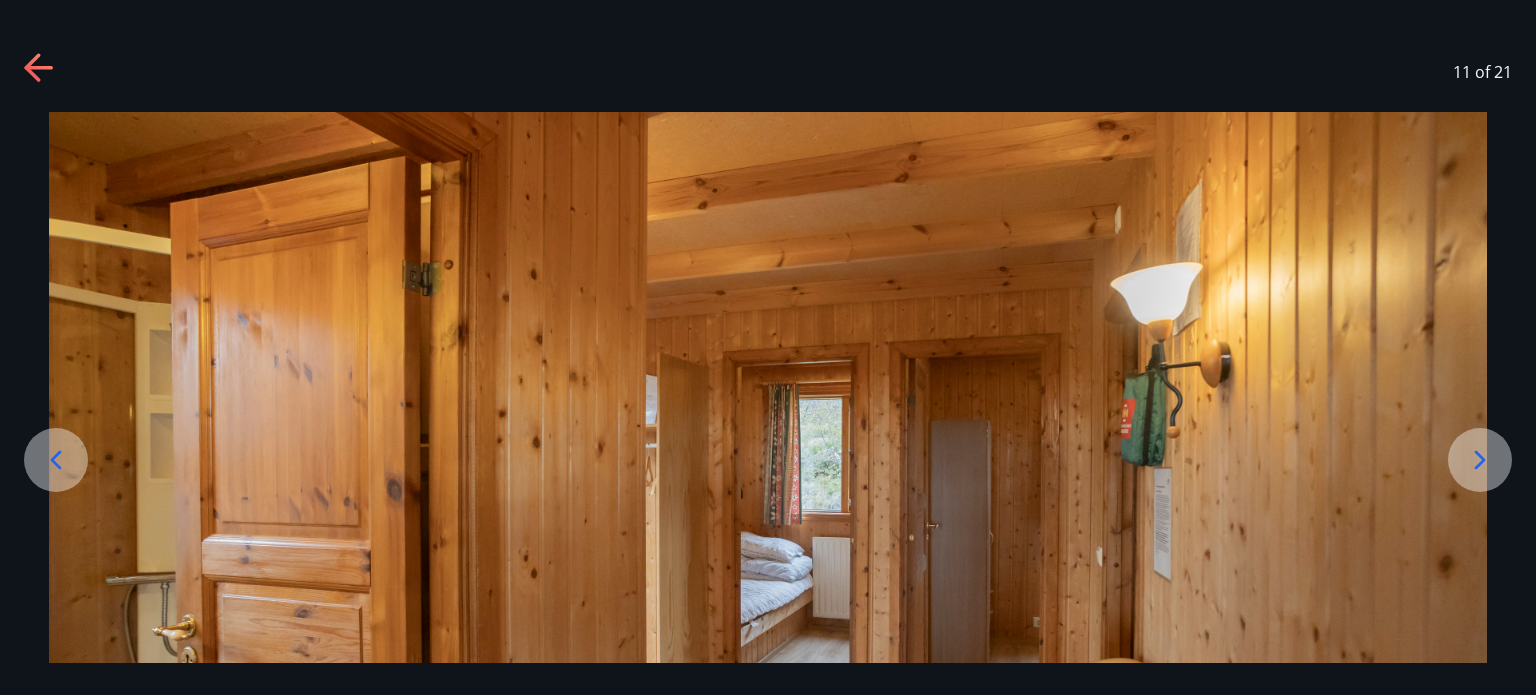 click 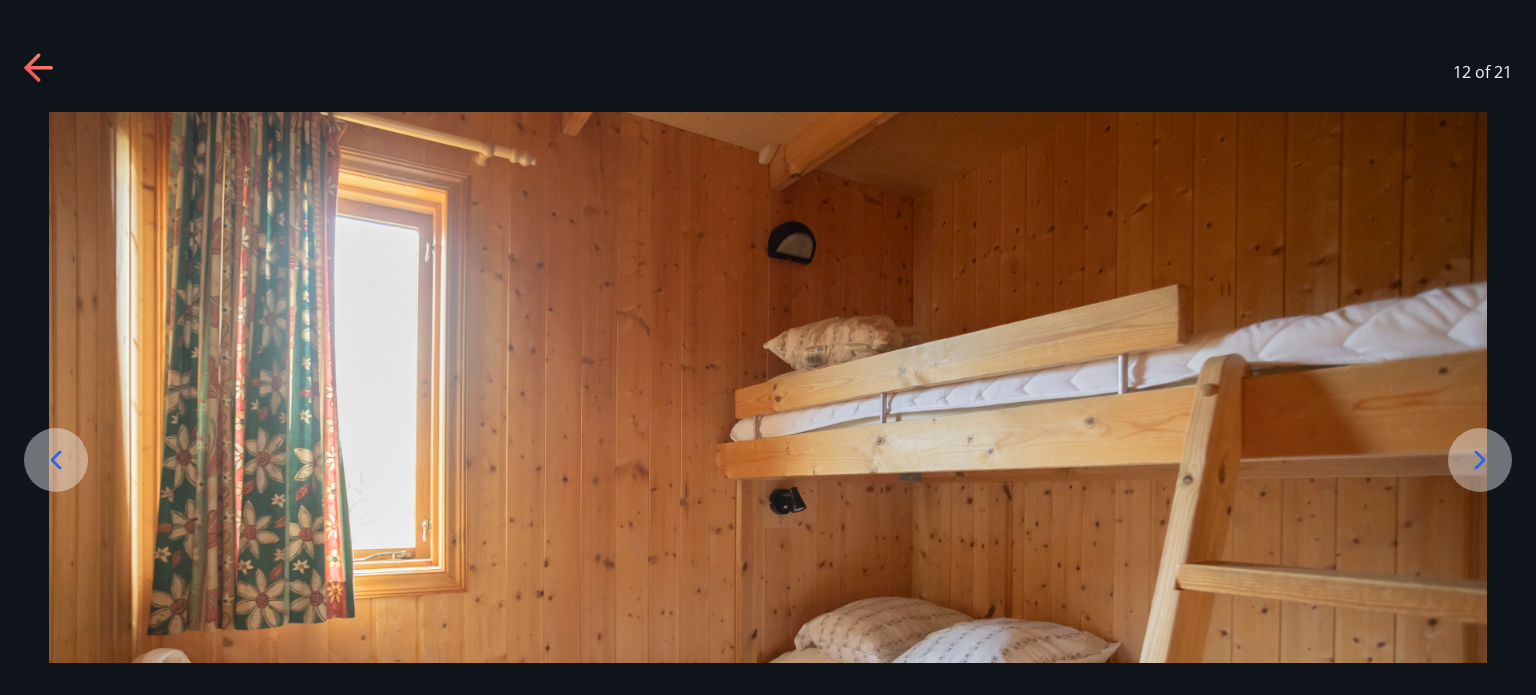 click 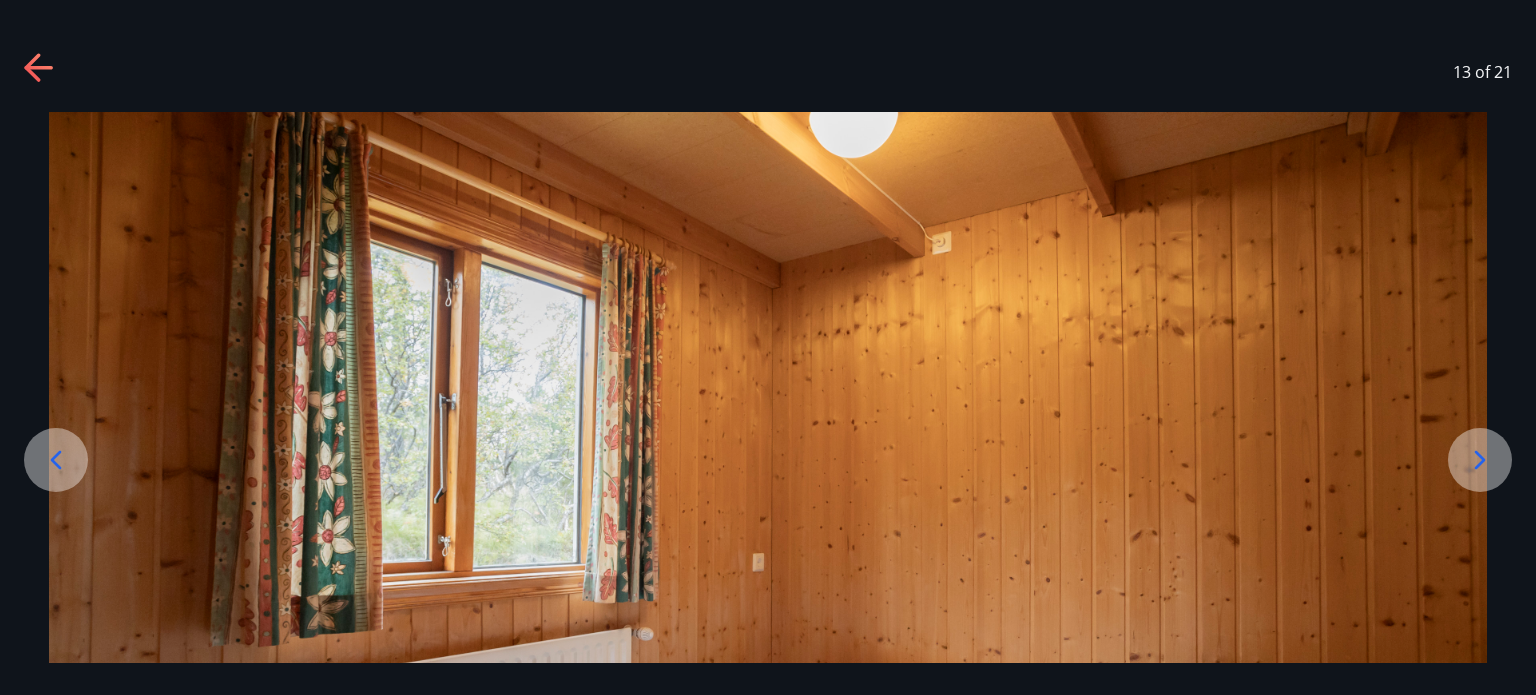 click 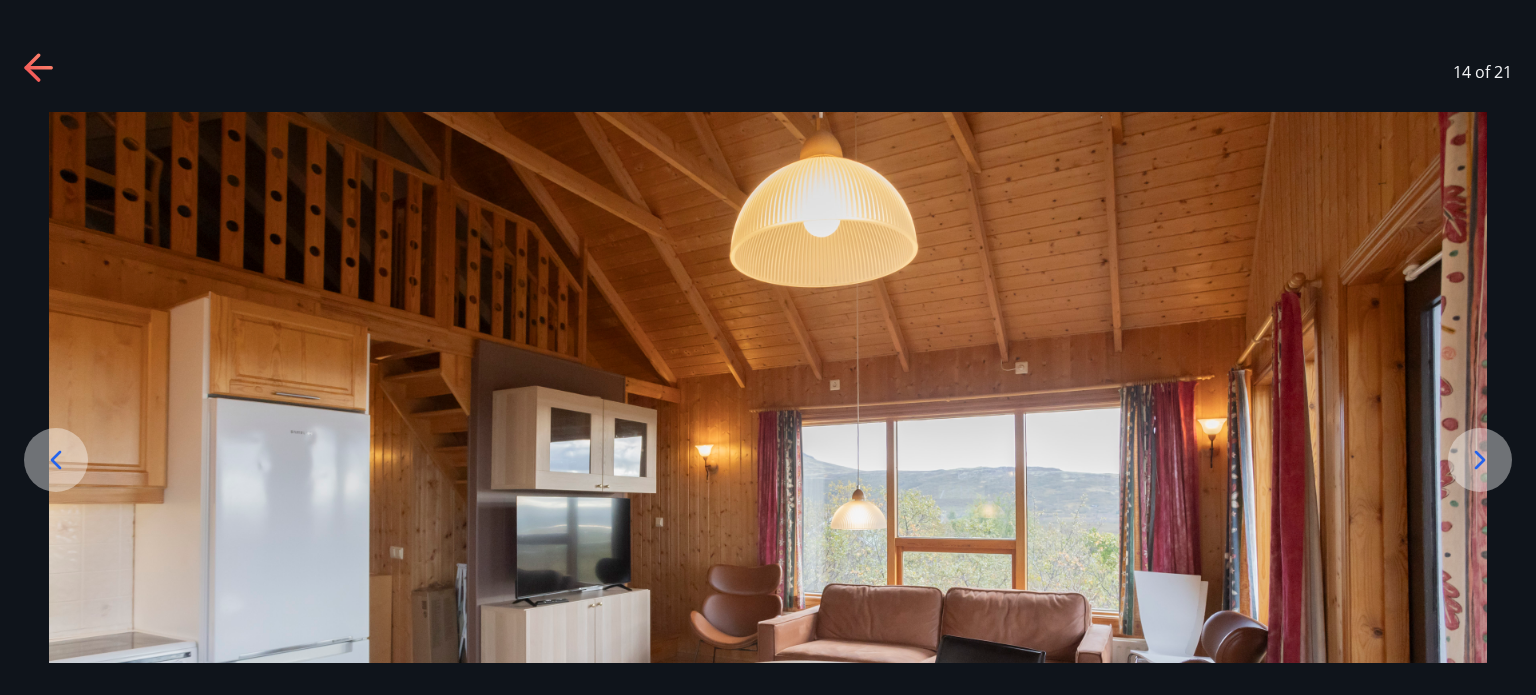 click 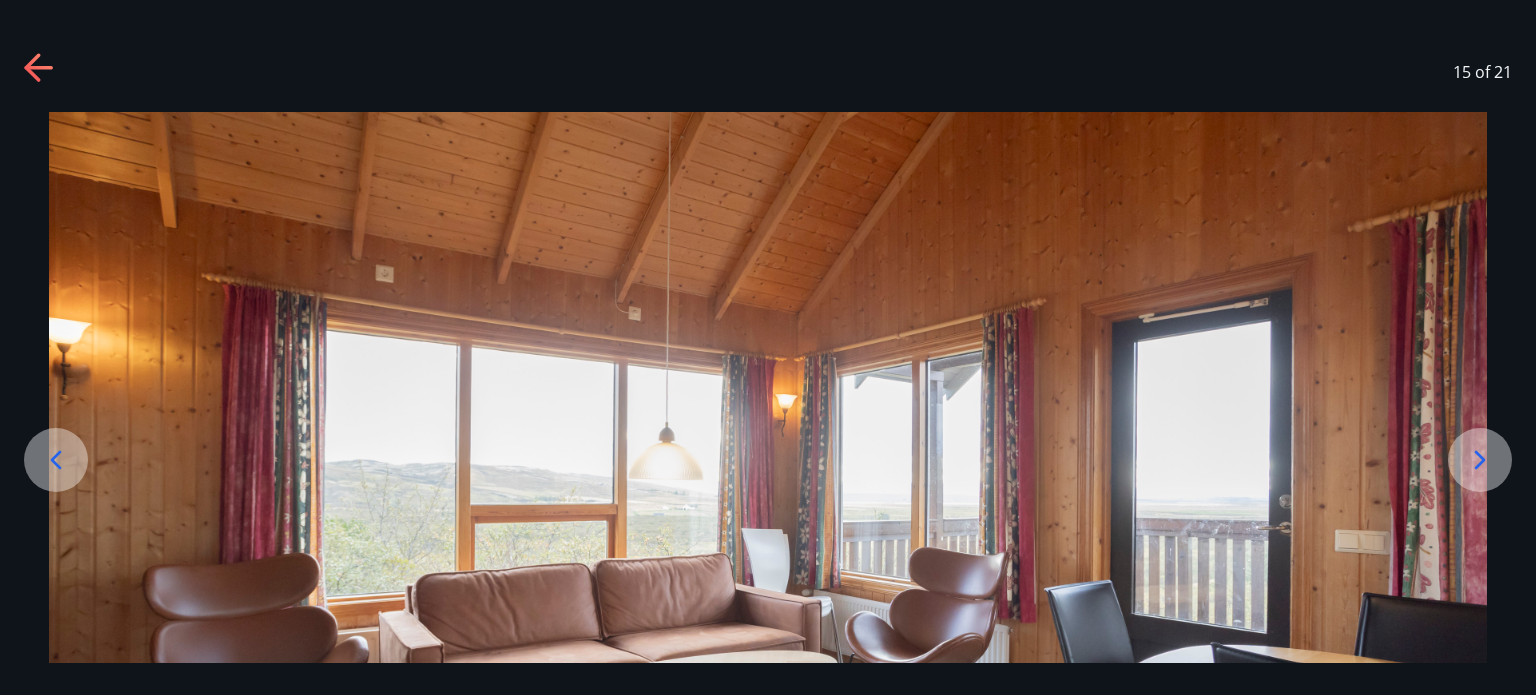 click 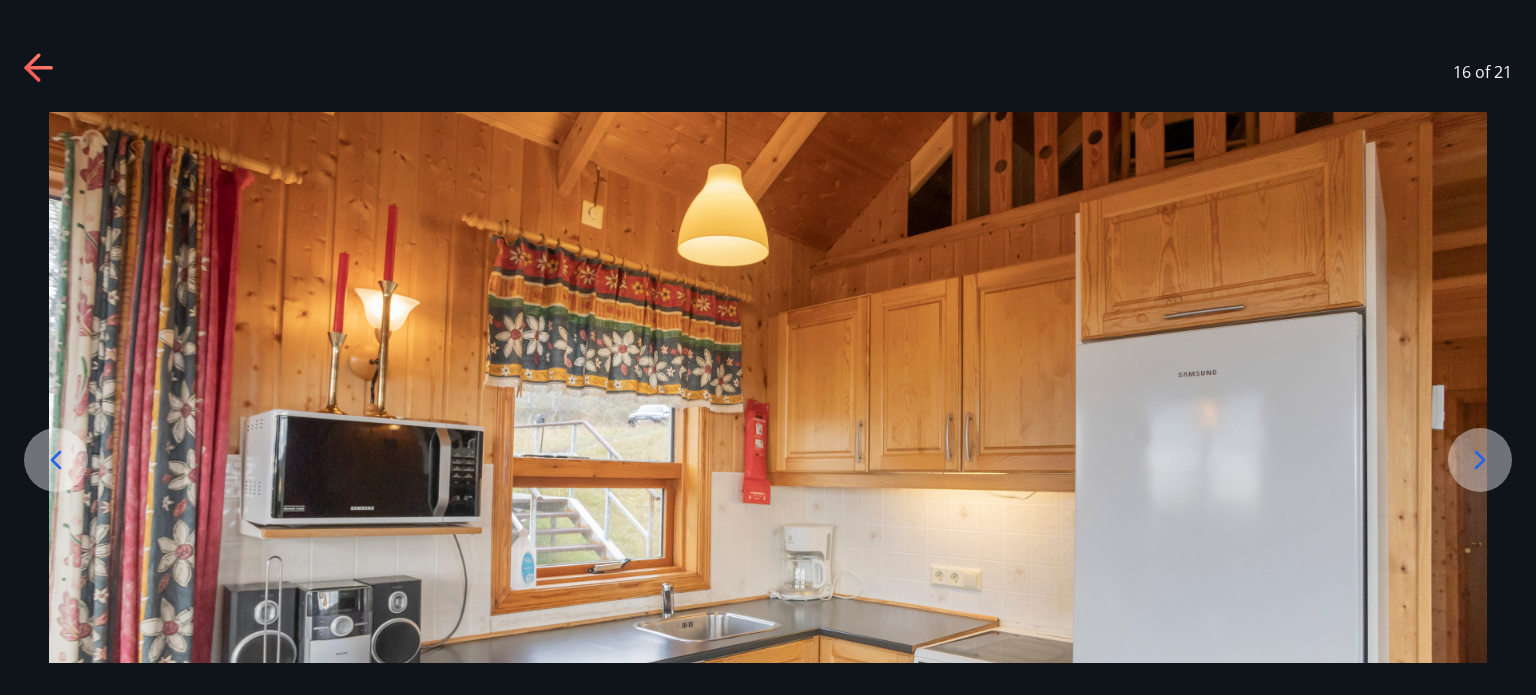 click 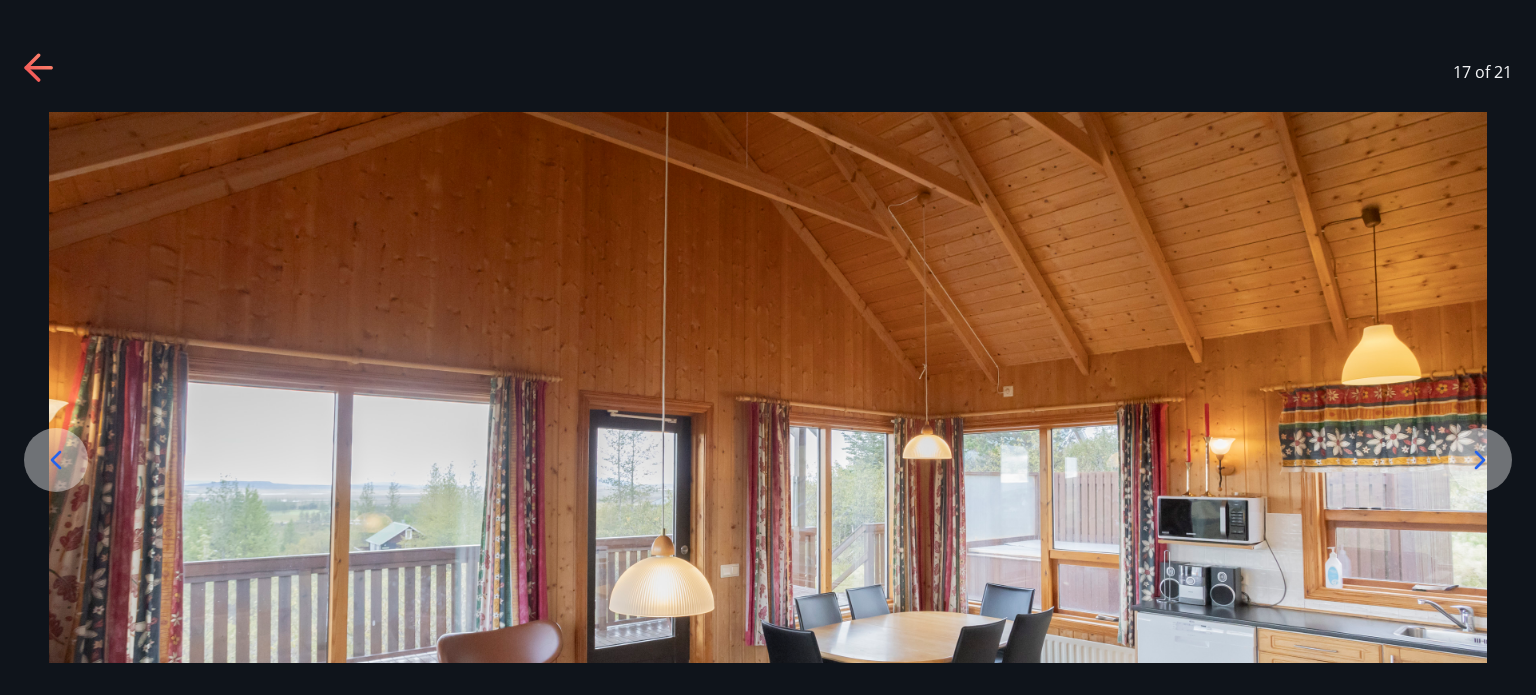 click 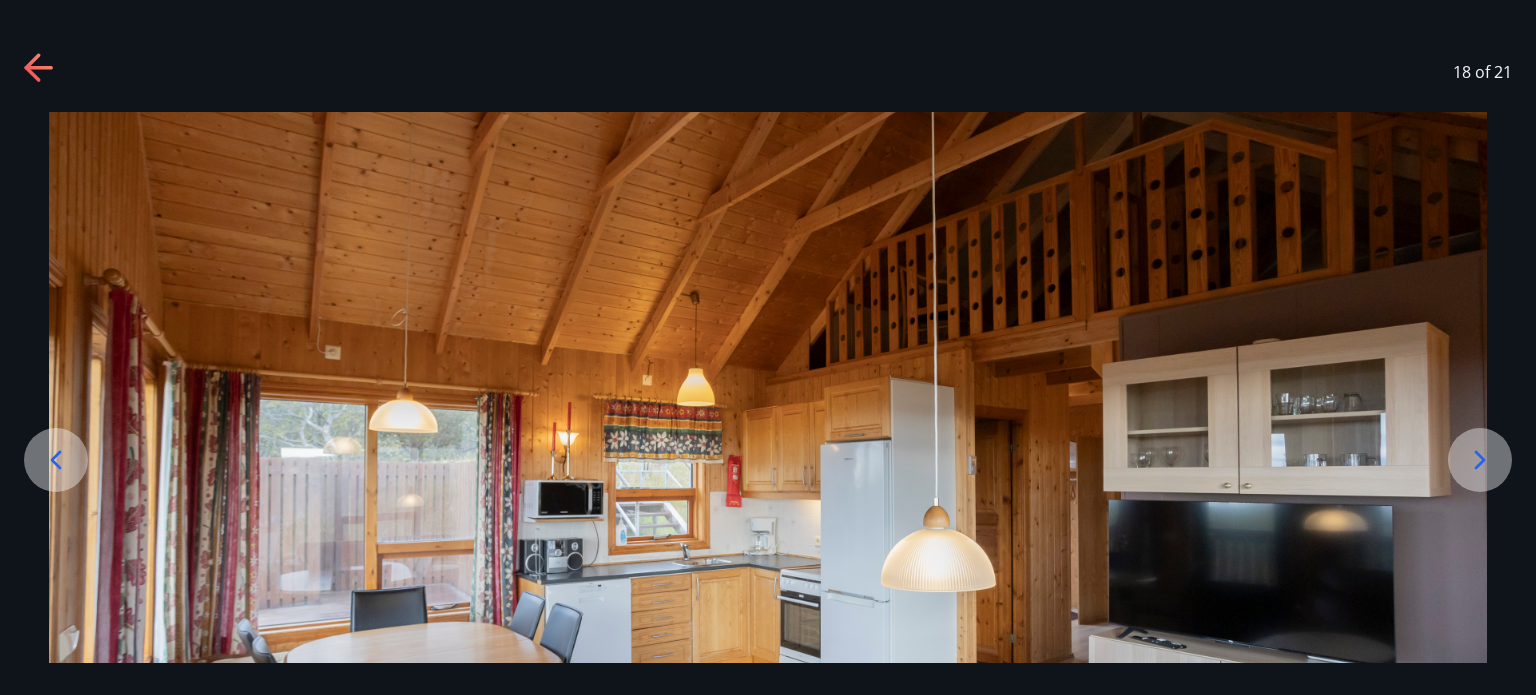 click 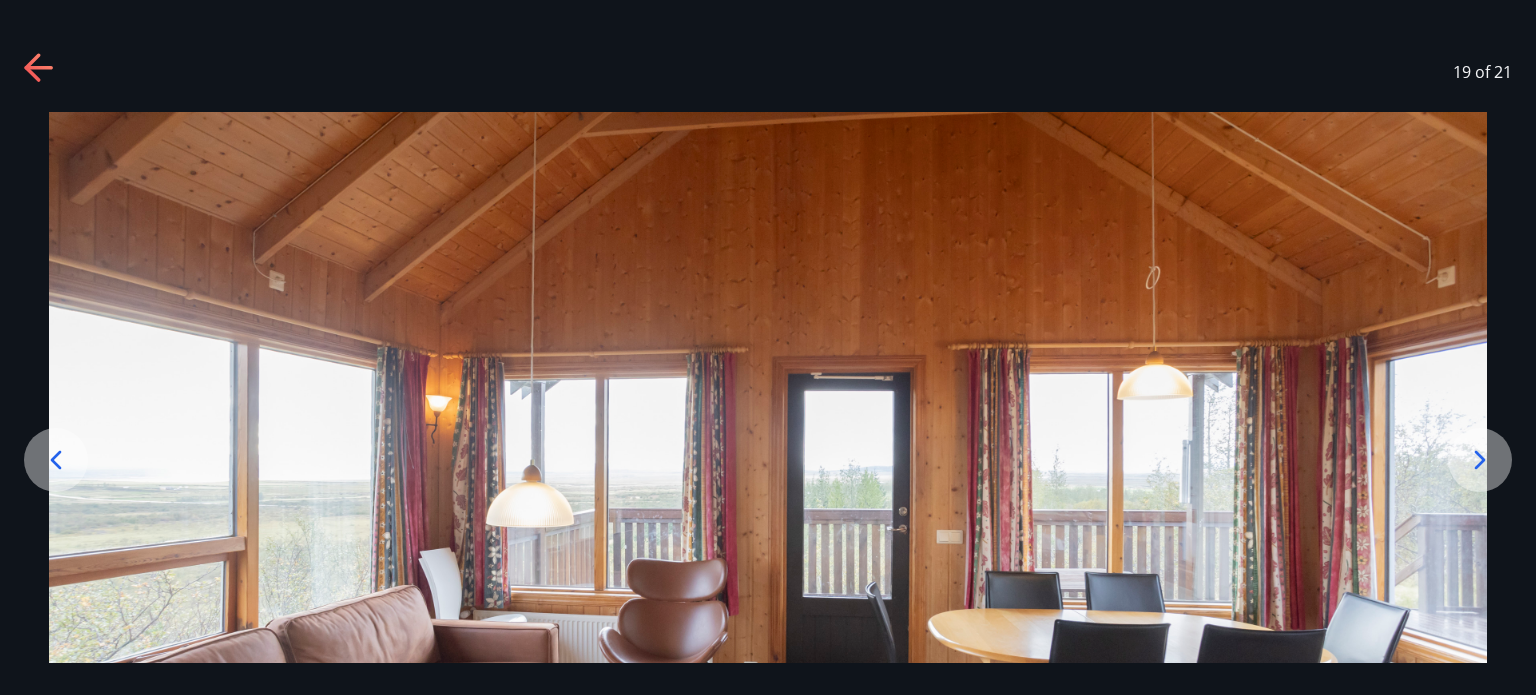 click 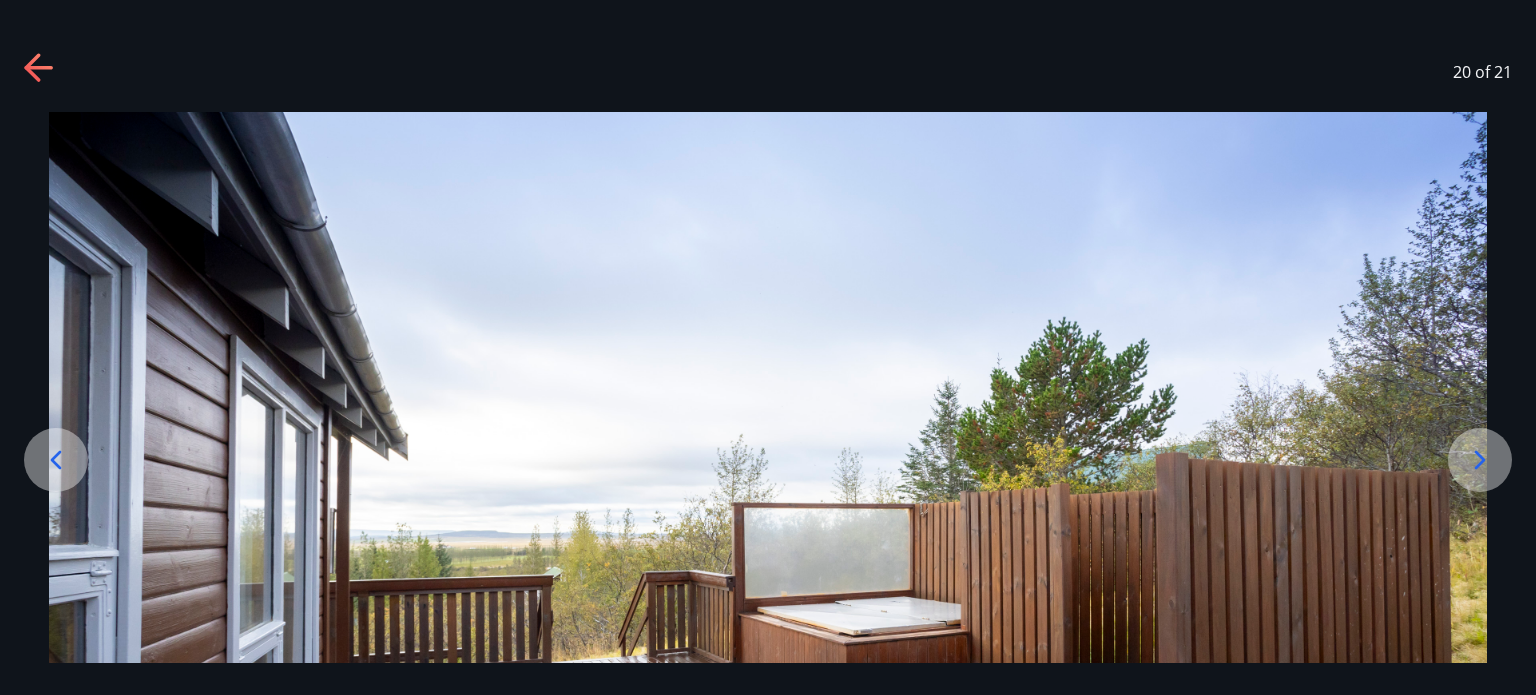 click 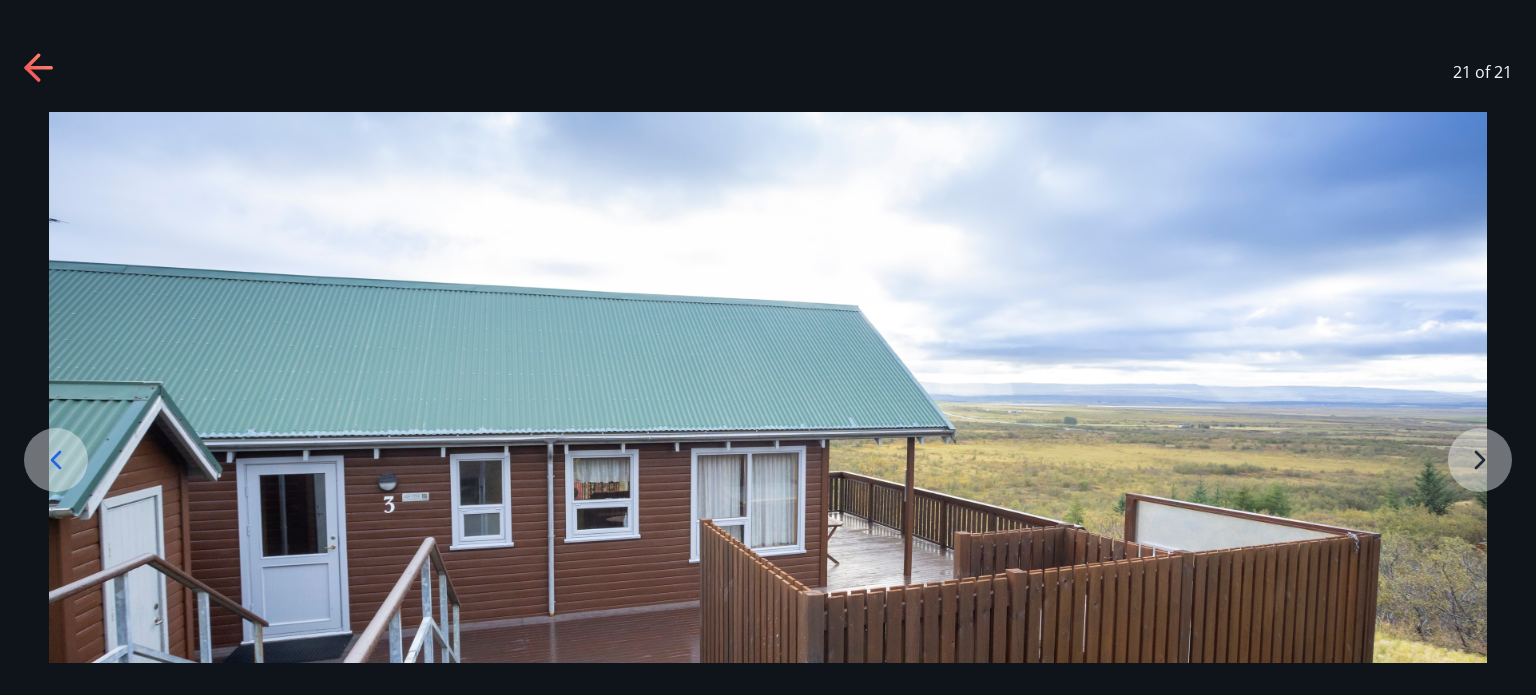 click at bounding box center [768, 511] 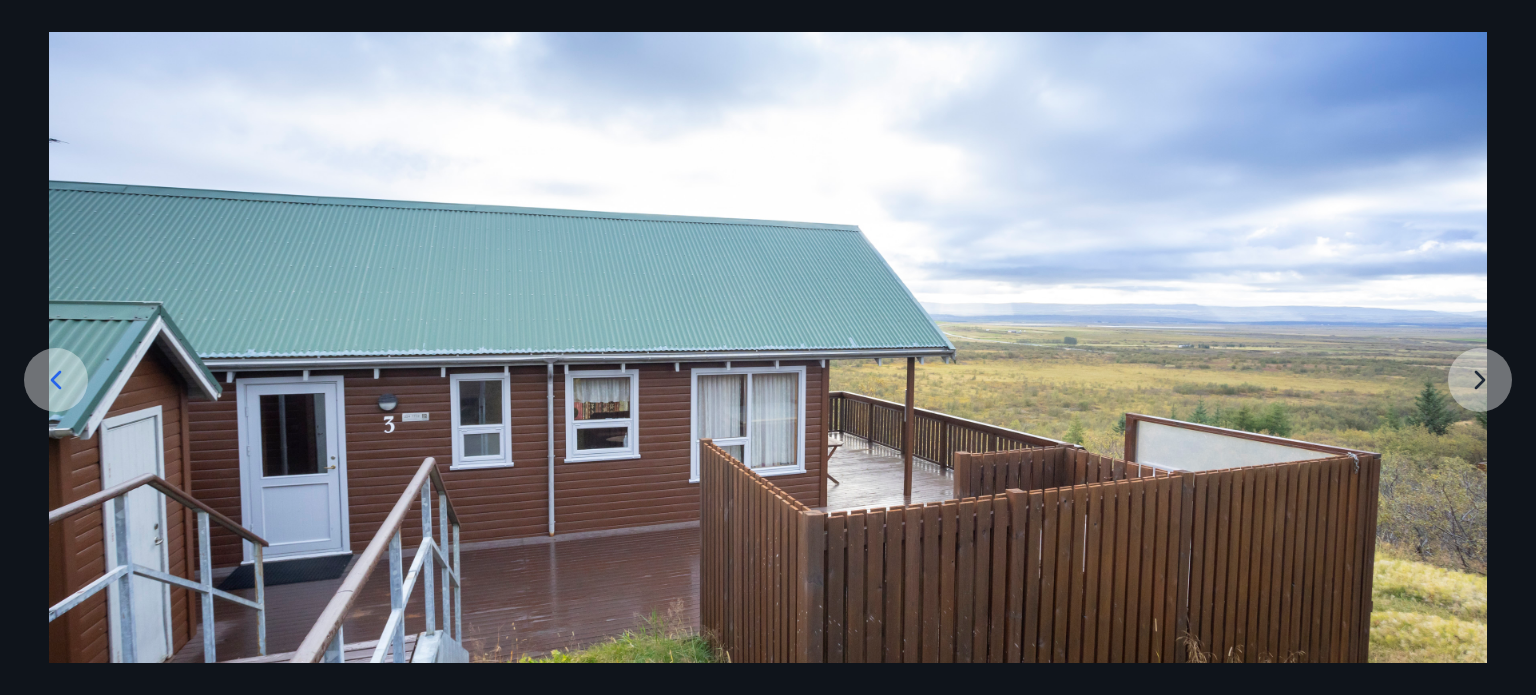 click at bounding box center [768, 431] 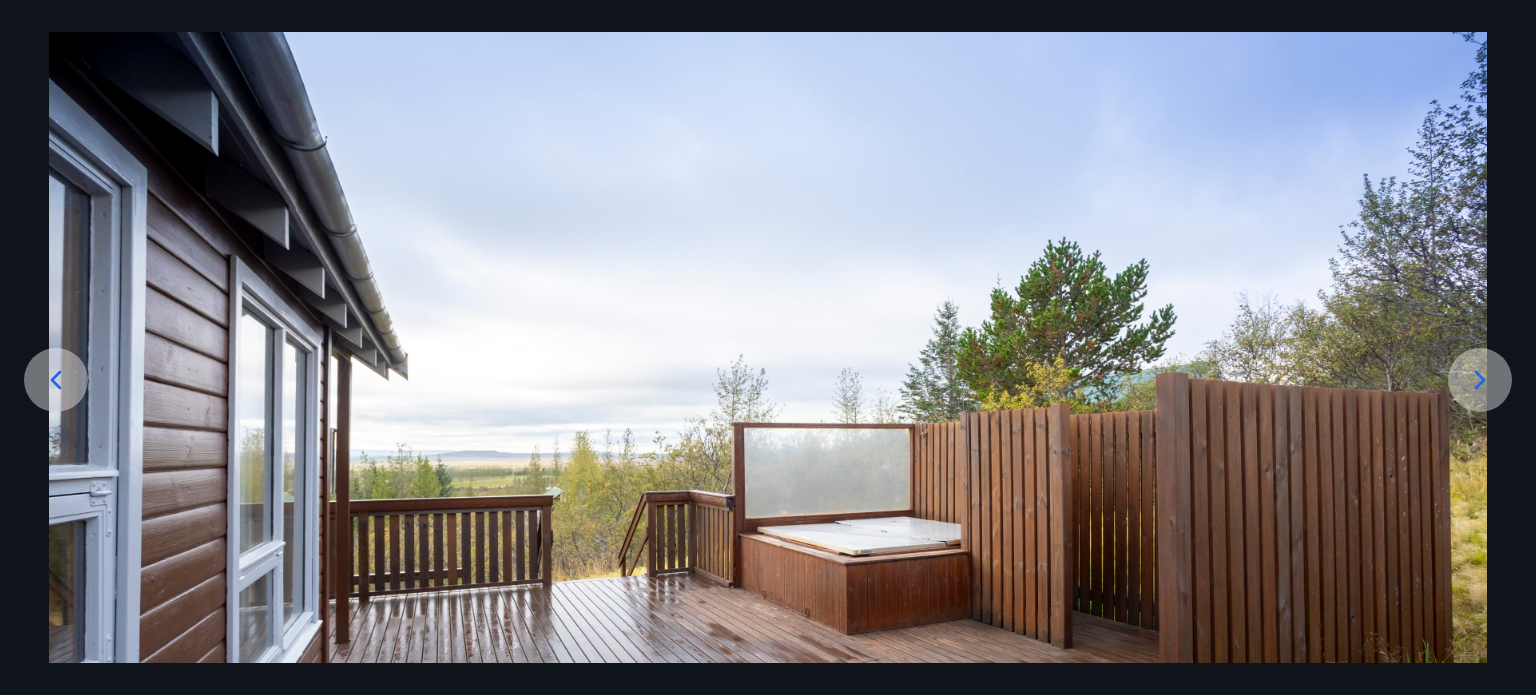click 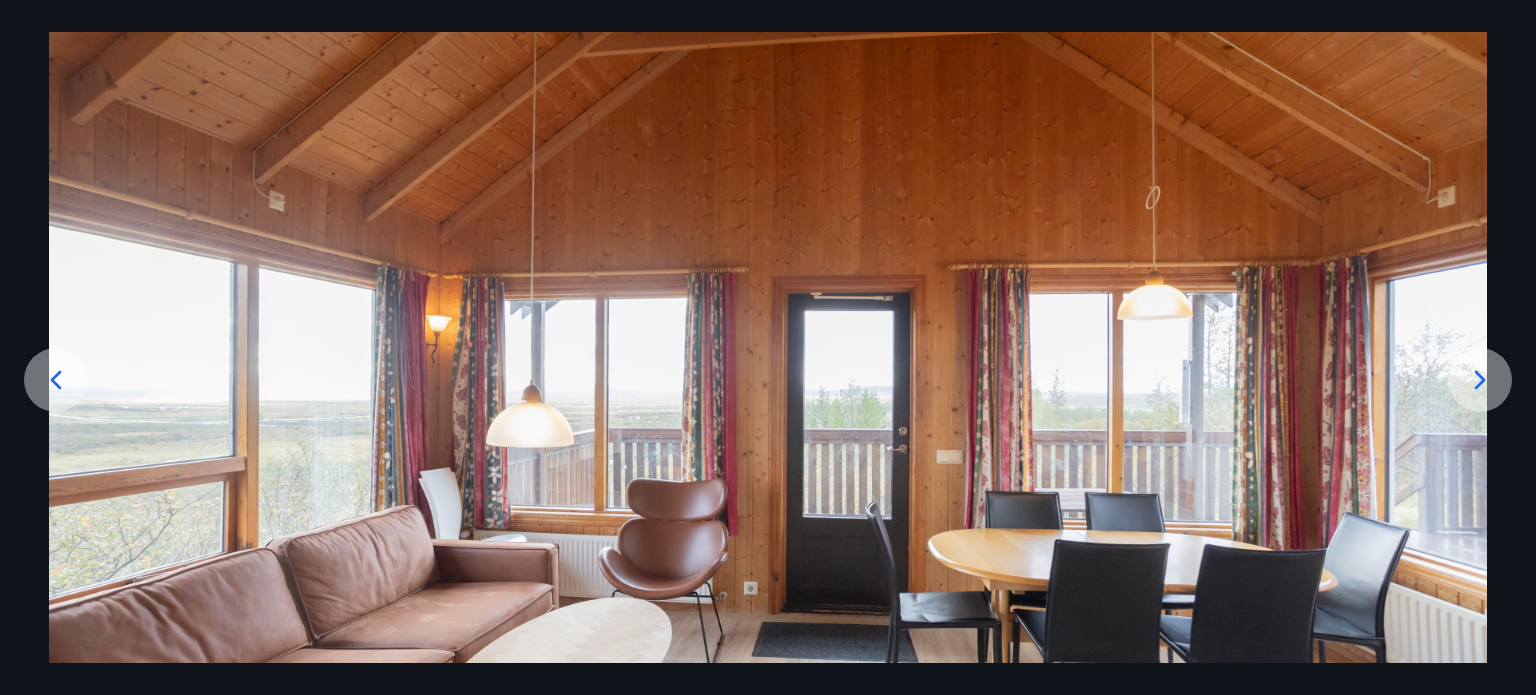 click 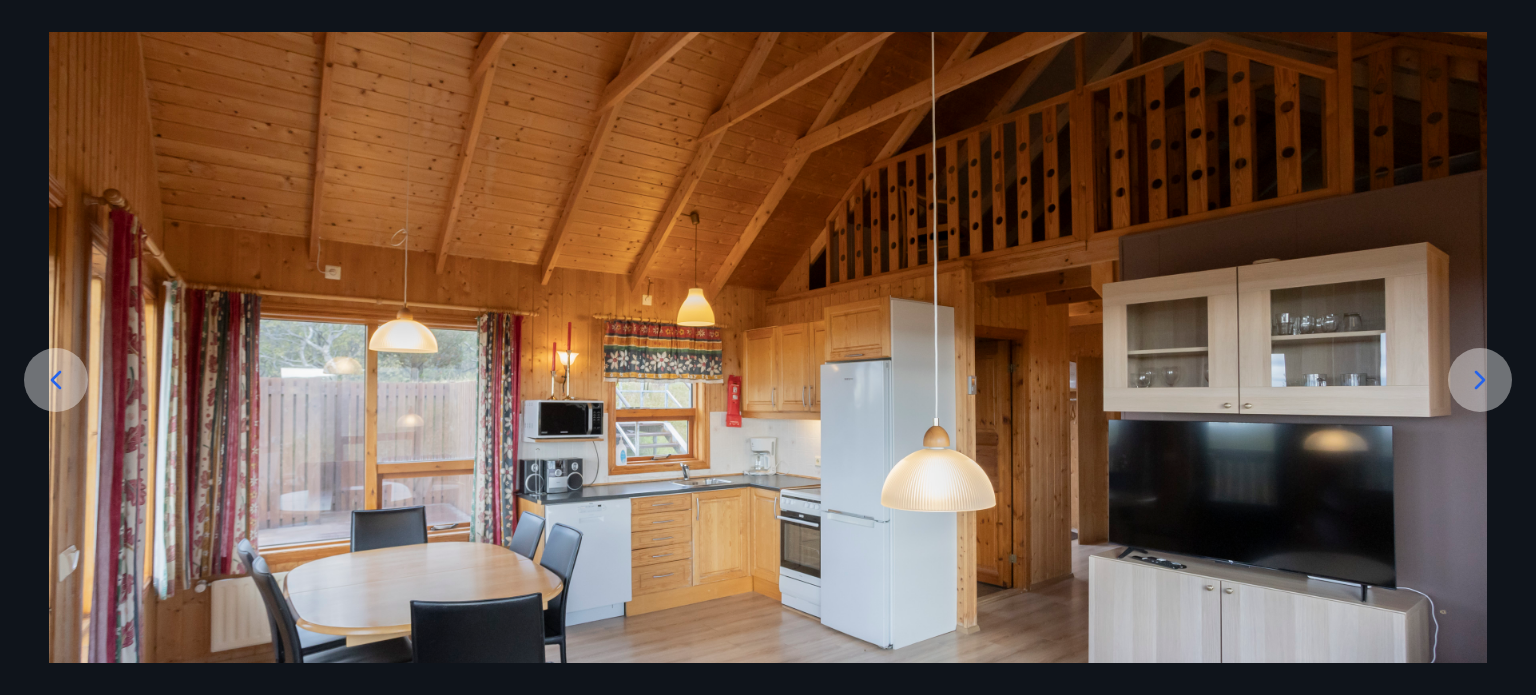 click 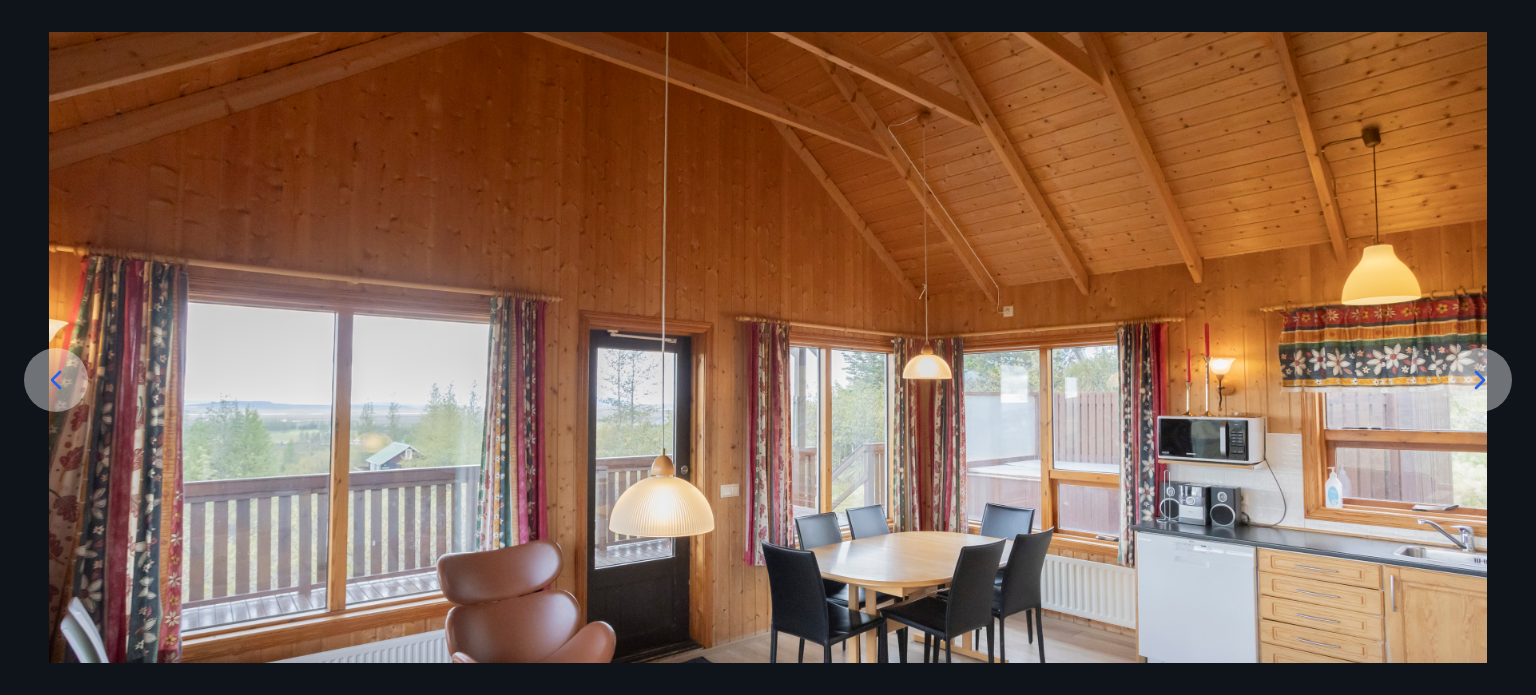 click 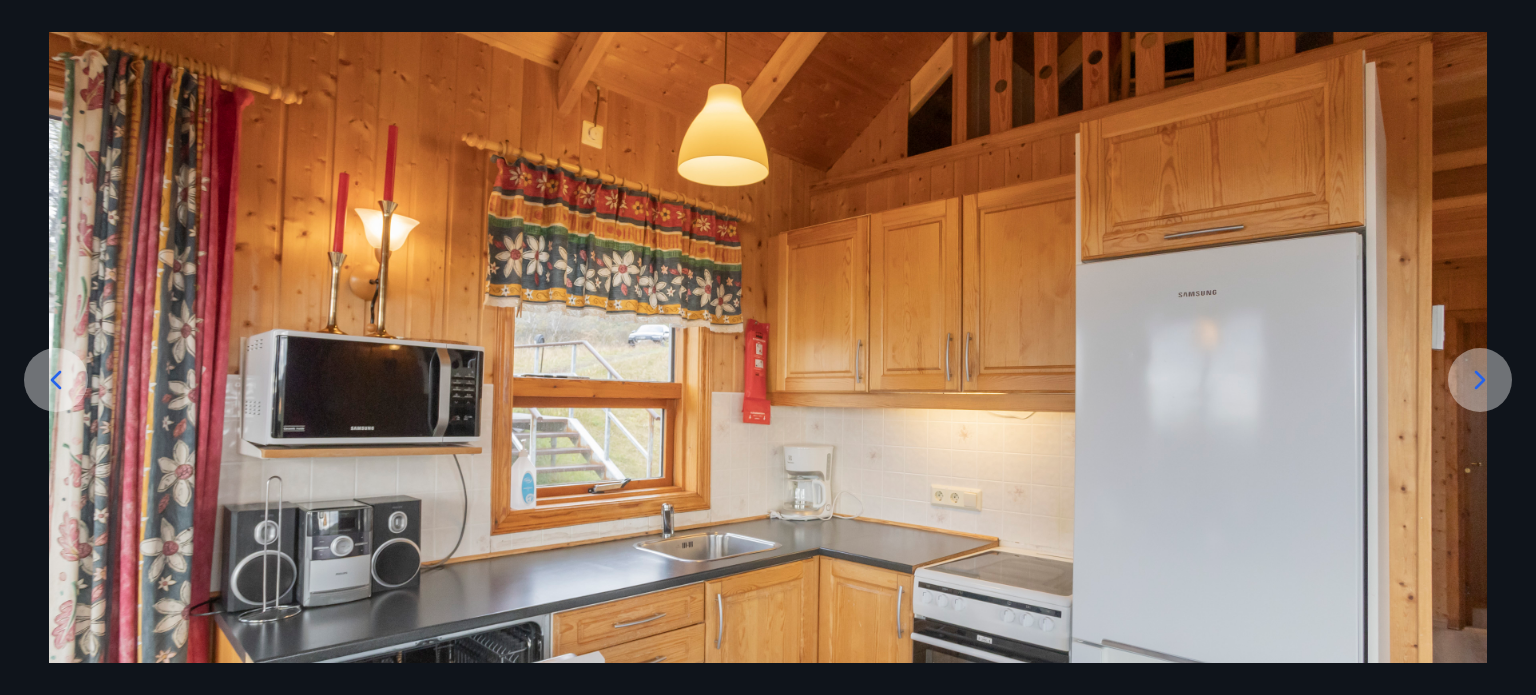 click 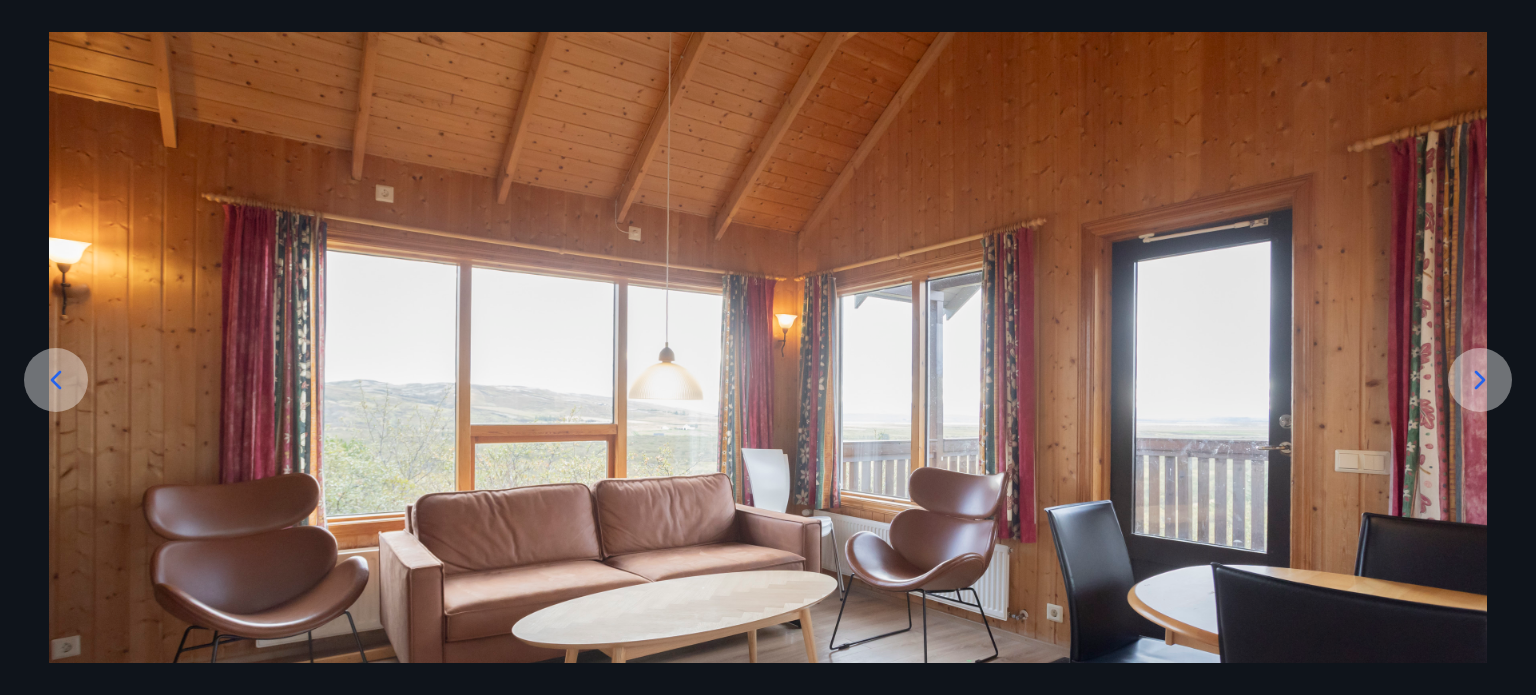 click 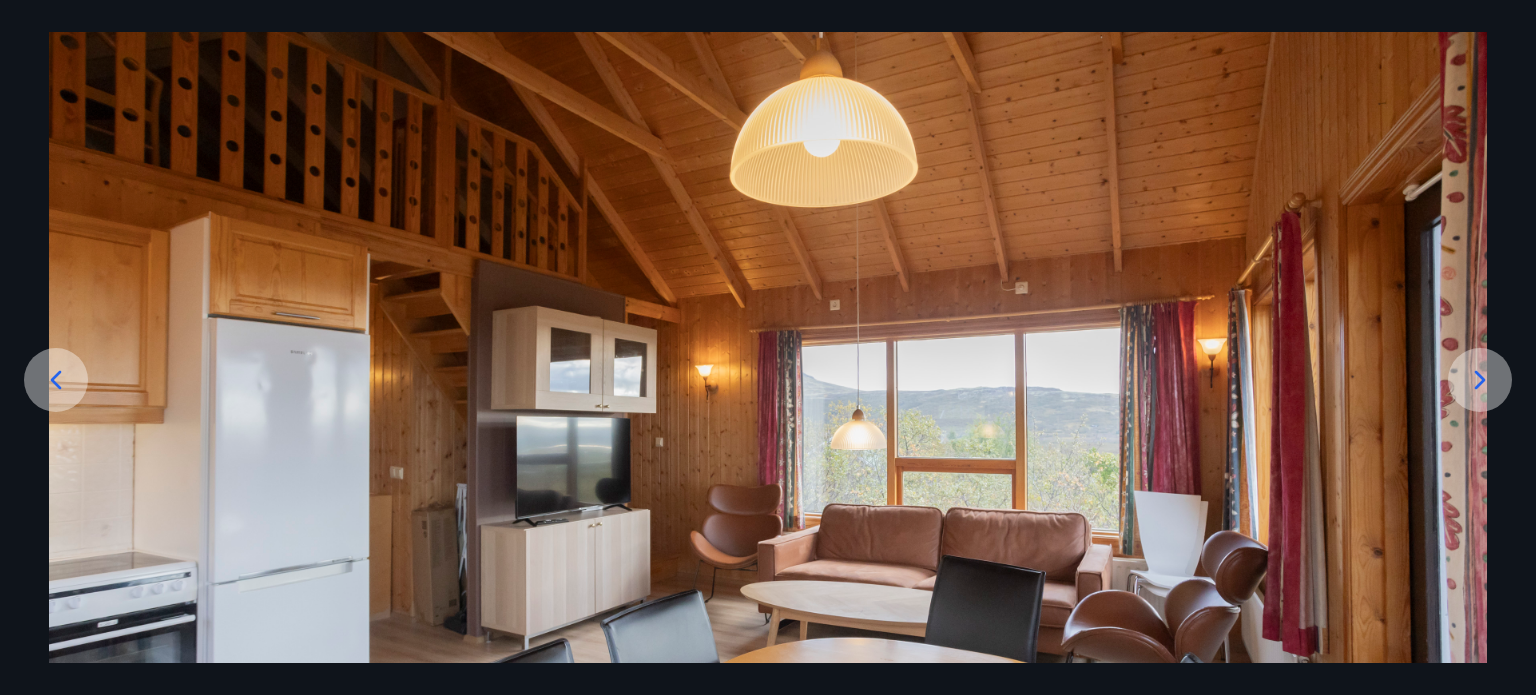 click 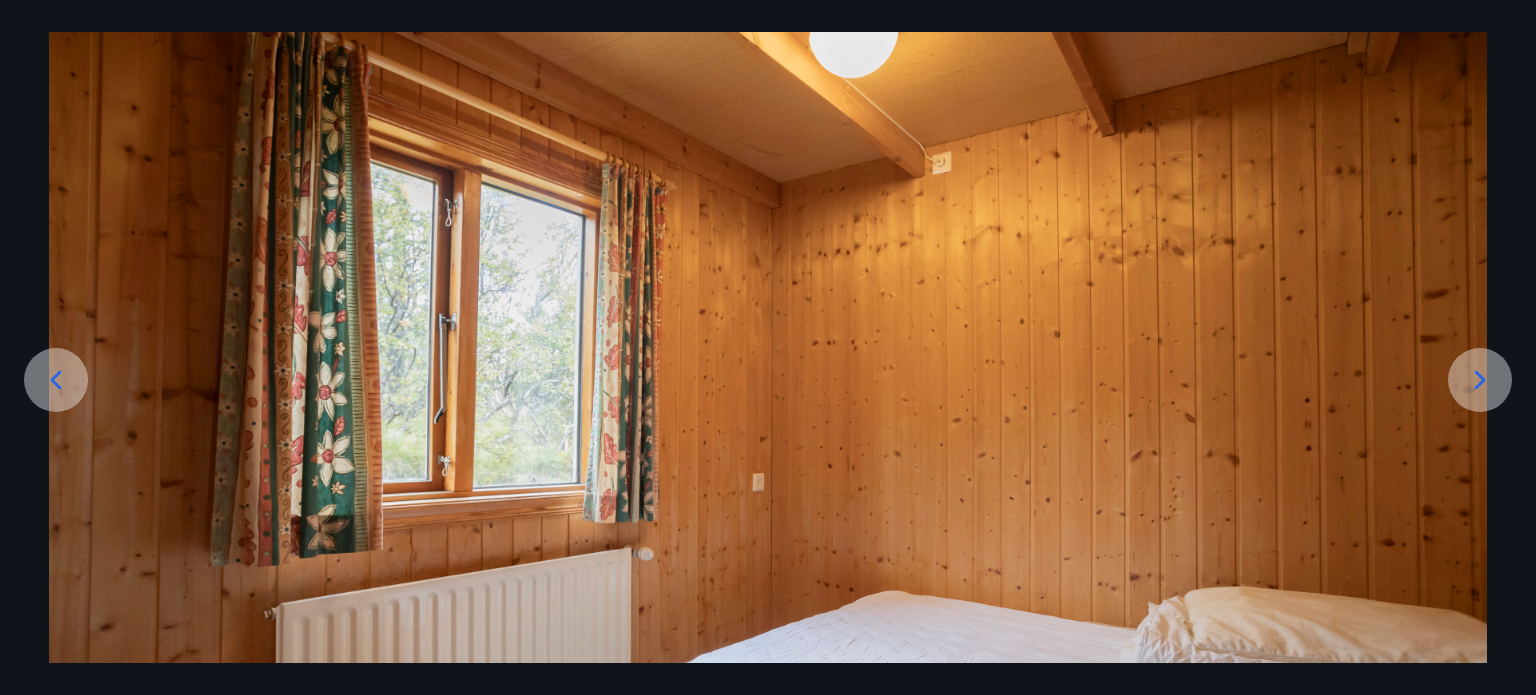 click 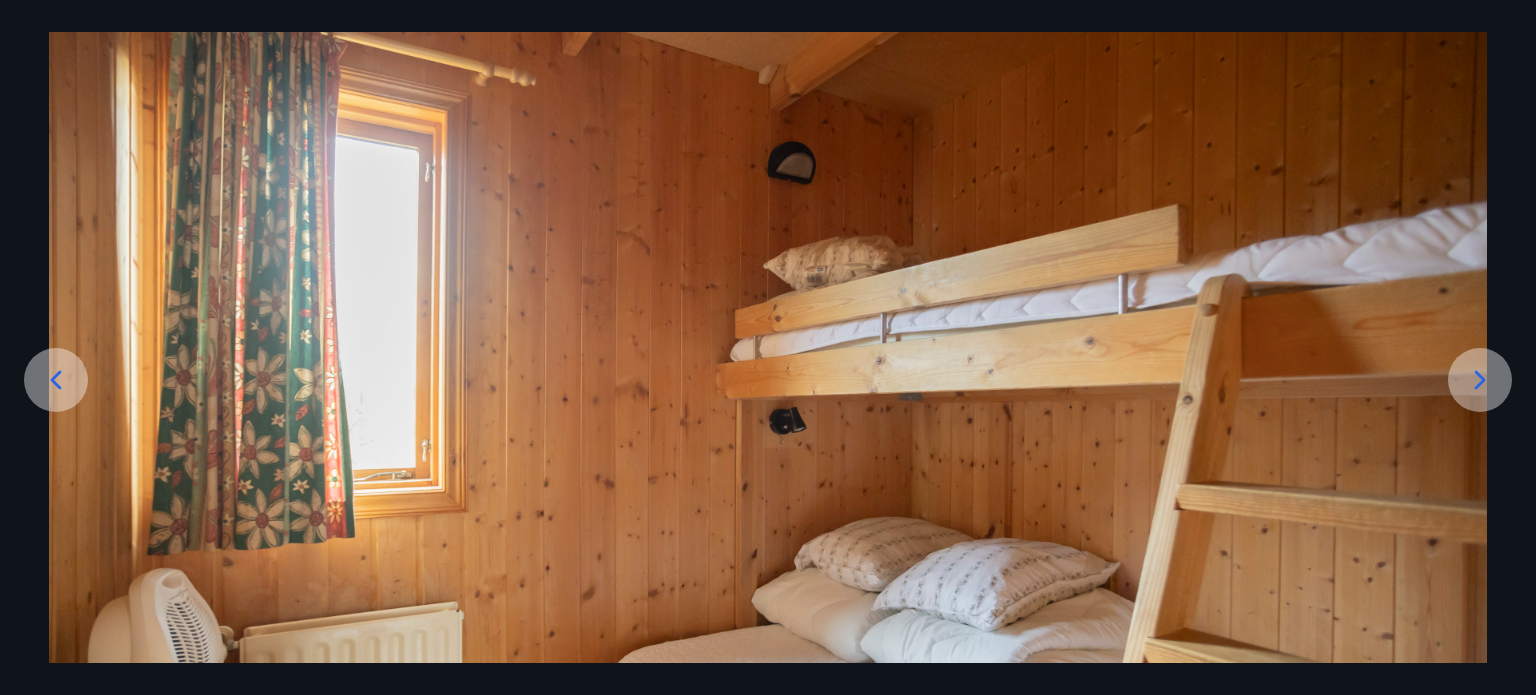 click 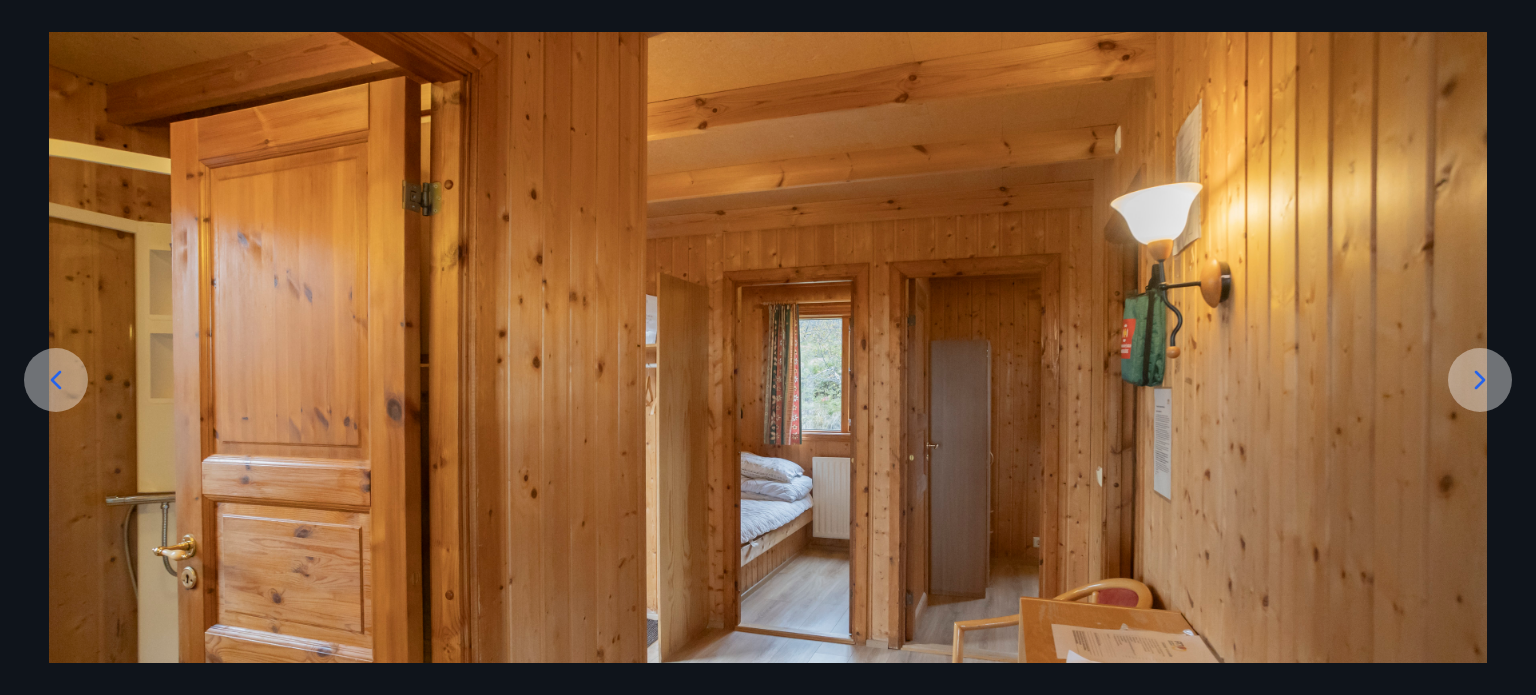 click 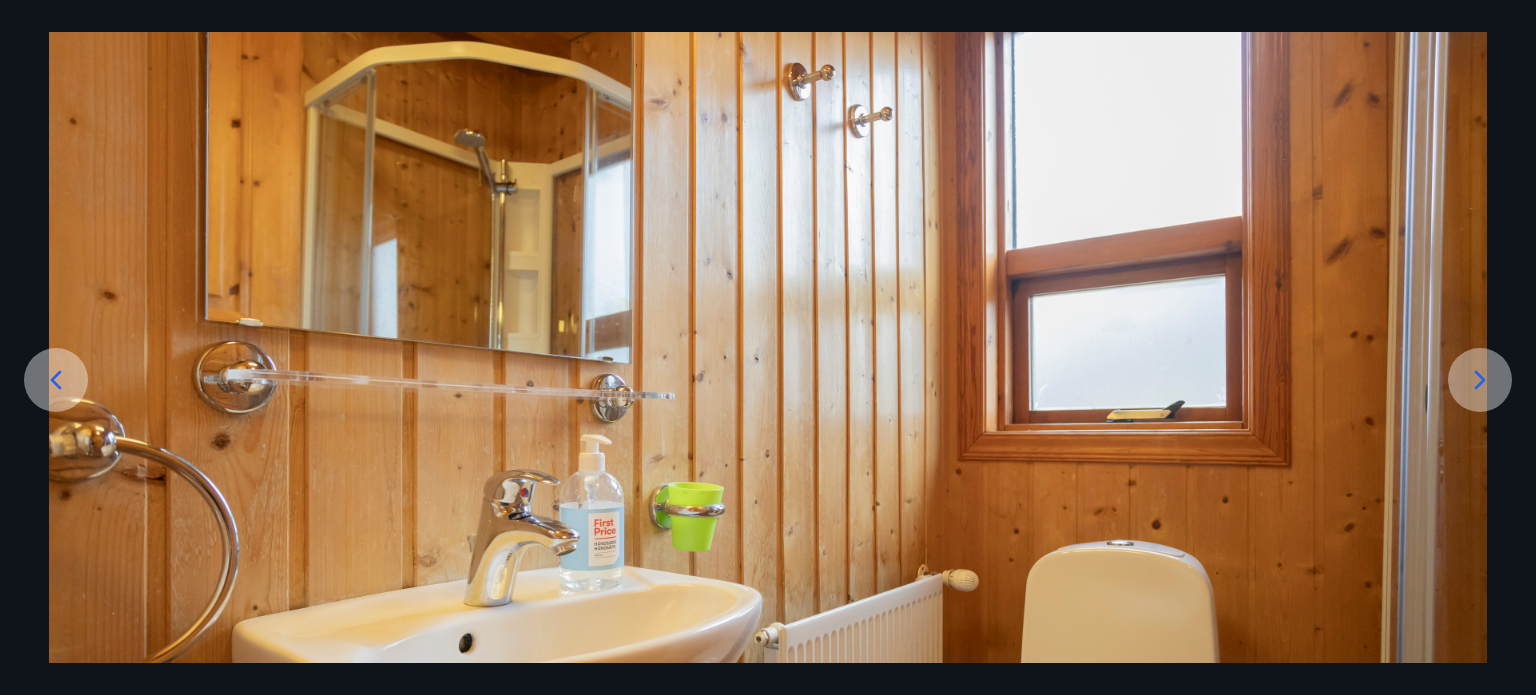 click 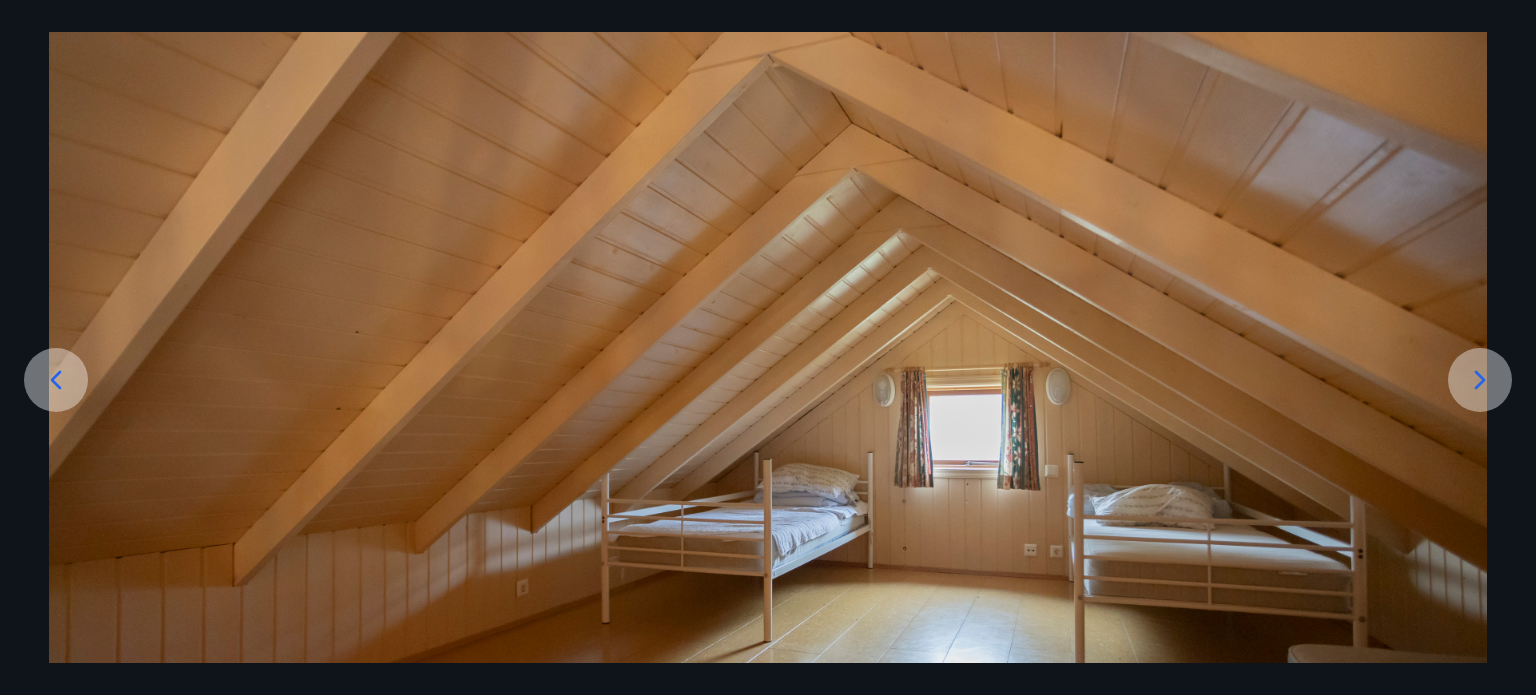 click 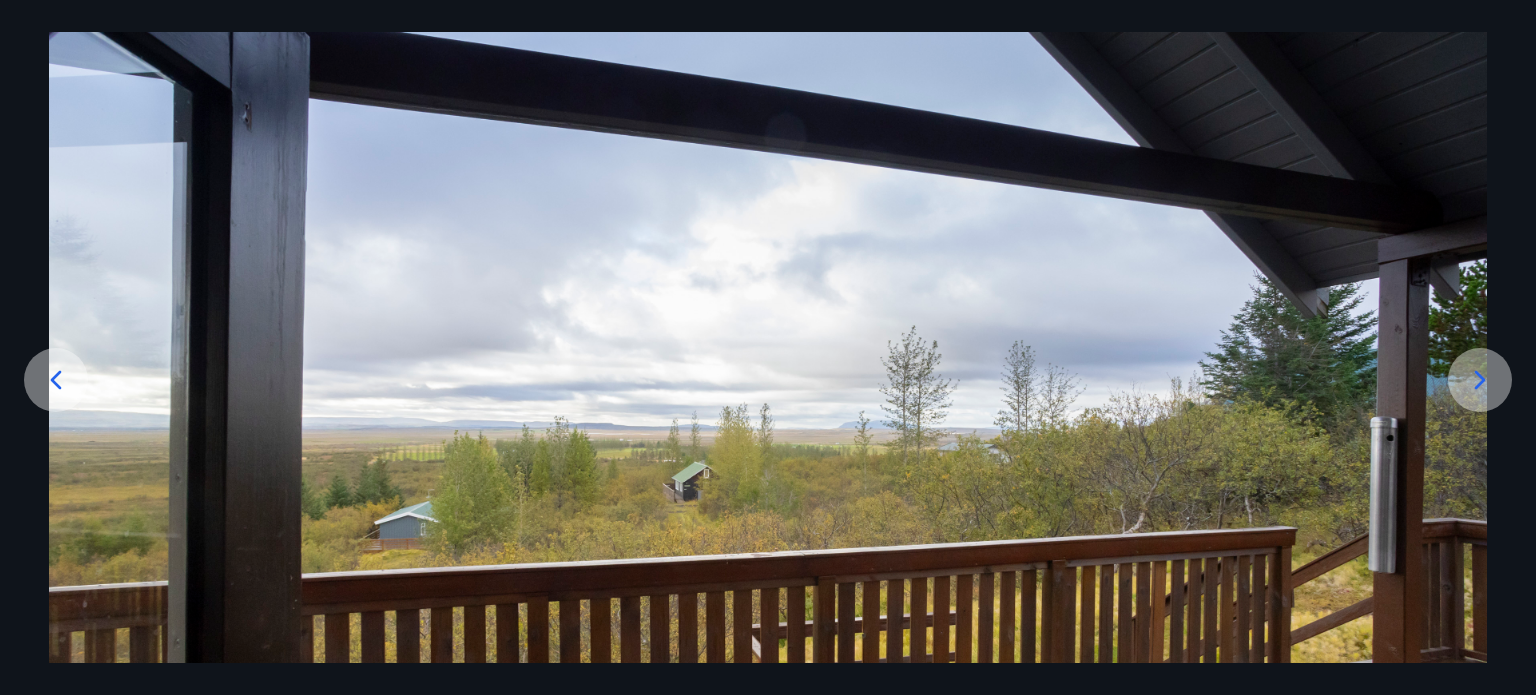 click 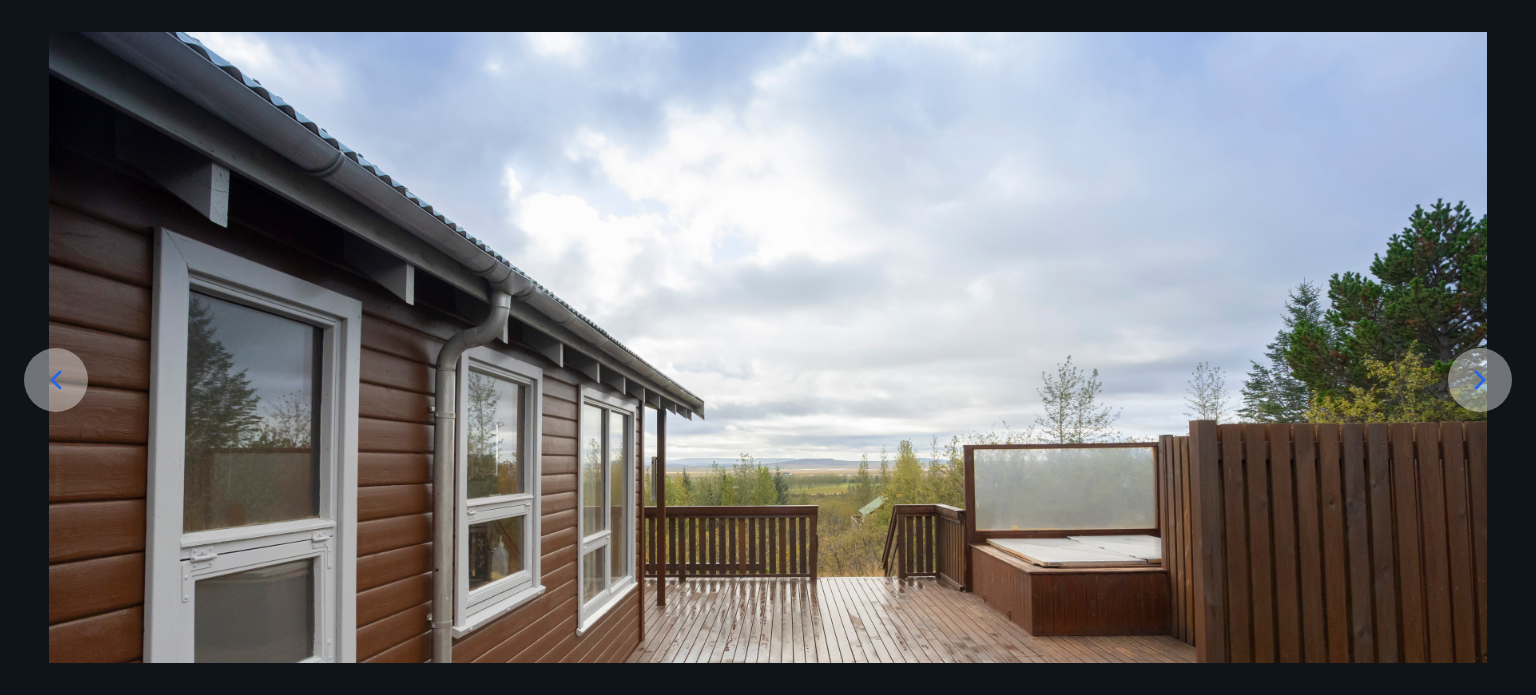 click 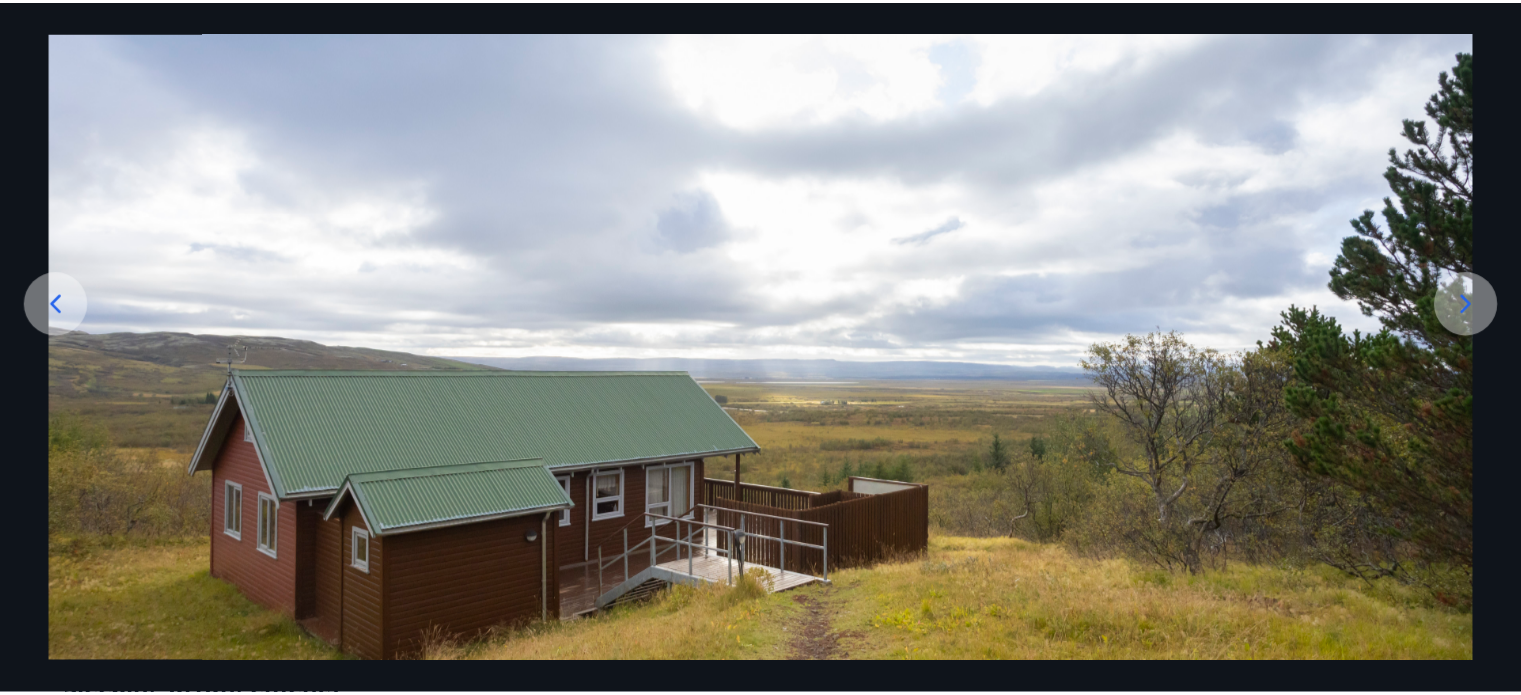 scroll, scrollTop: 0, scrollLeft: 0, axis: both 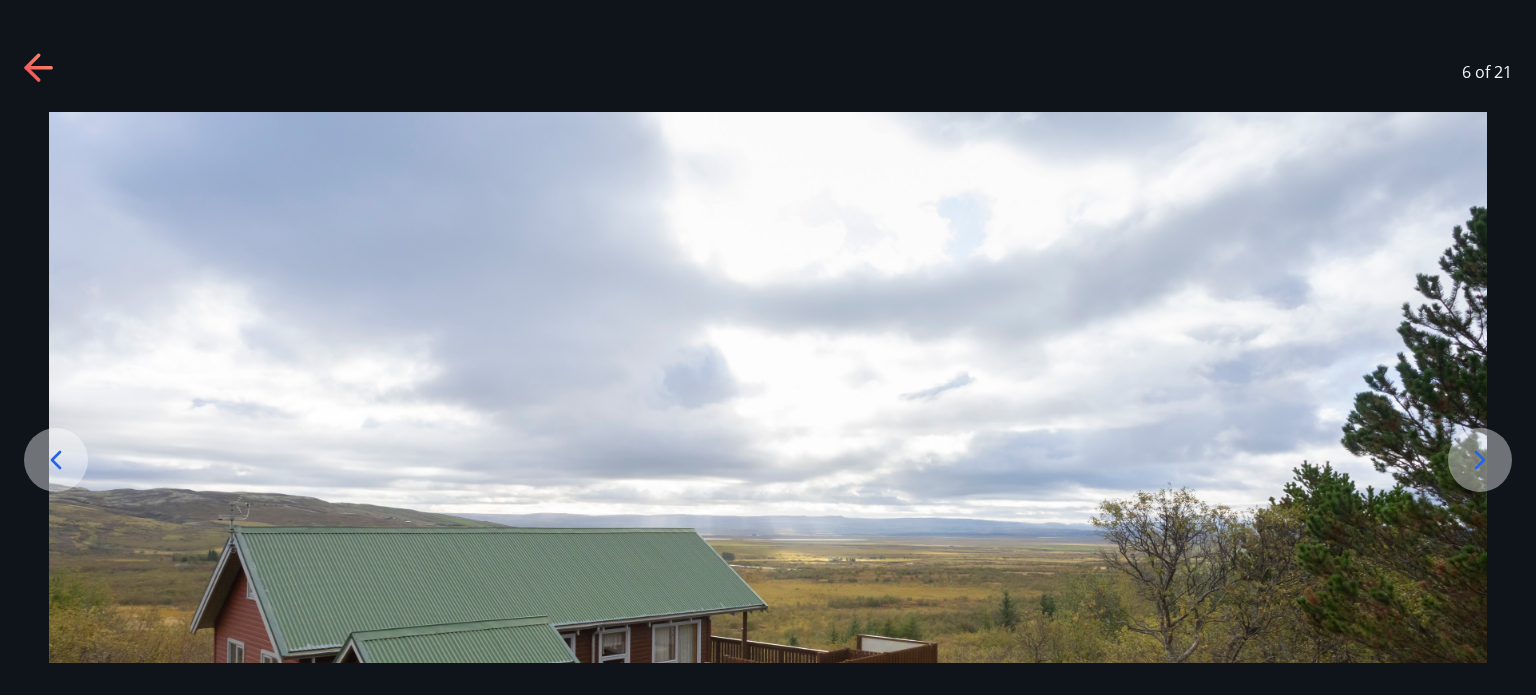 click 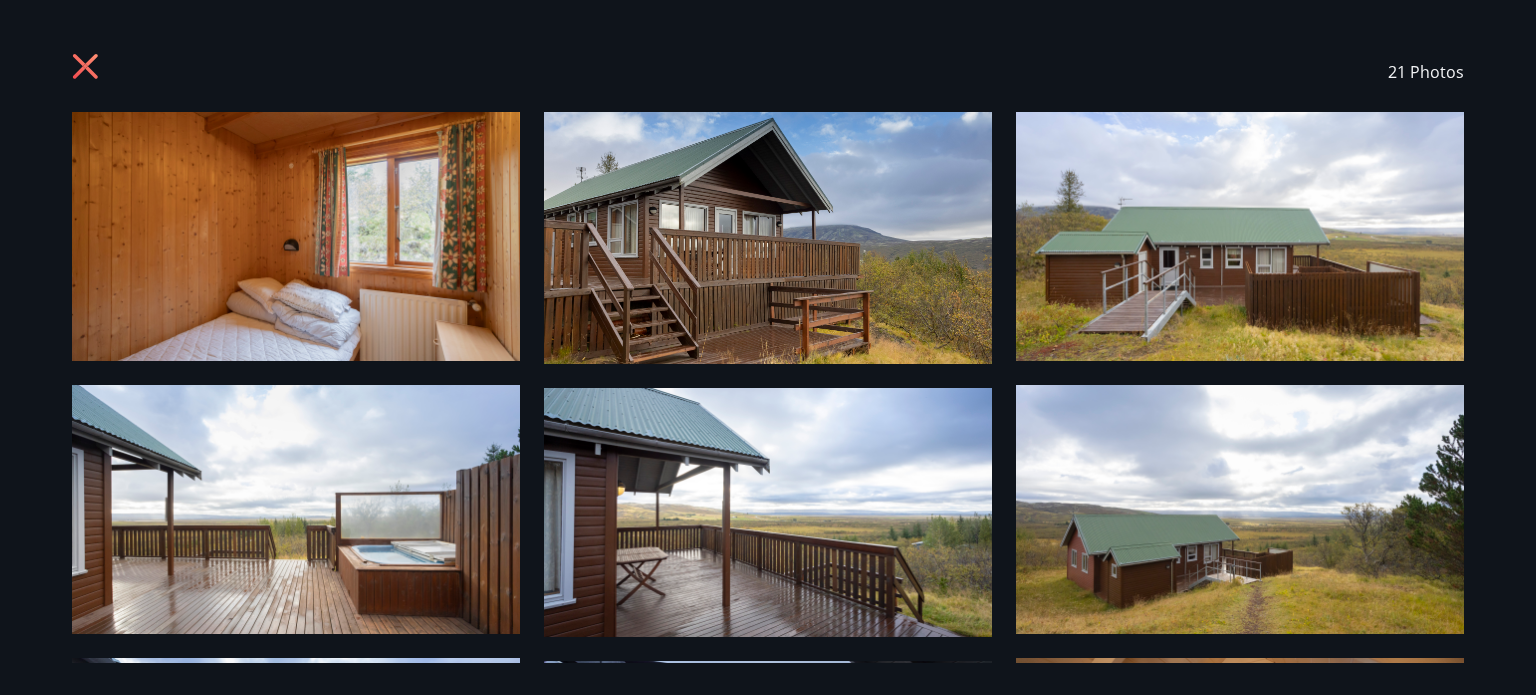 click 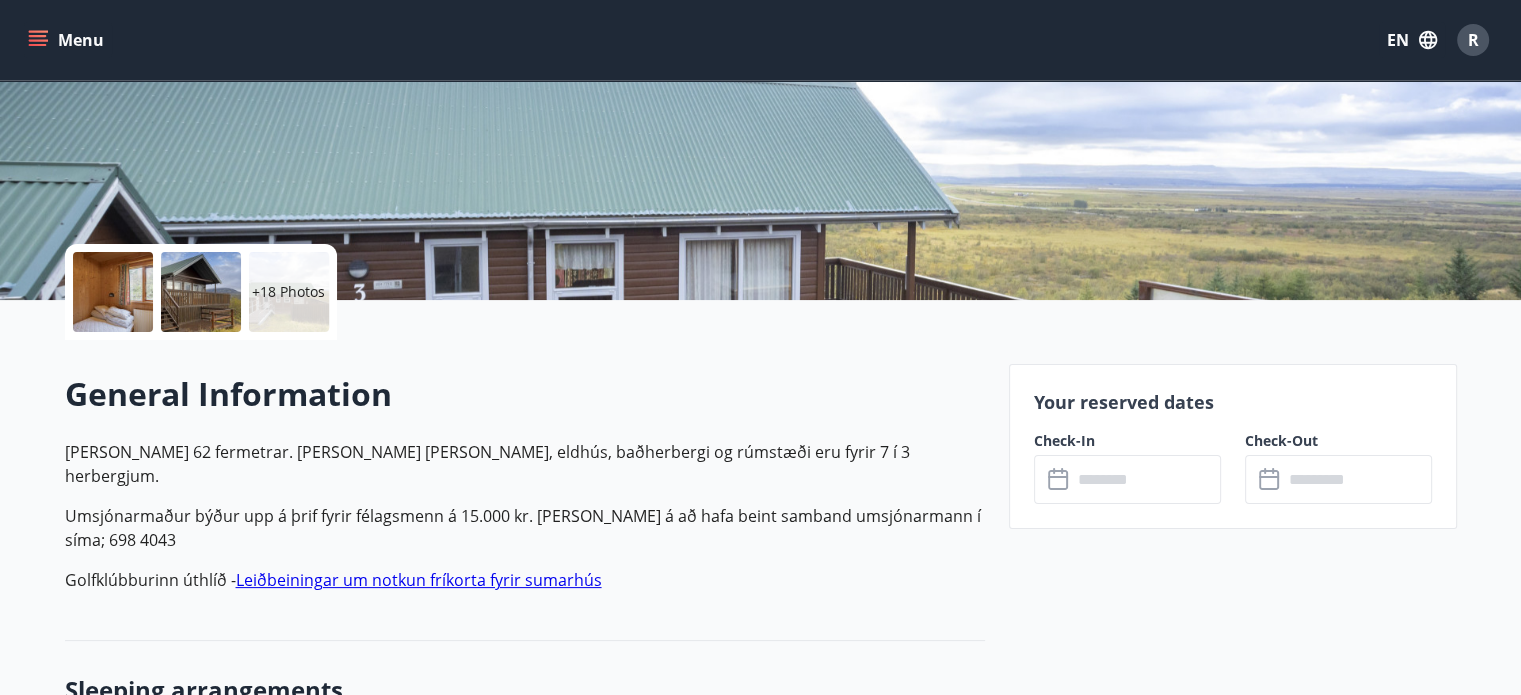 click at bounding box center (1146, 479) 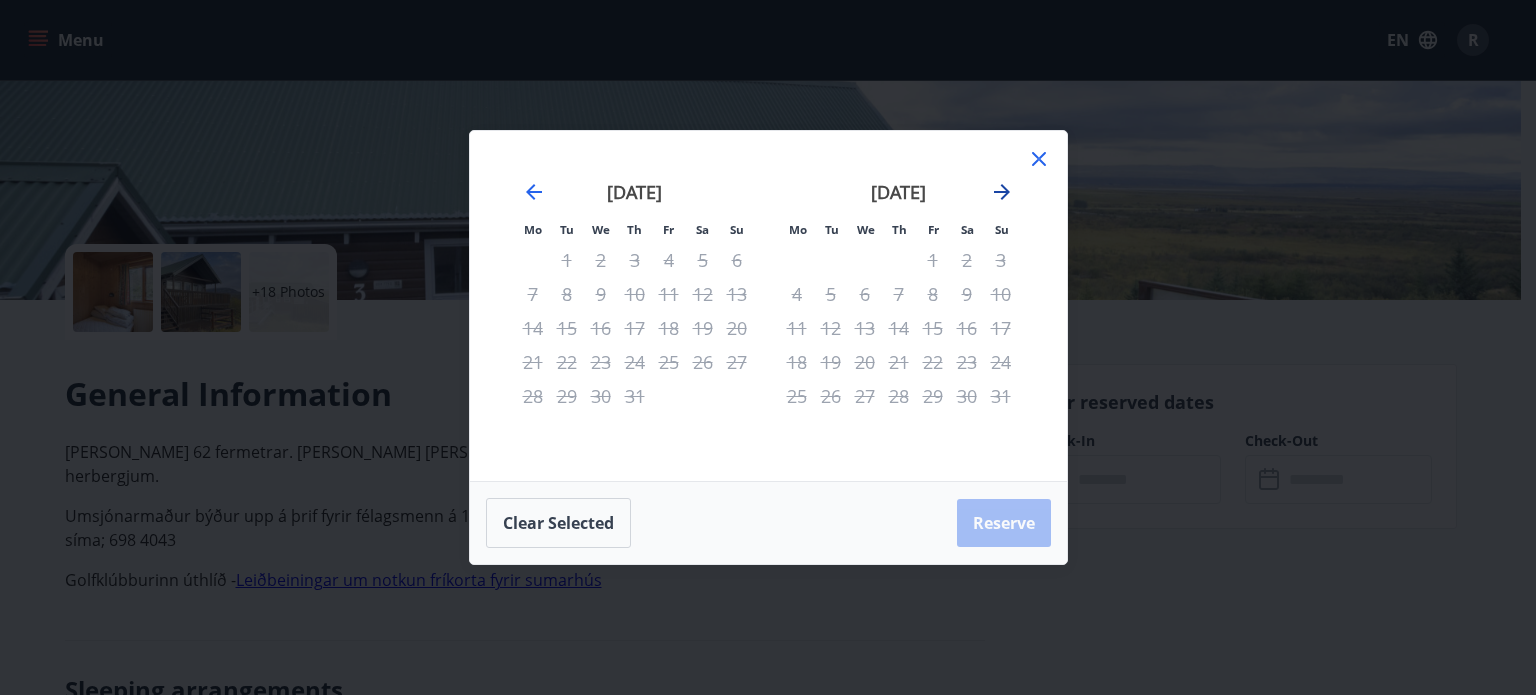 click 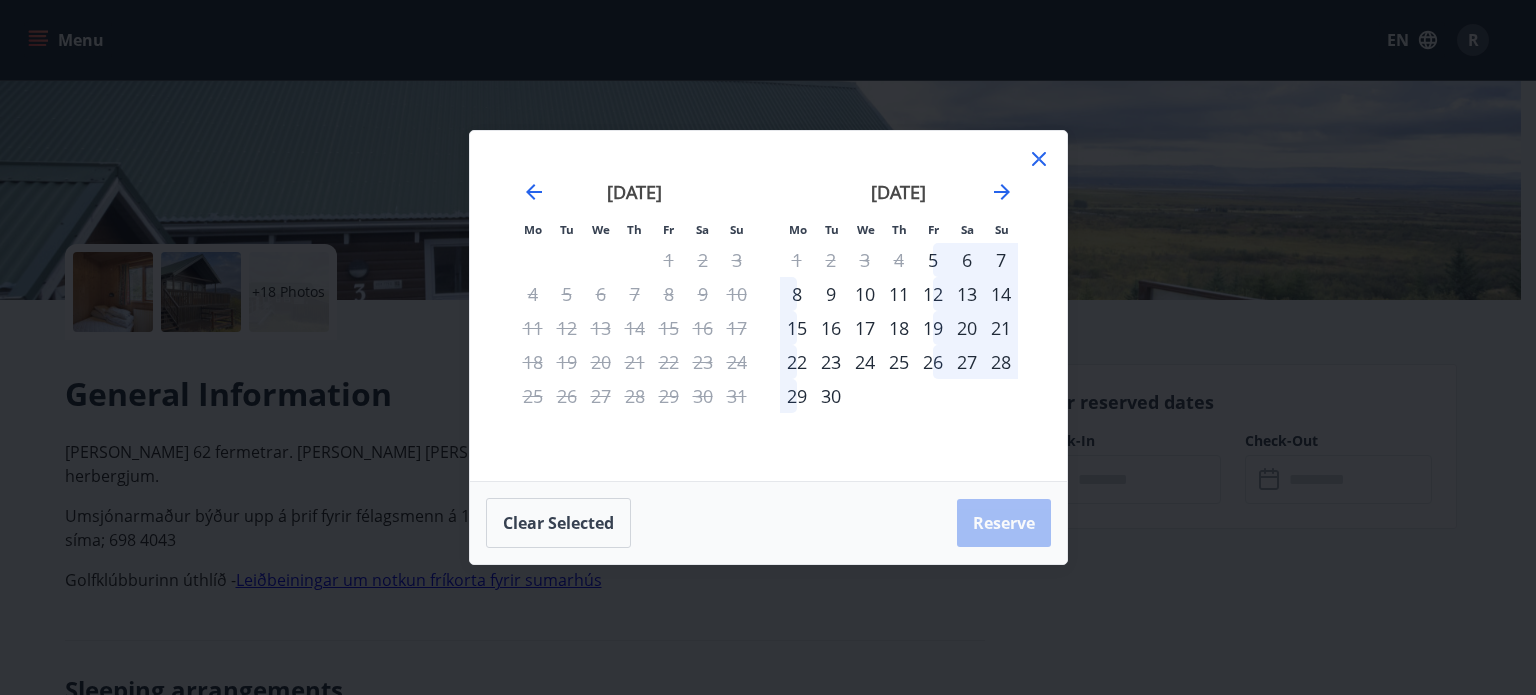 click 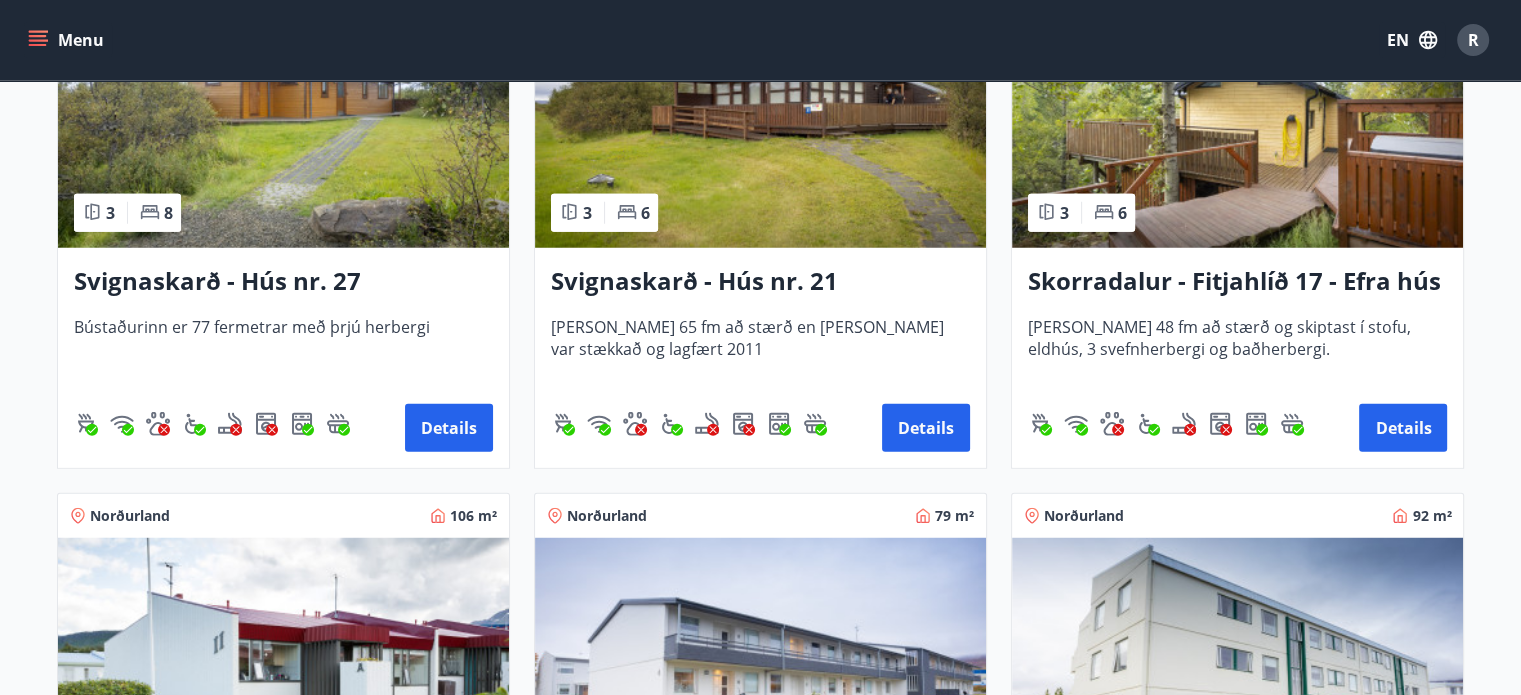 scroll, scrollTop: 5207, scrollLeft: 0, axis: vertical 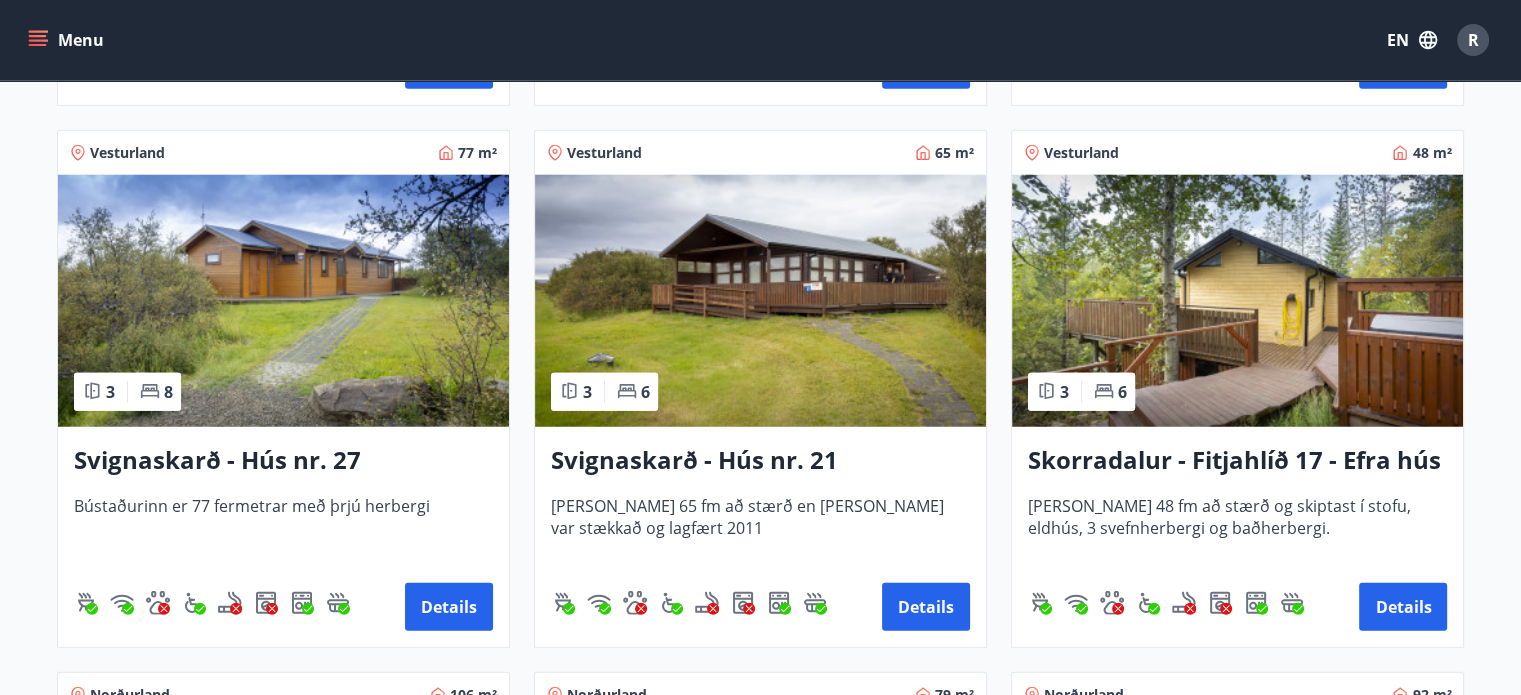 click at bounding box center [283, 301] 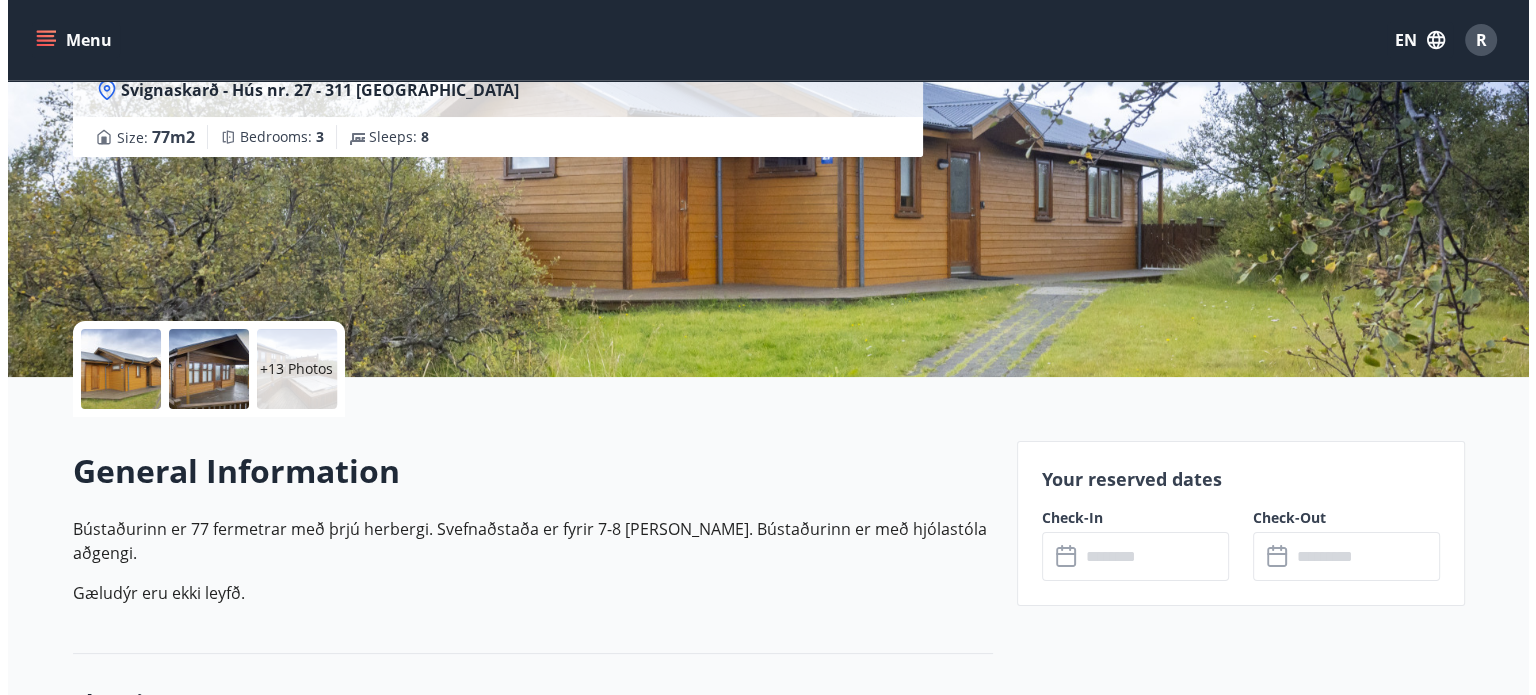 scroll, scrollTop: 200, scrollLeft: 0, axis: vertical 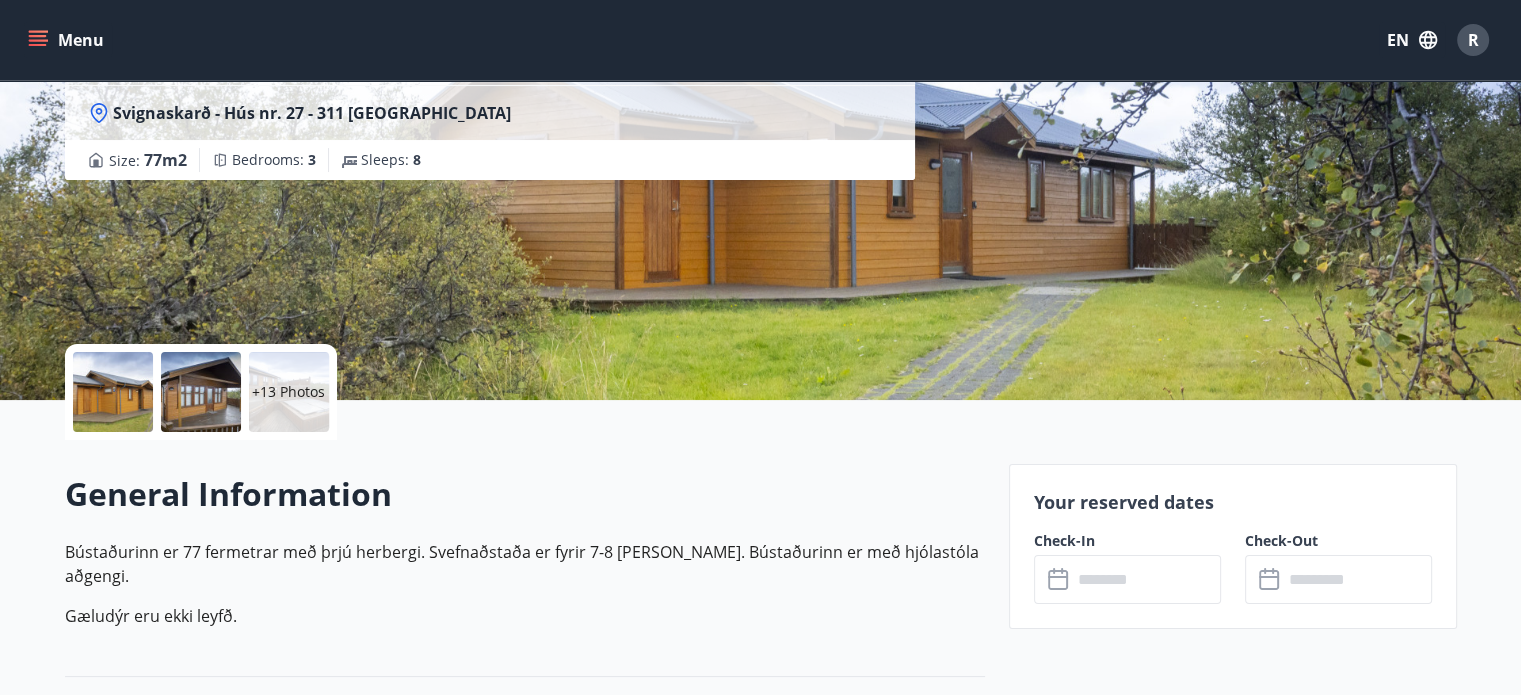 click at bounding box center [113, 392] 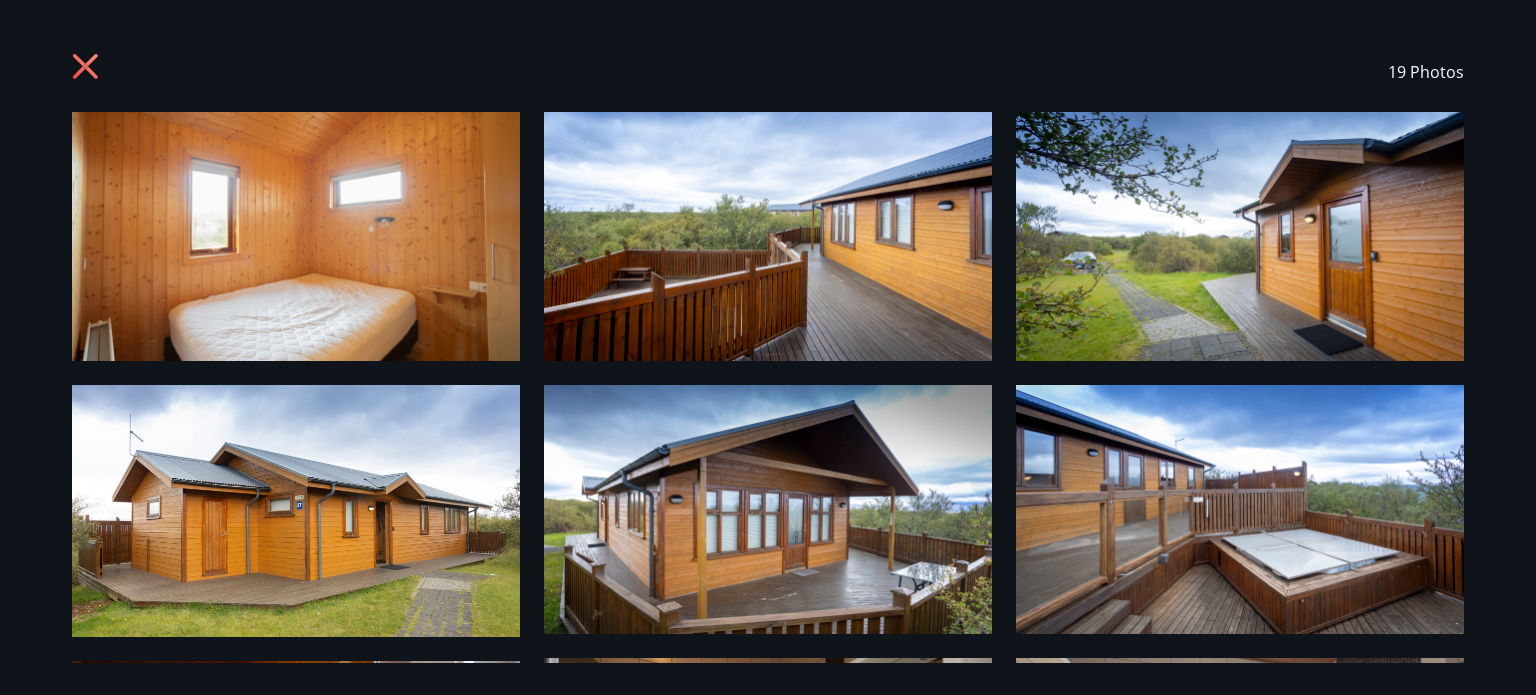 click at bounding box center [296, 236] 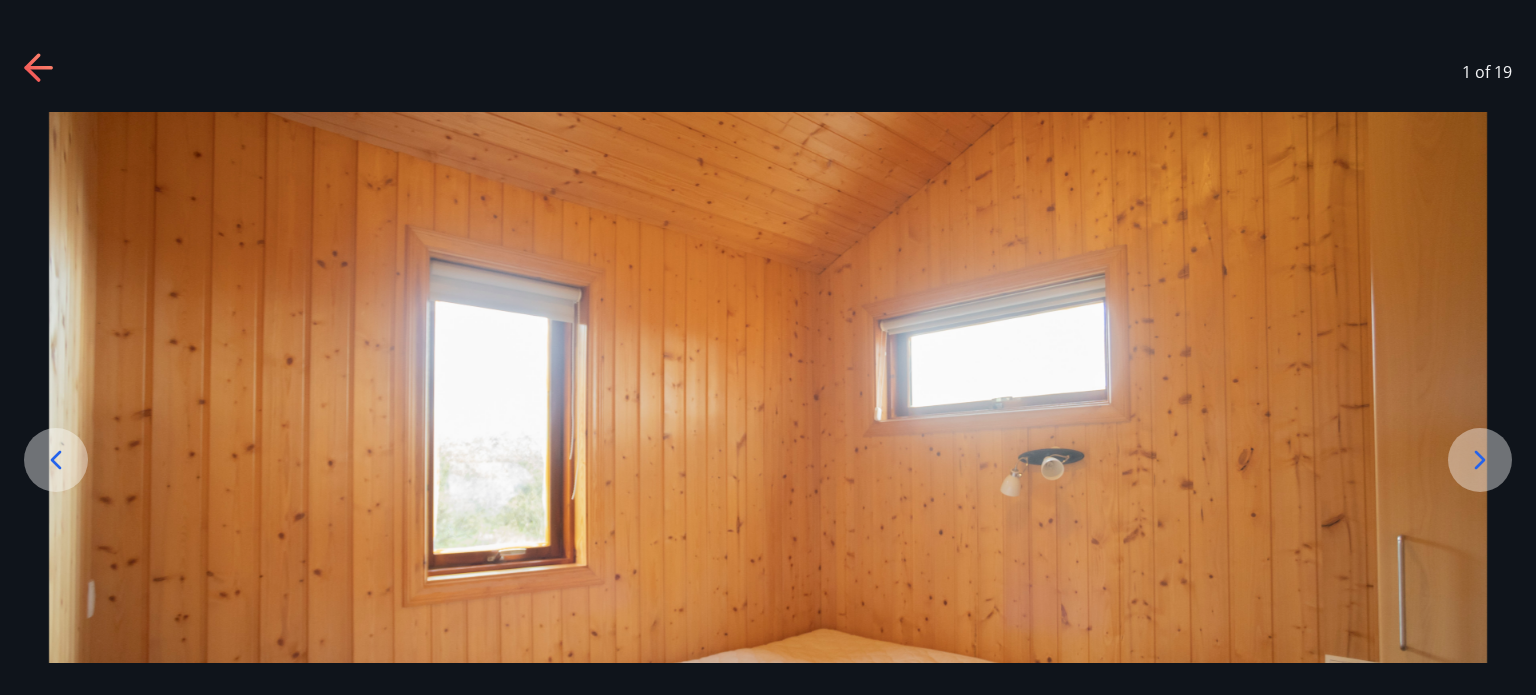 click 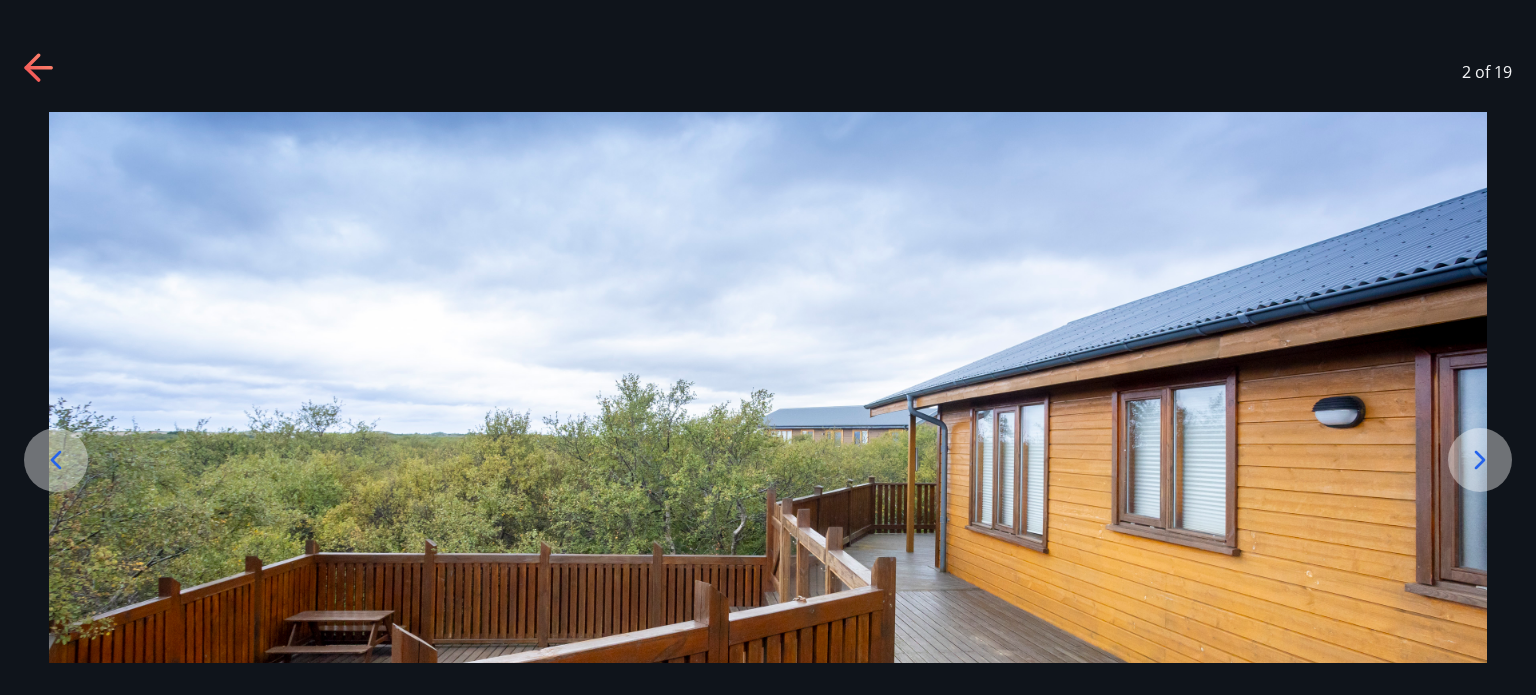 click 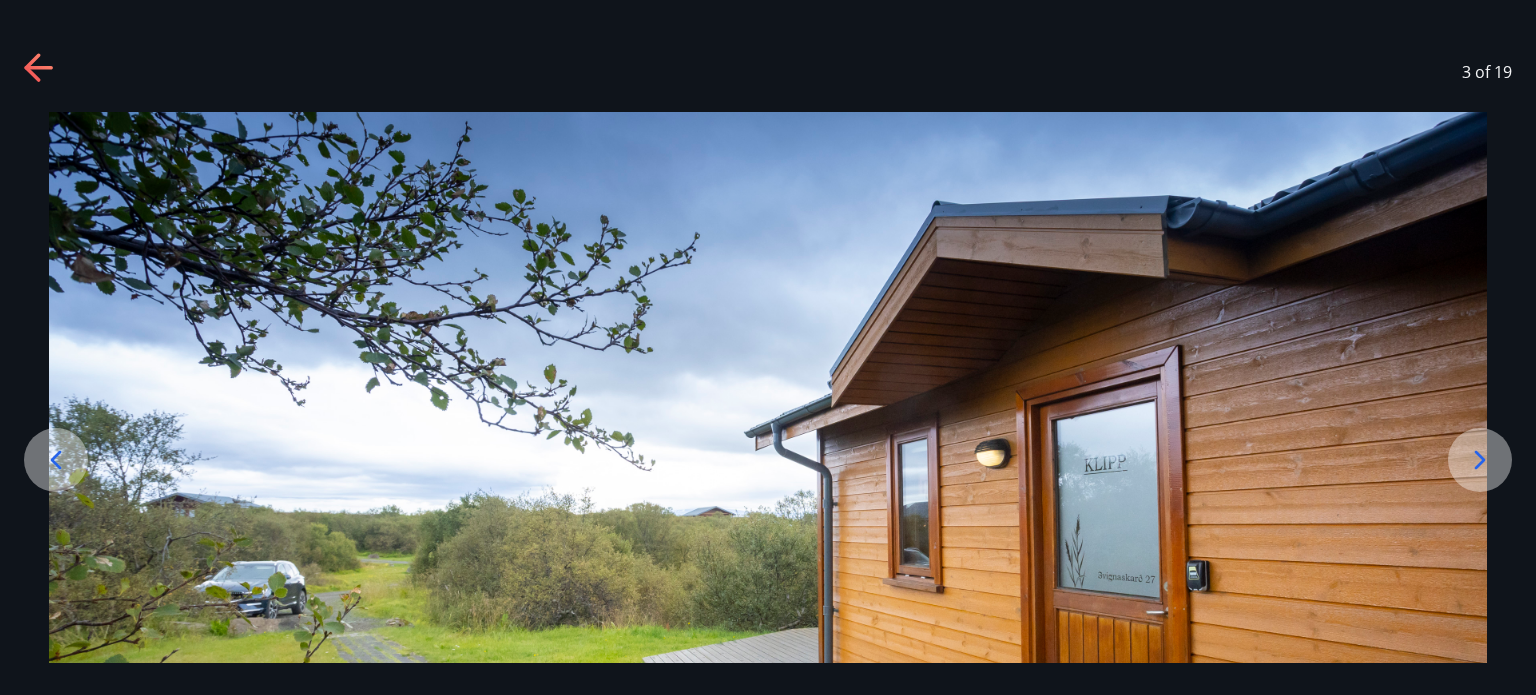 click 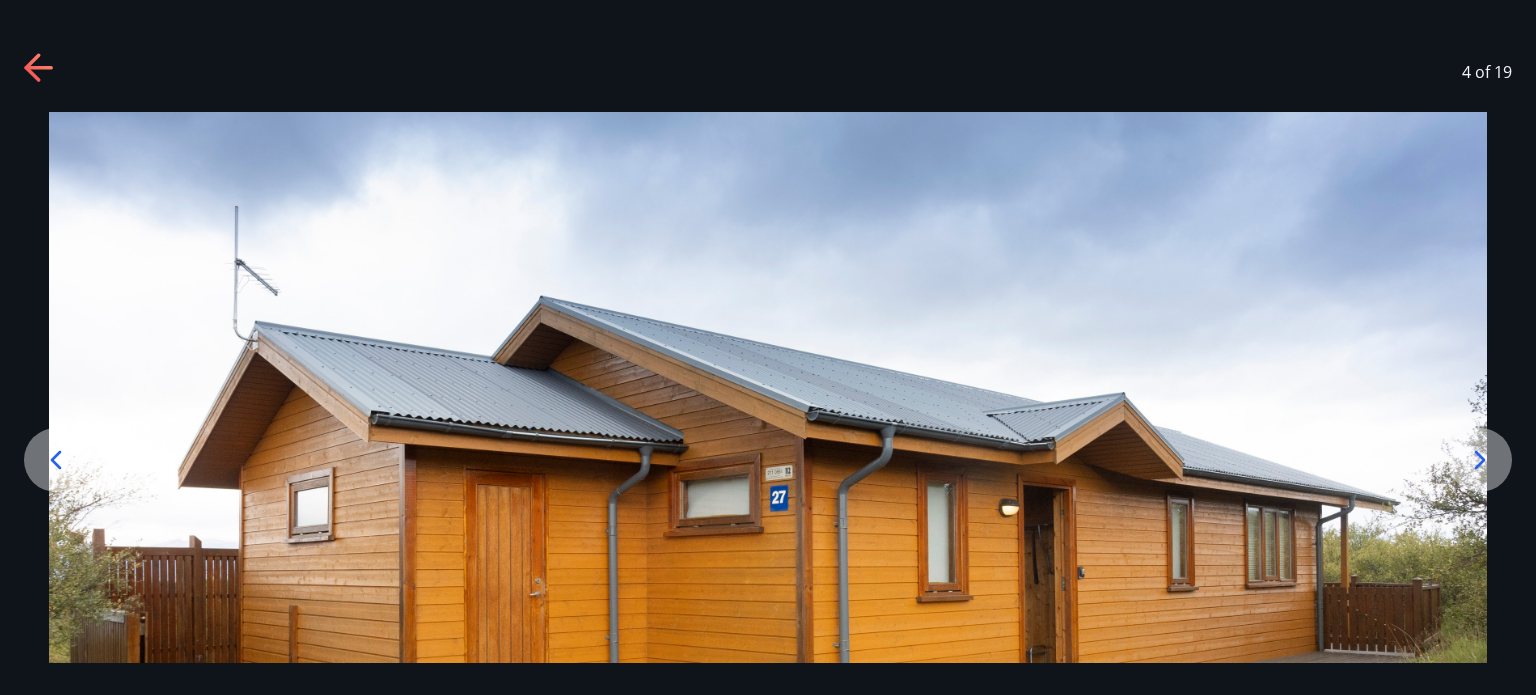 click 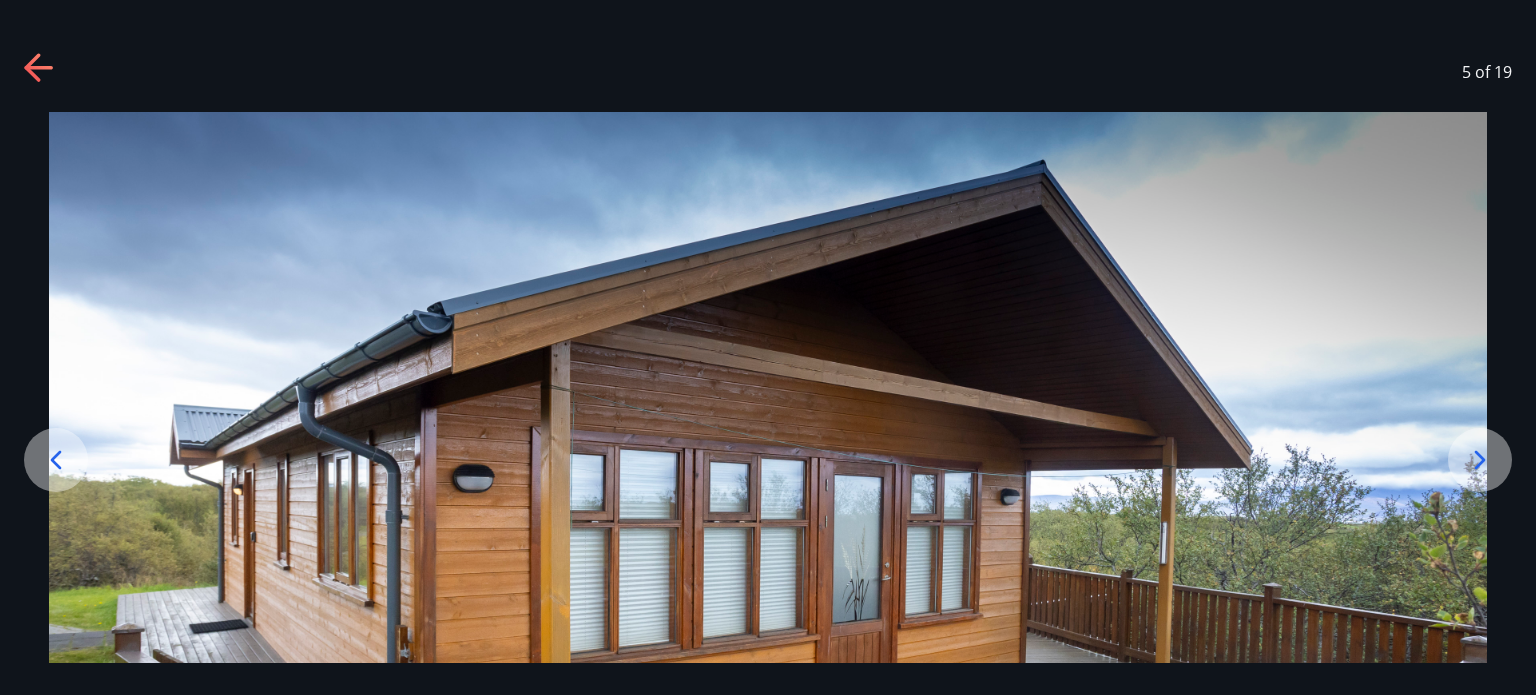 click 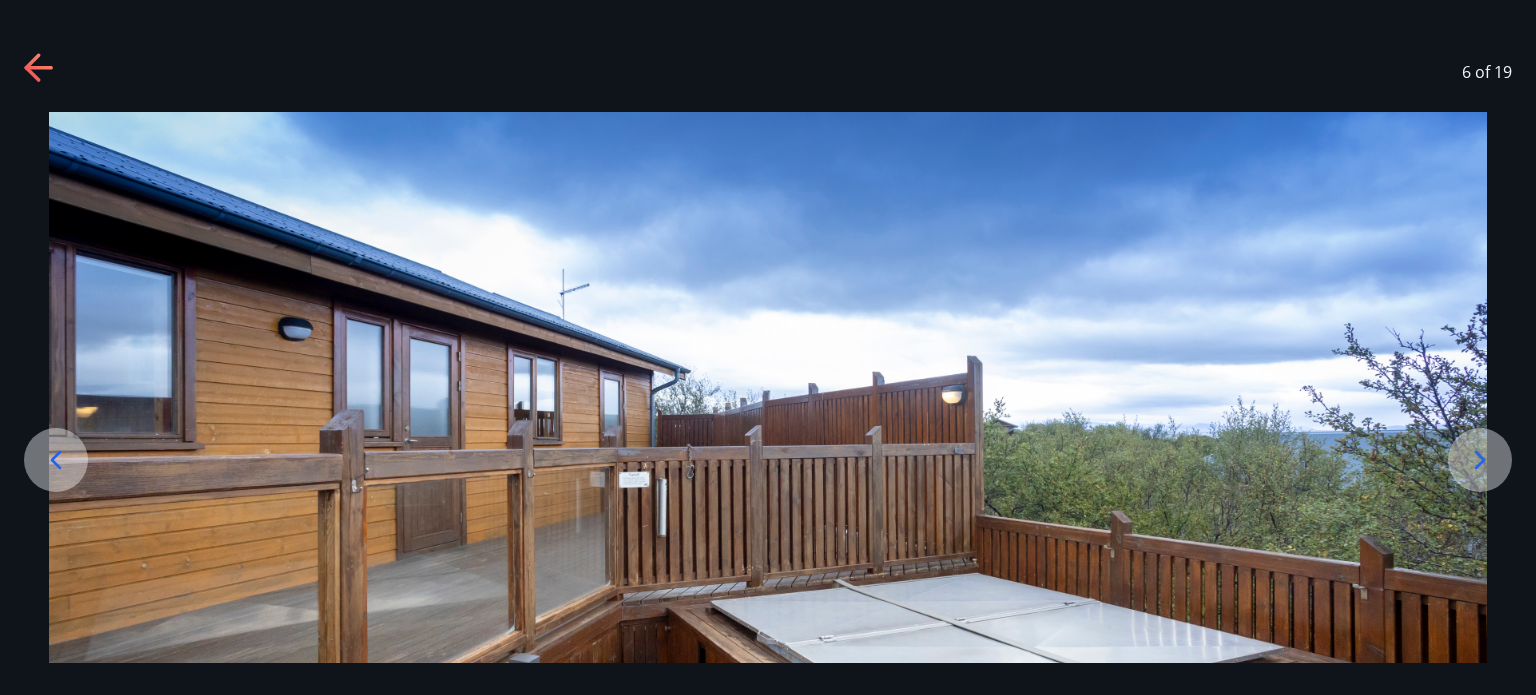 click 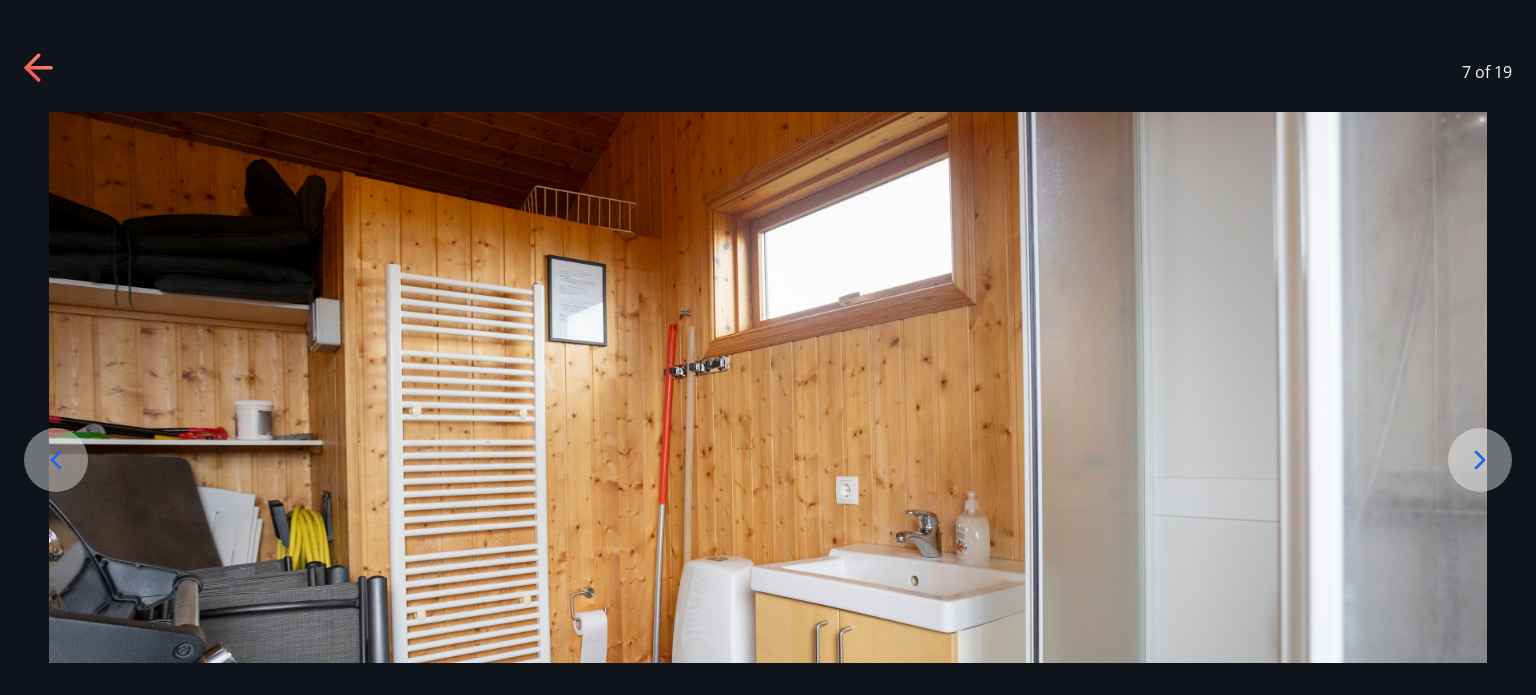click 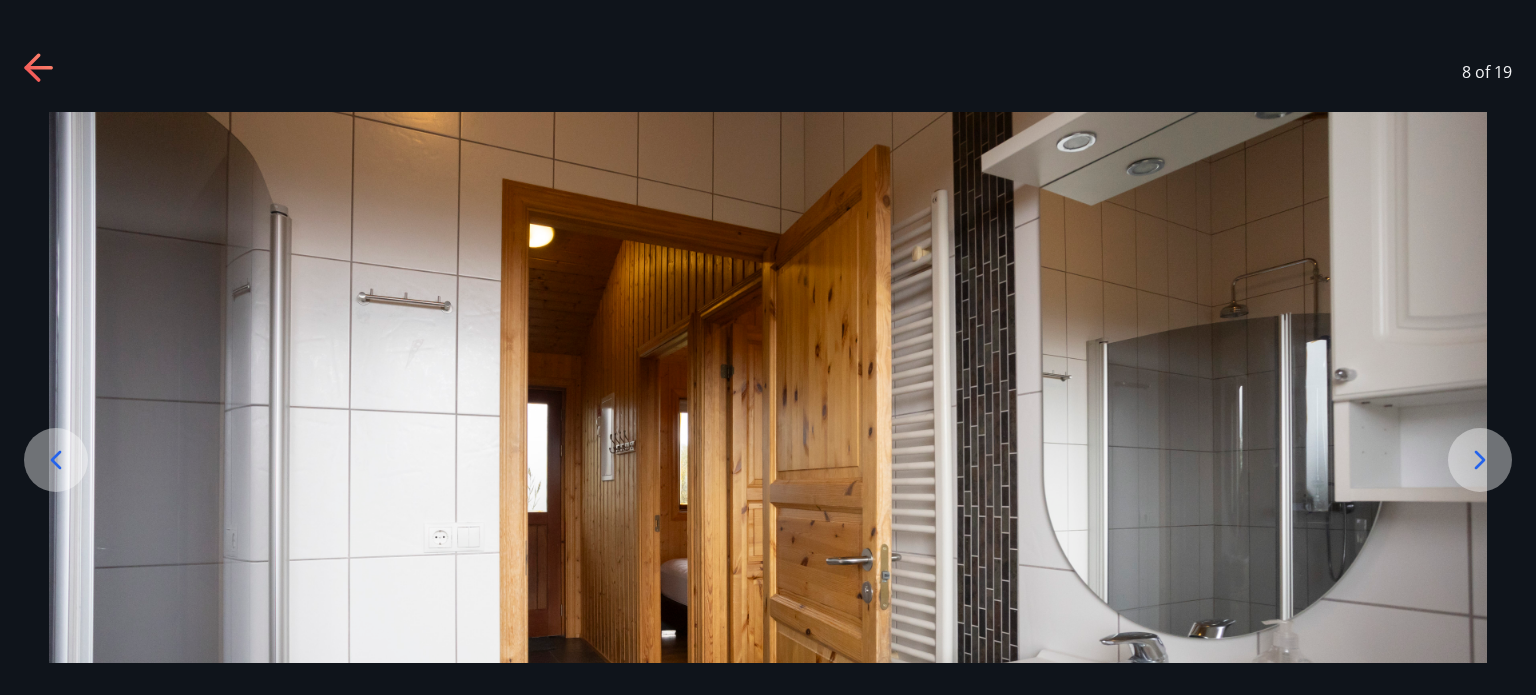 click 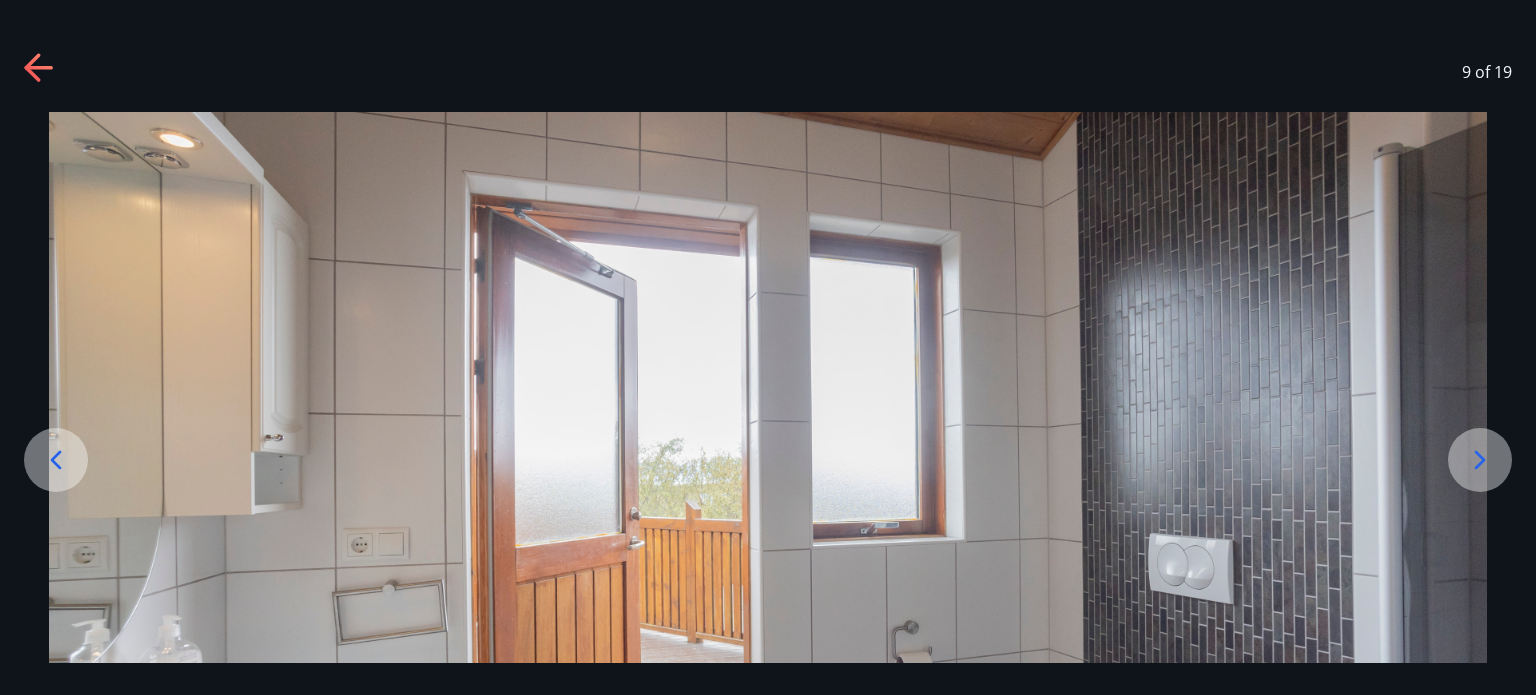 click 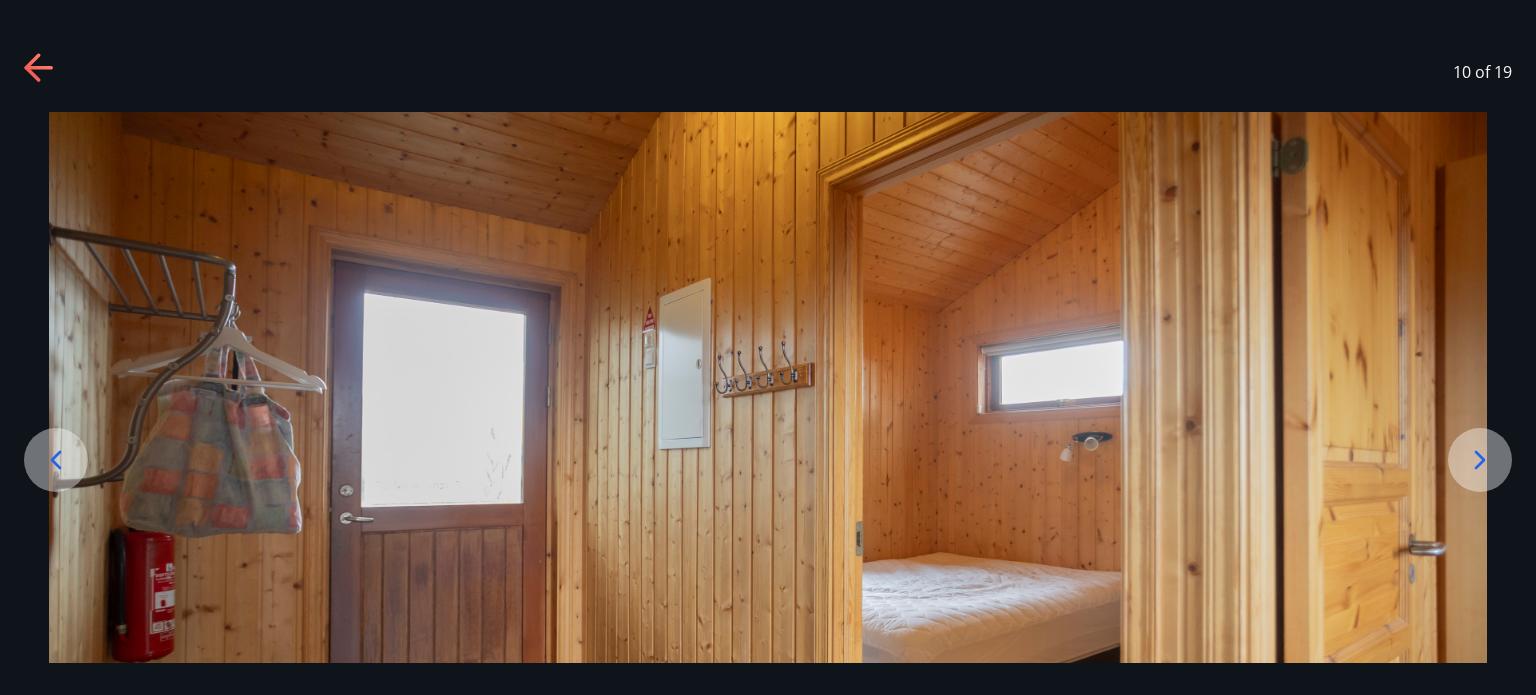 click 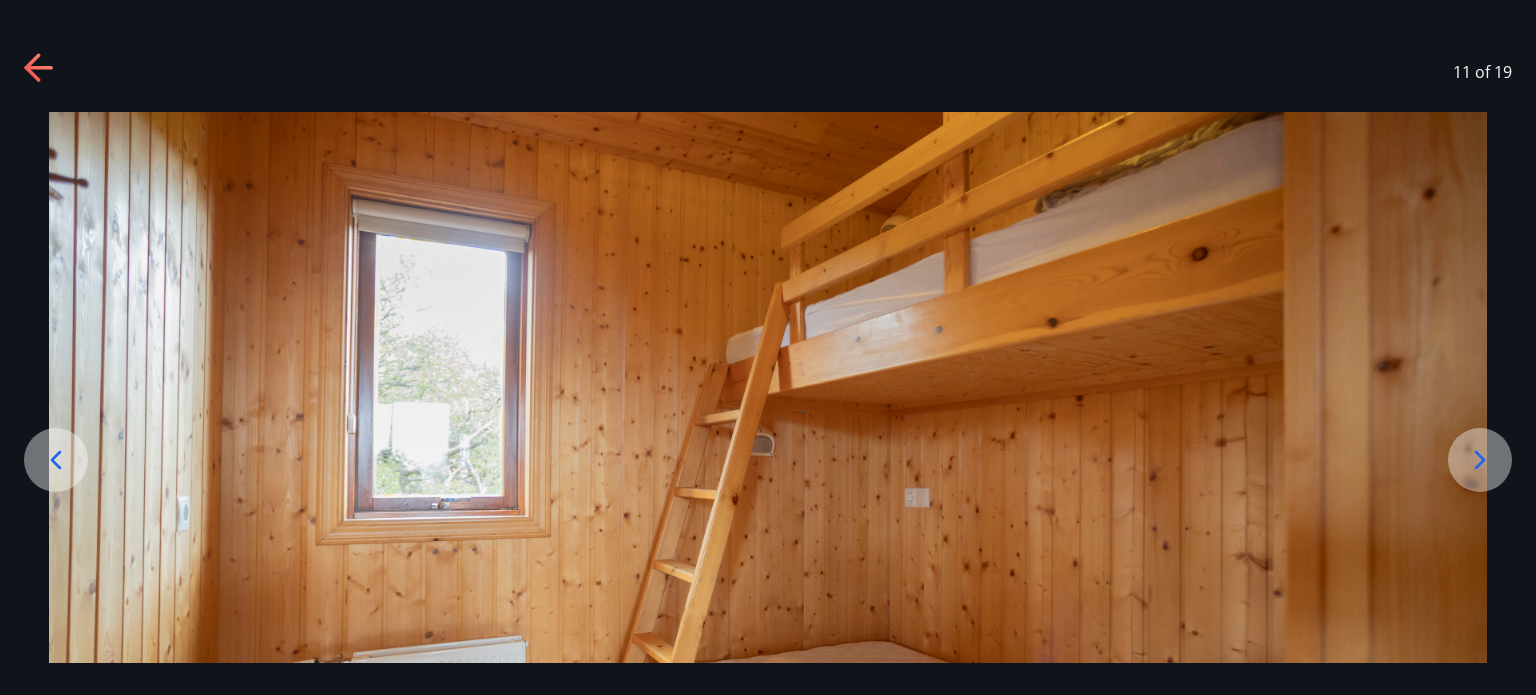 click 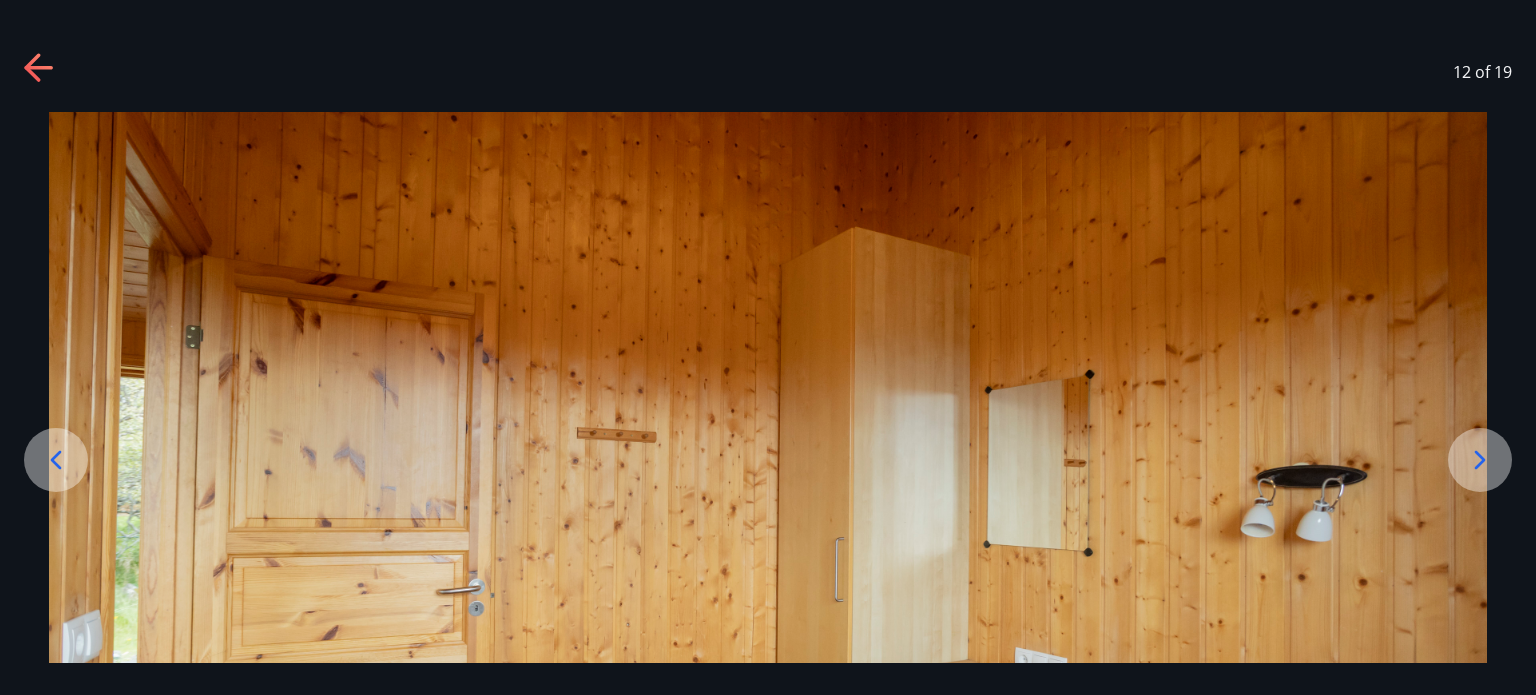 click 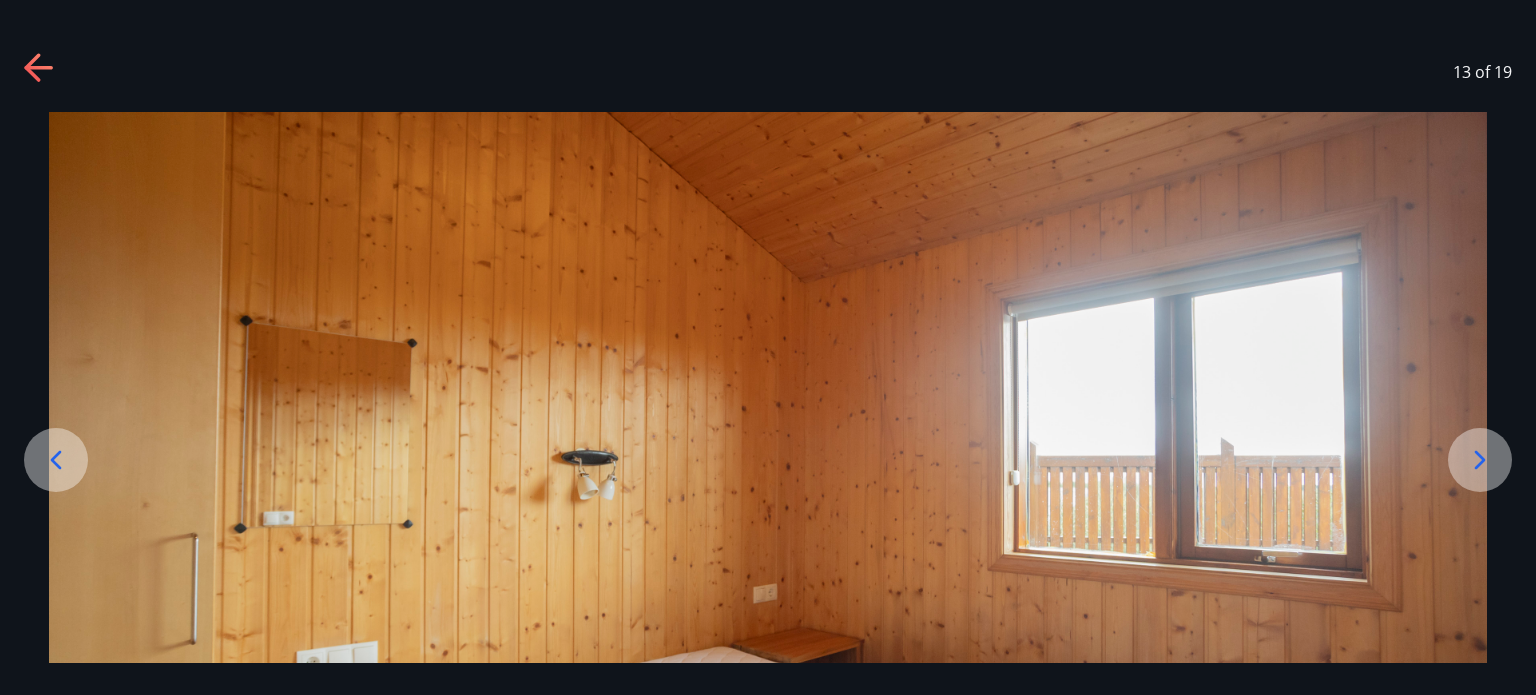 click 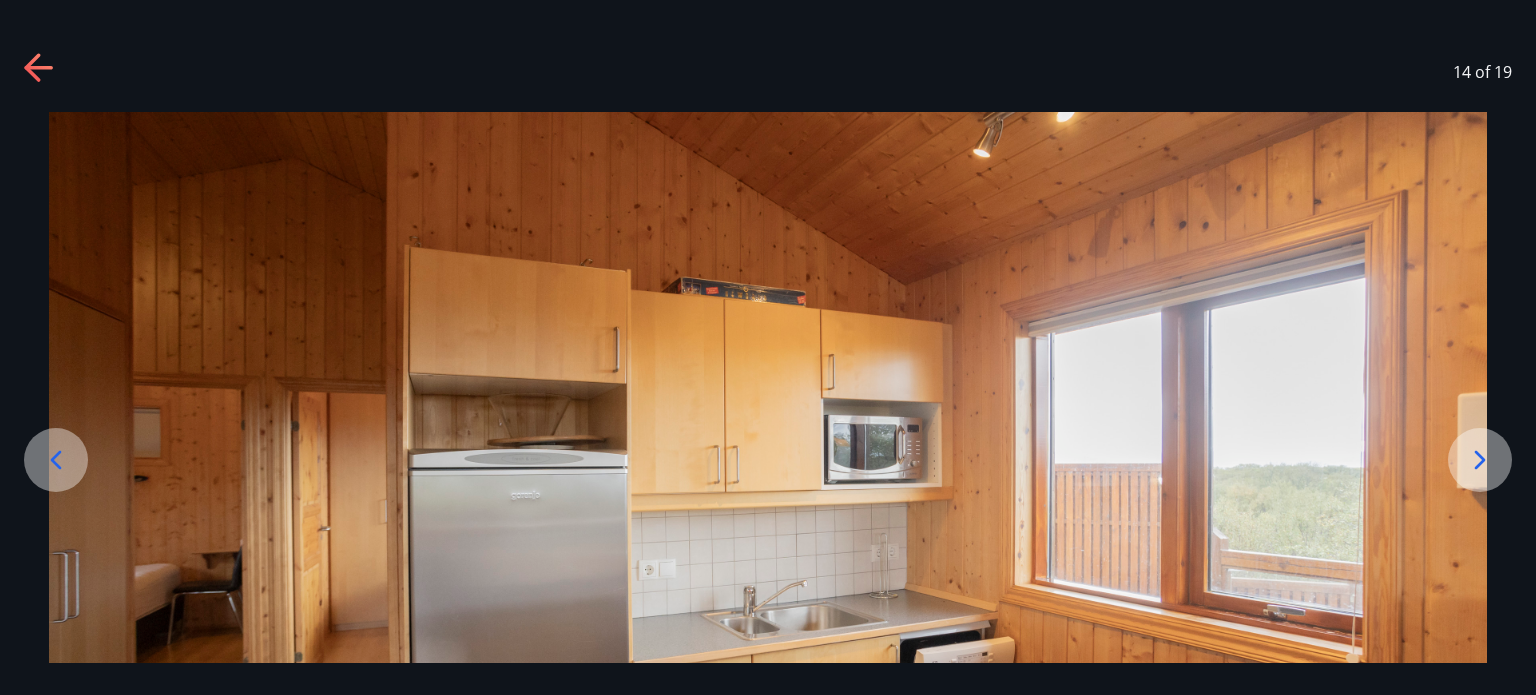 click 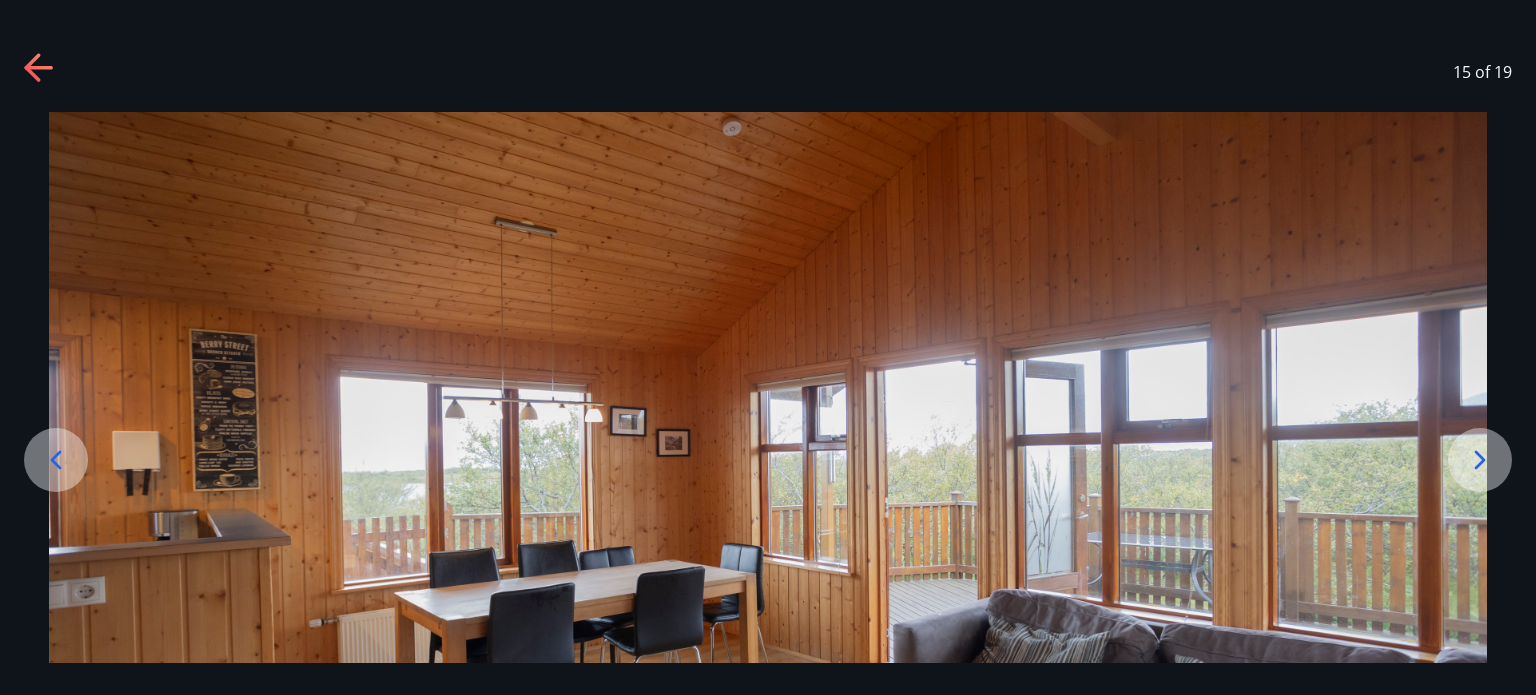 click 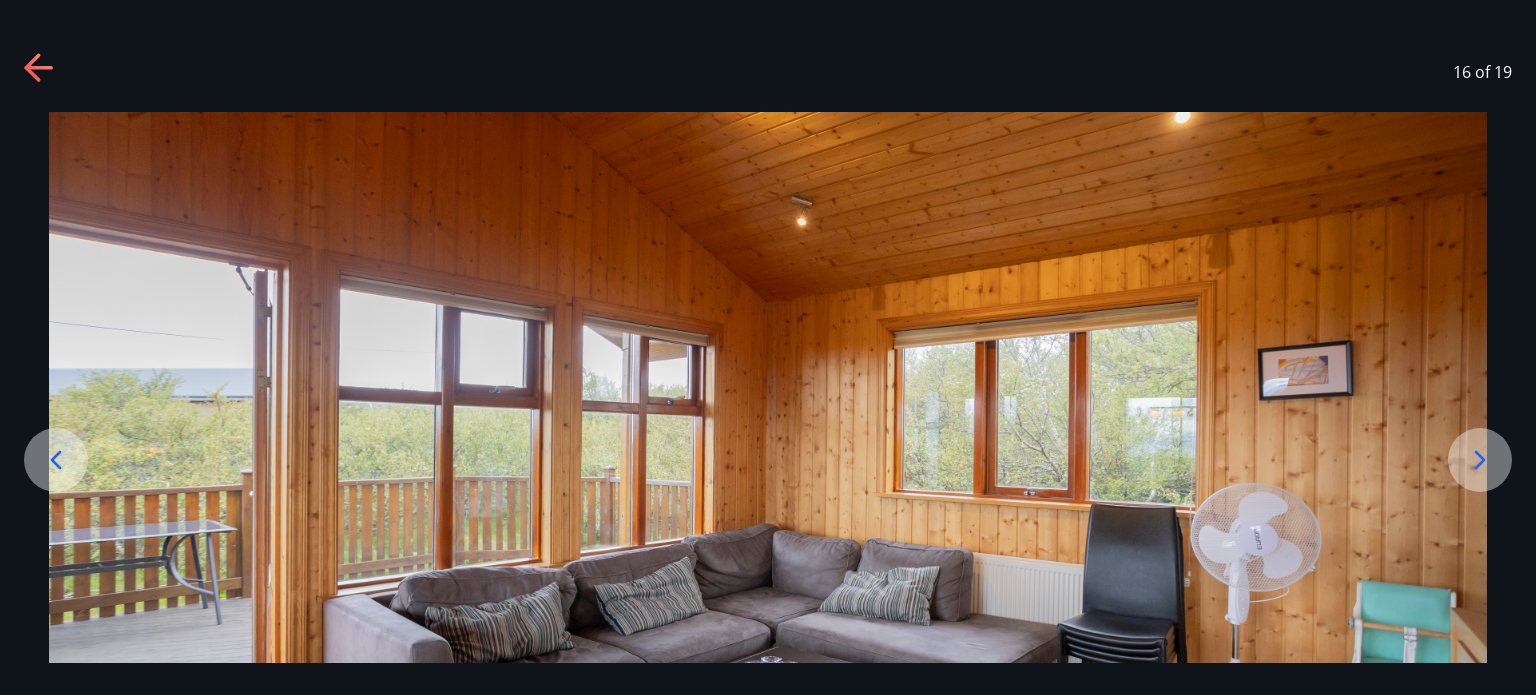 click 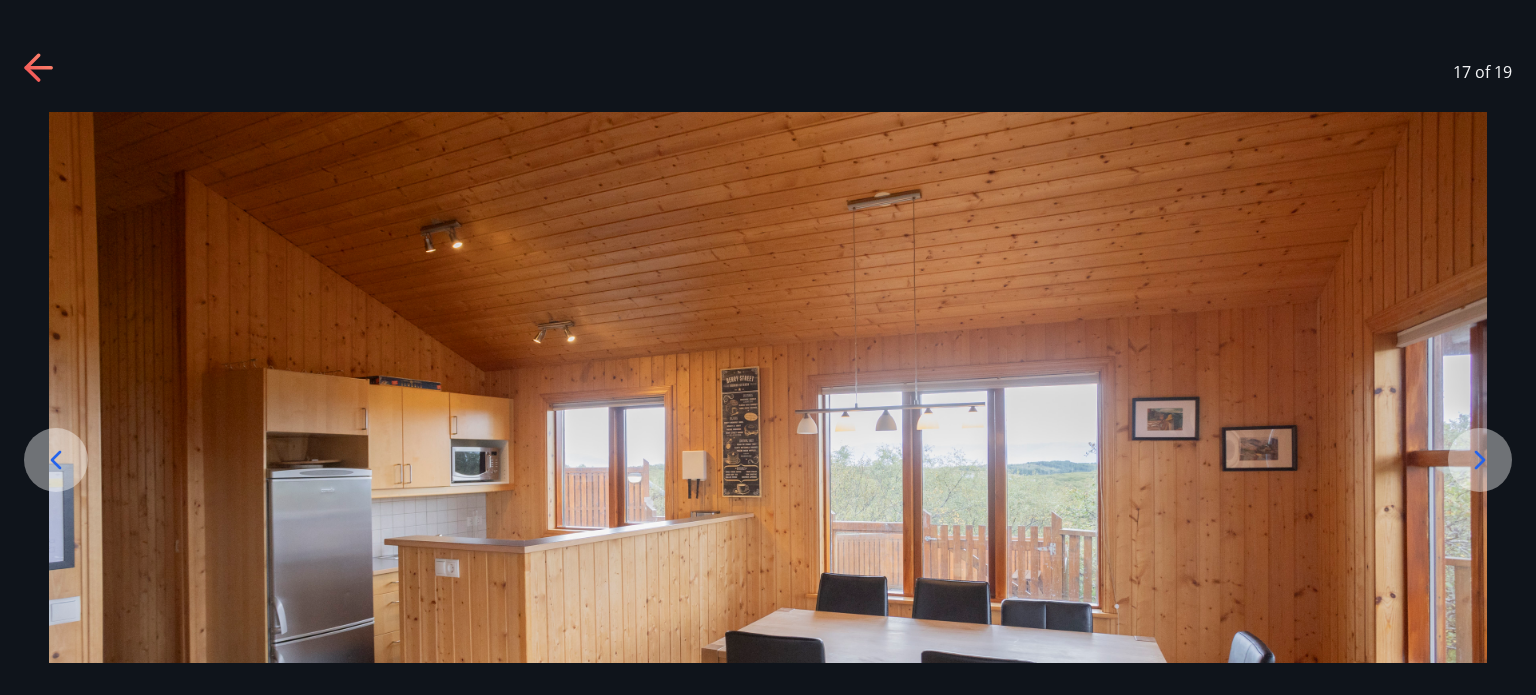 click 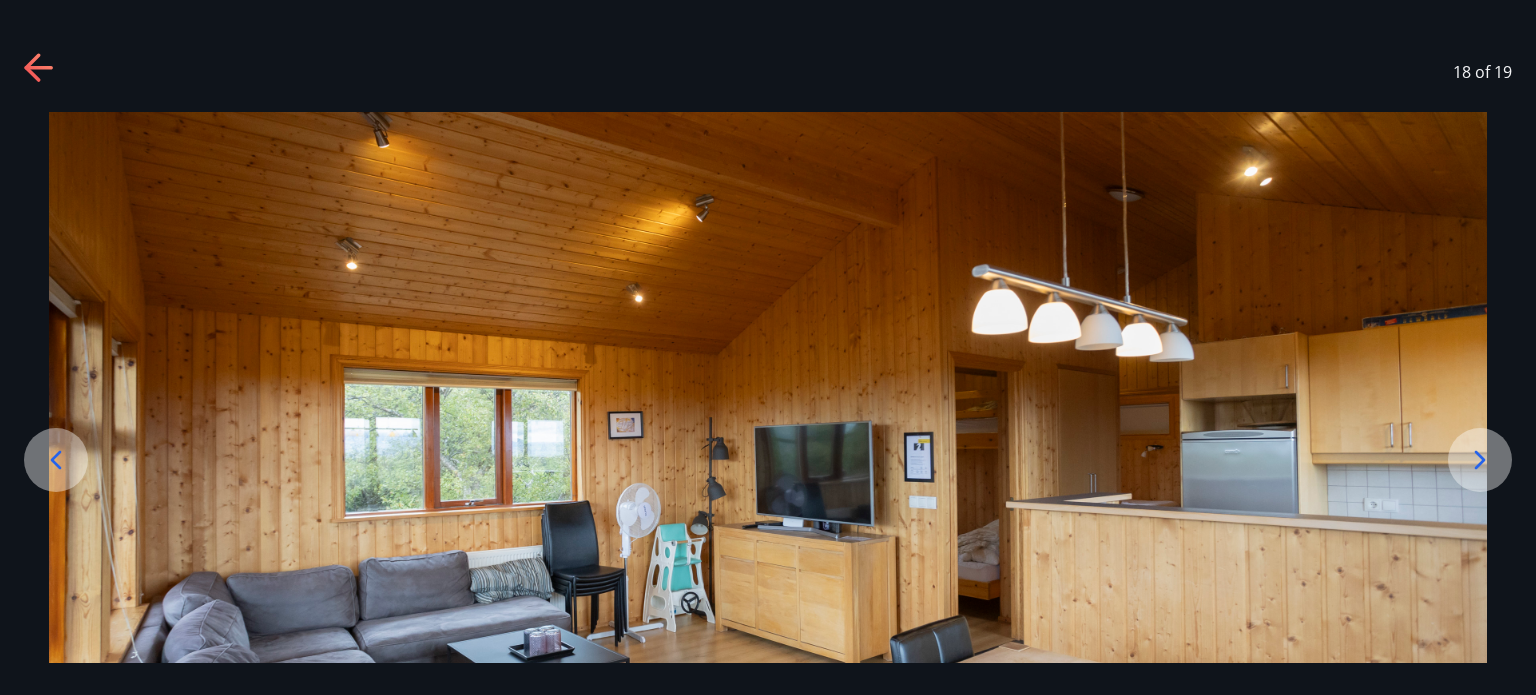 click 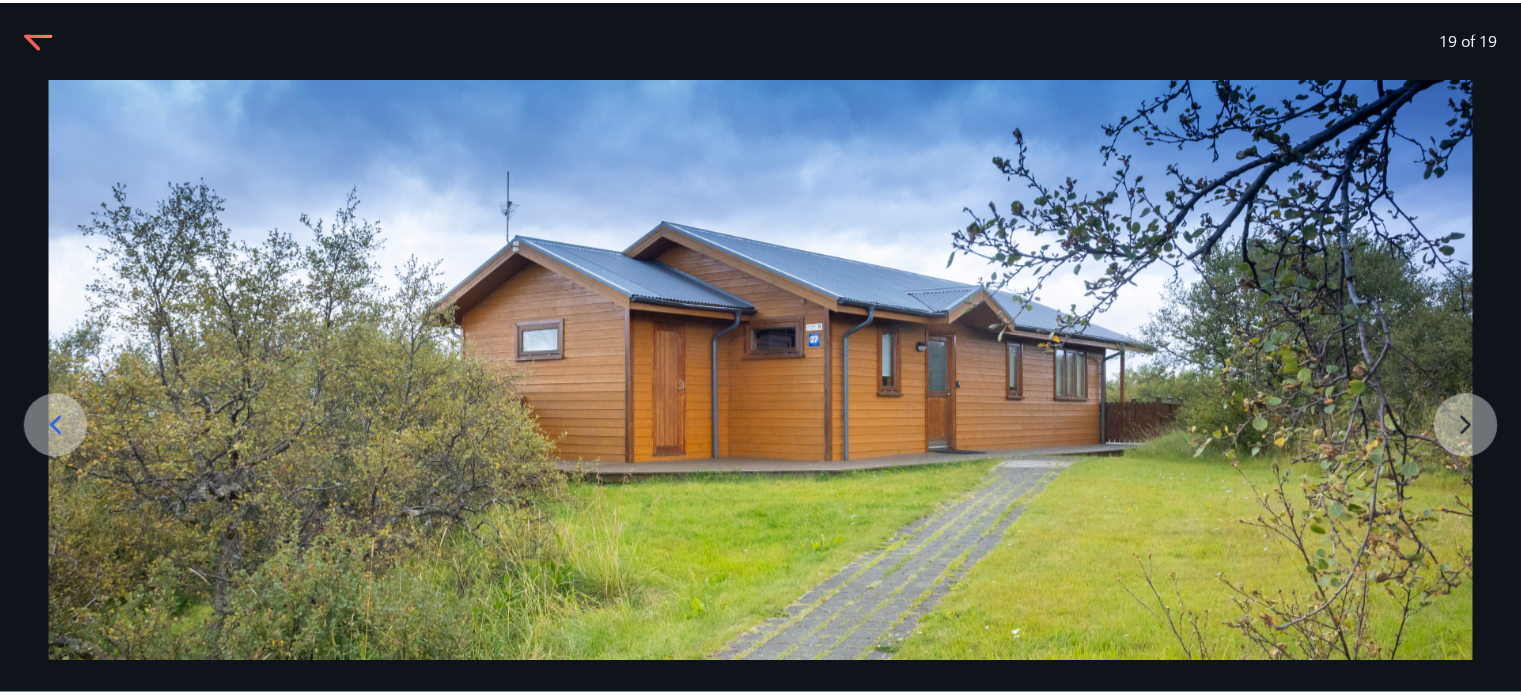 scroll, scrollTop: 0, scrollLeft: 0, axis: both 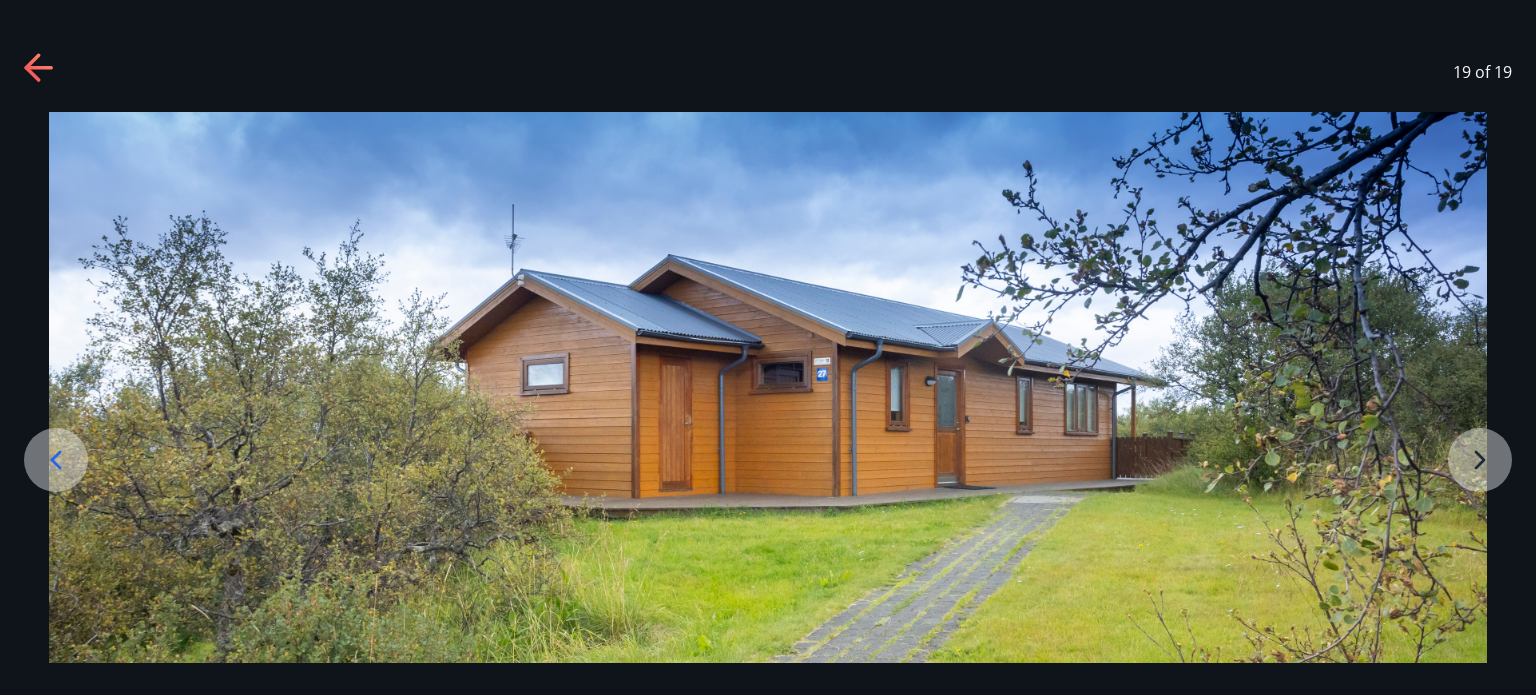 click 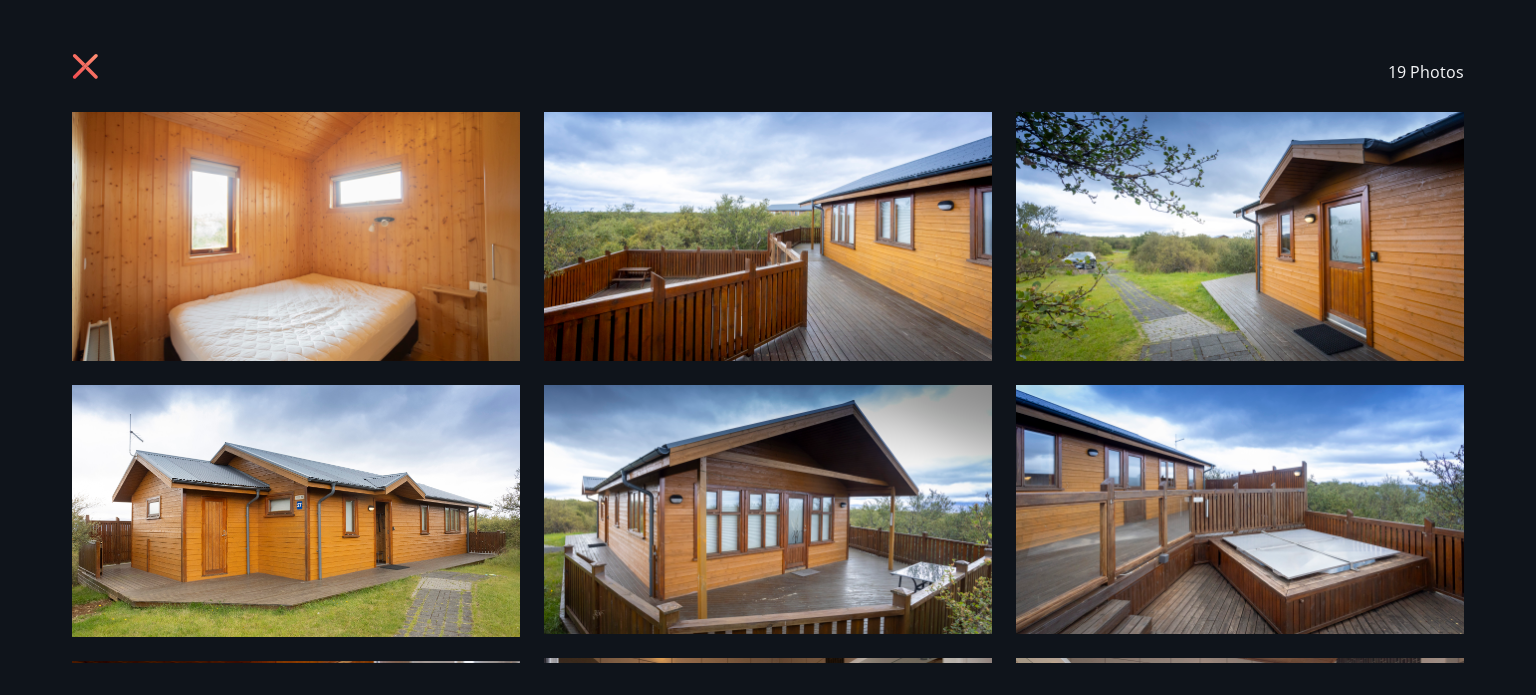 click 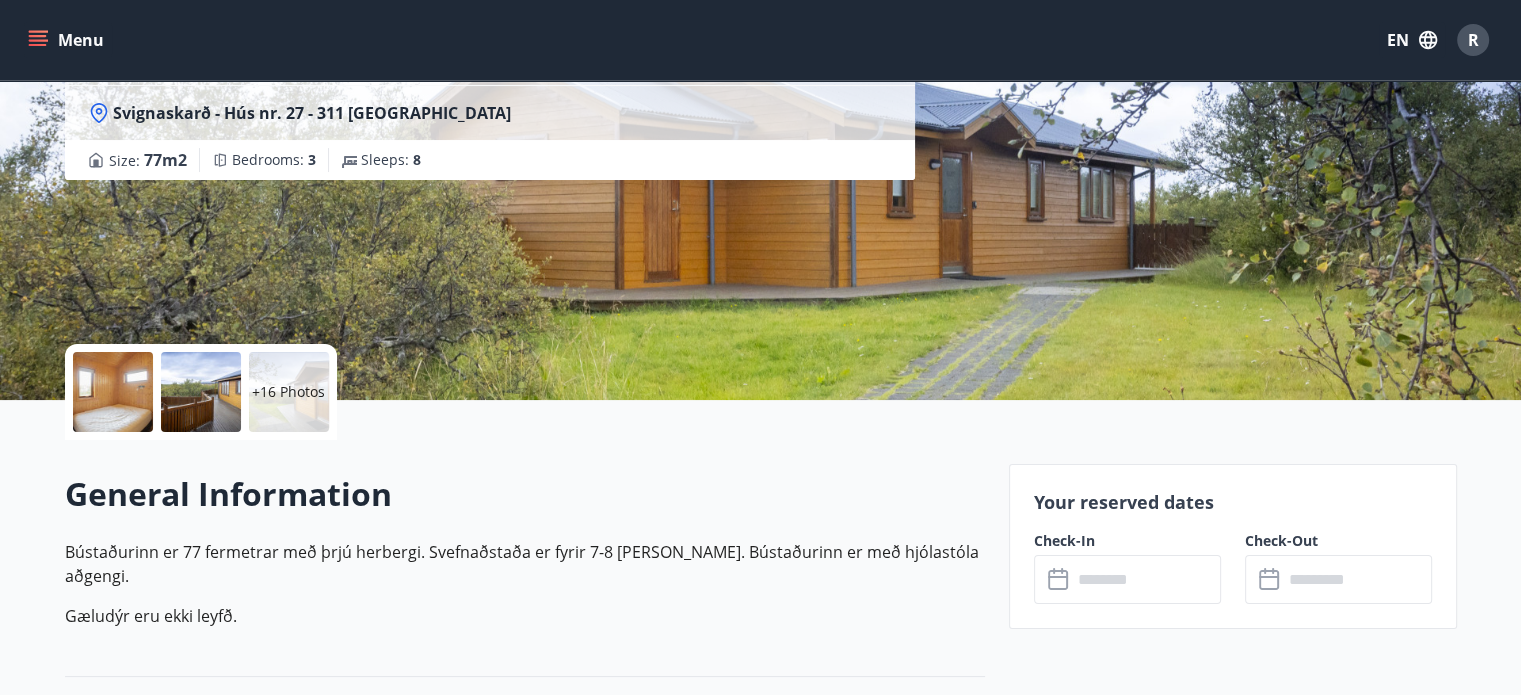 click at bounding box center (1146, 579) 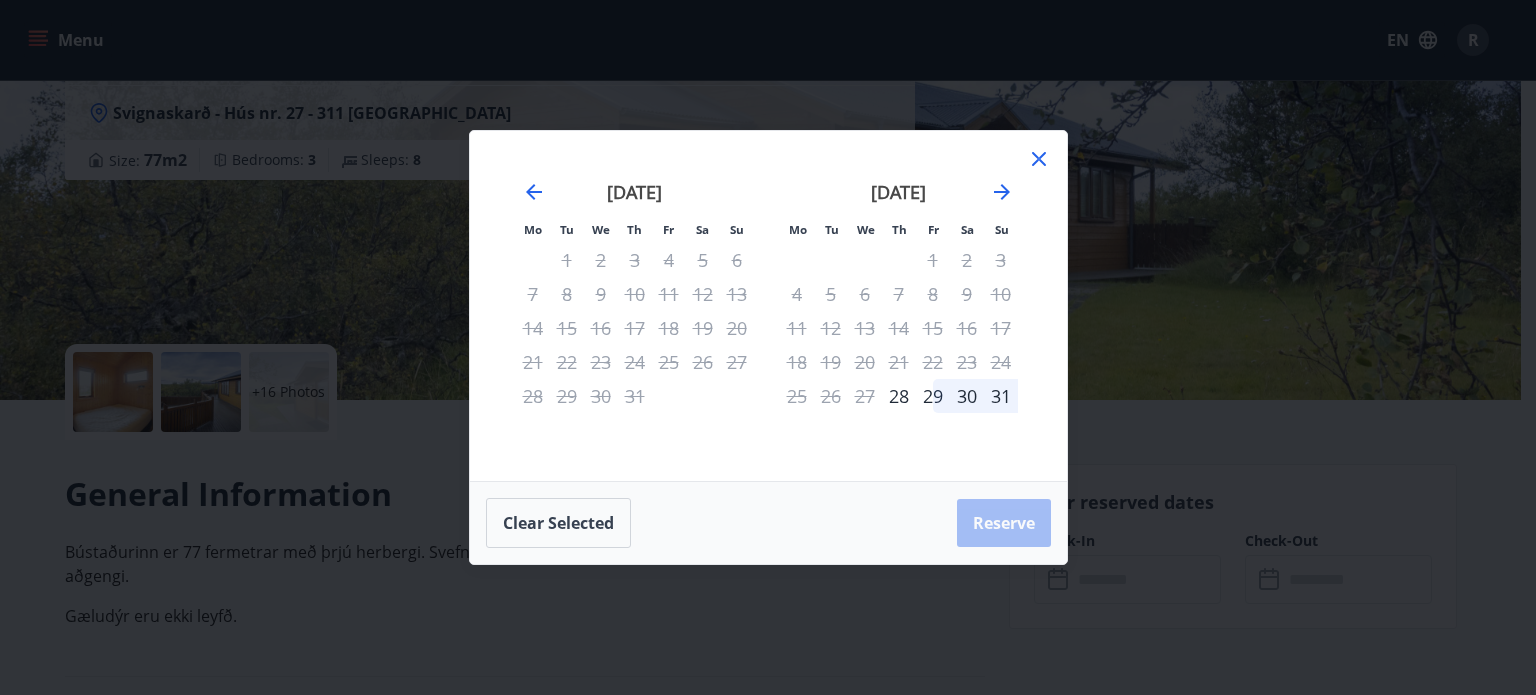 click 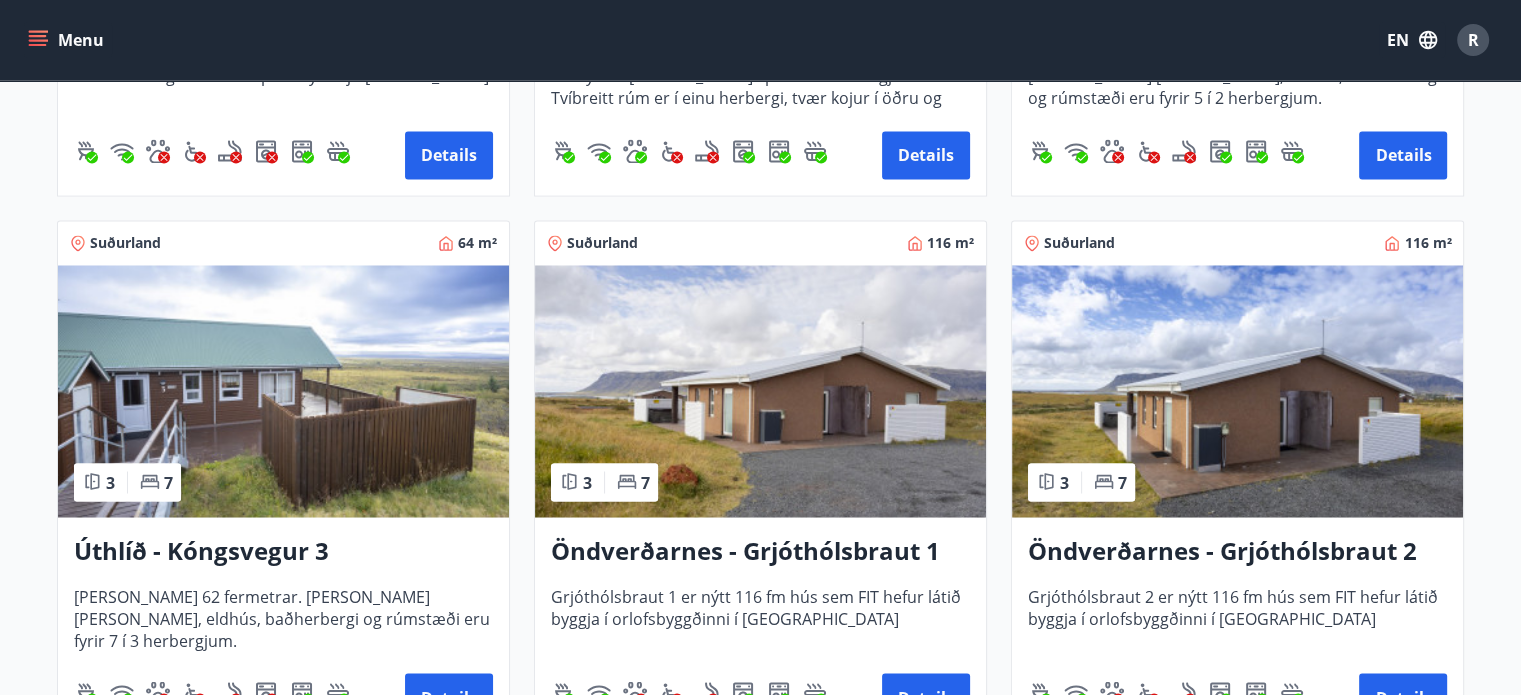 scroll, scrollTop: 3600, scrollLeft: 0, axis: vertical 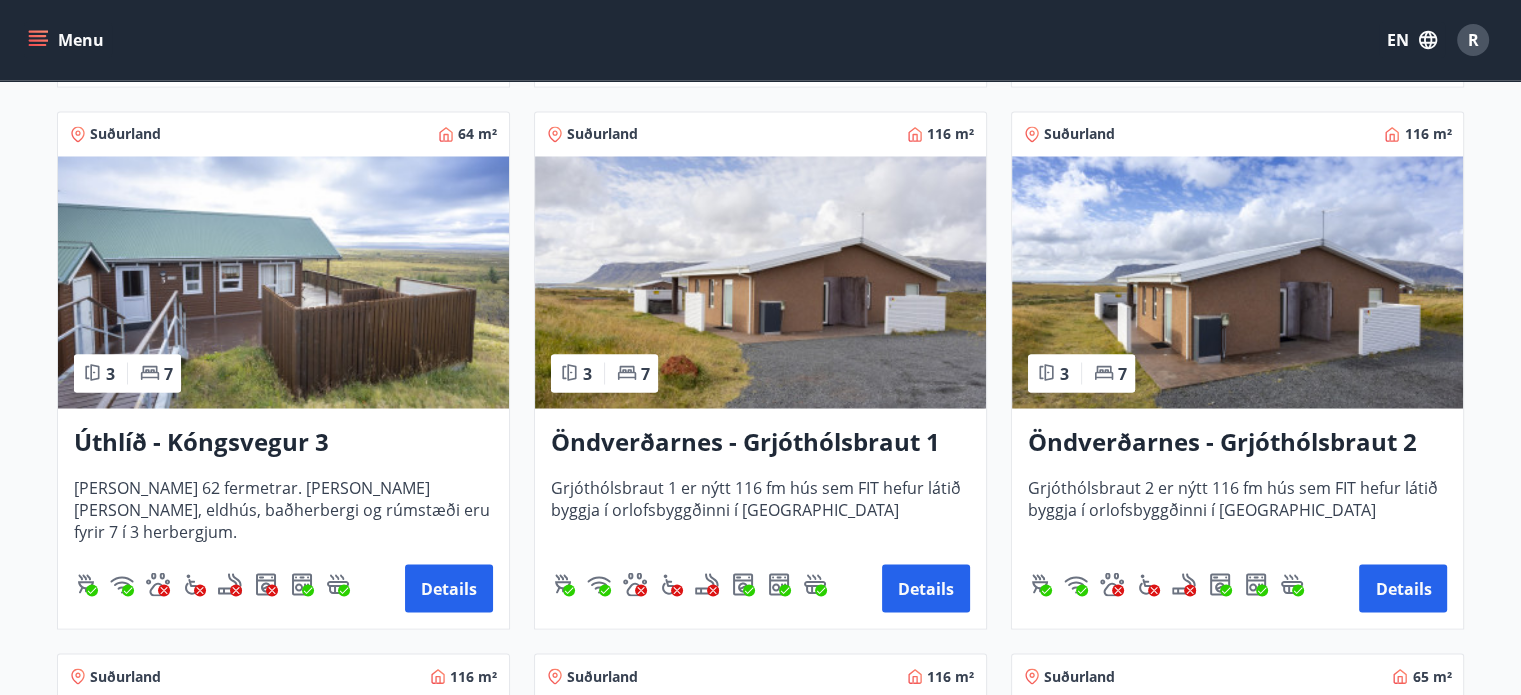 click at bounding box center [760, 282] 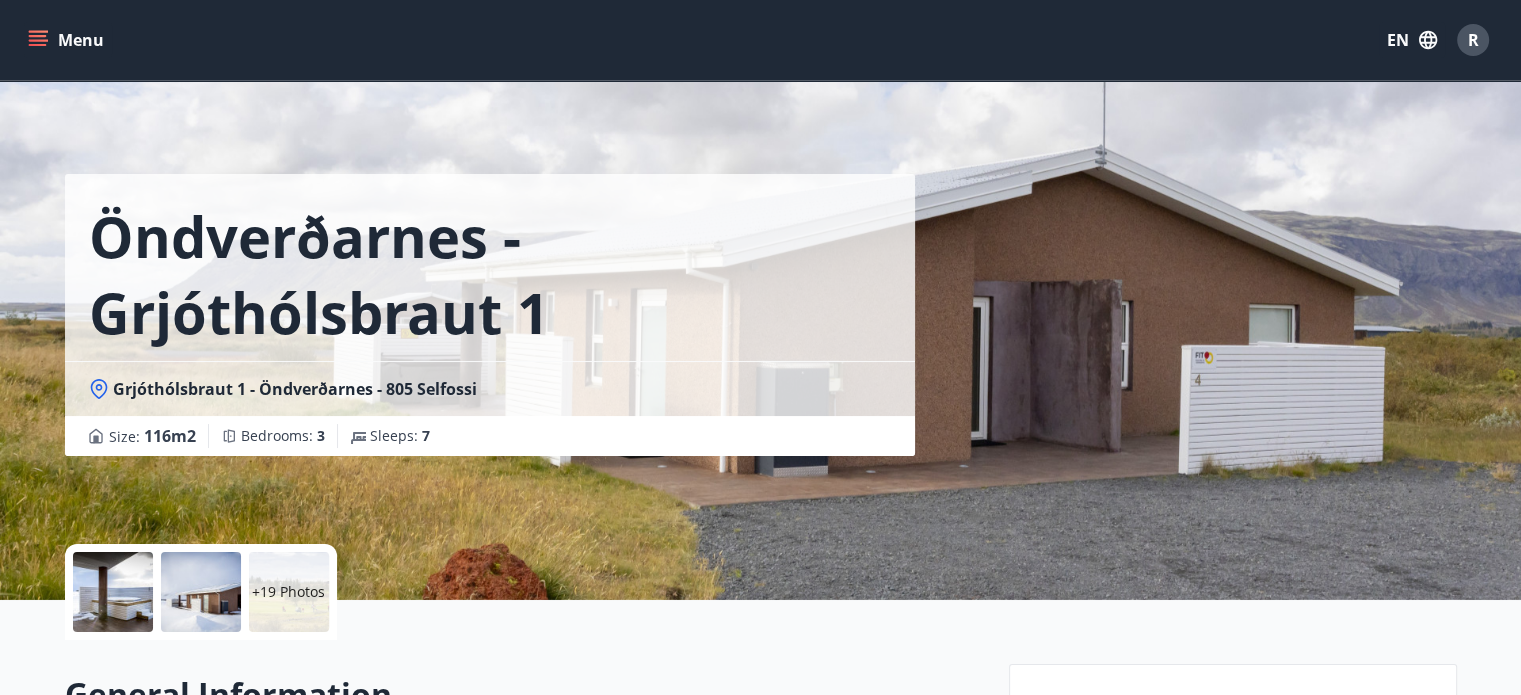 scroll, scrollTop: 400, scrollLeft: 0, axis: vertical 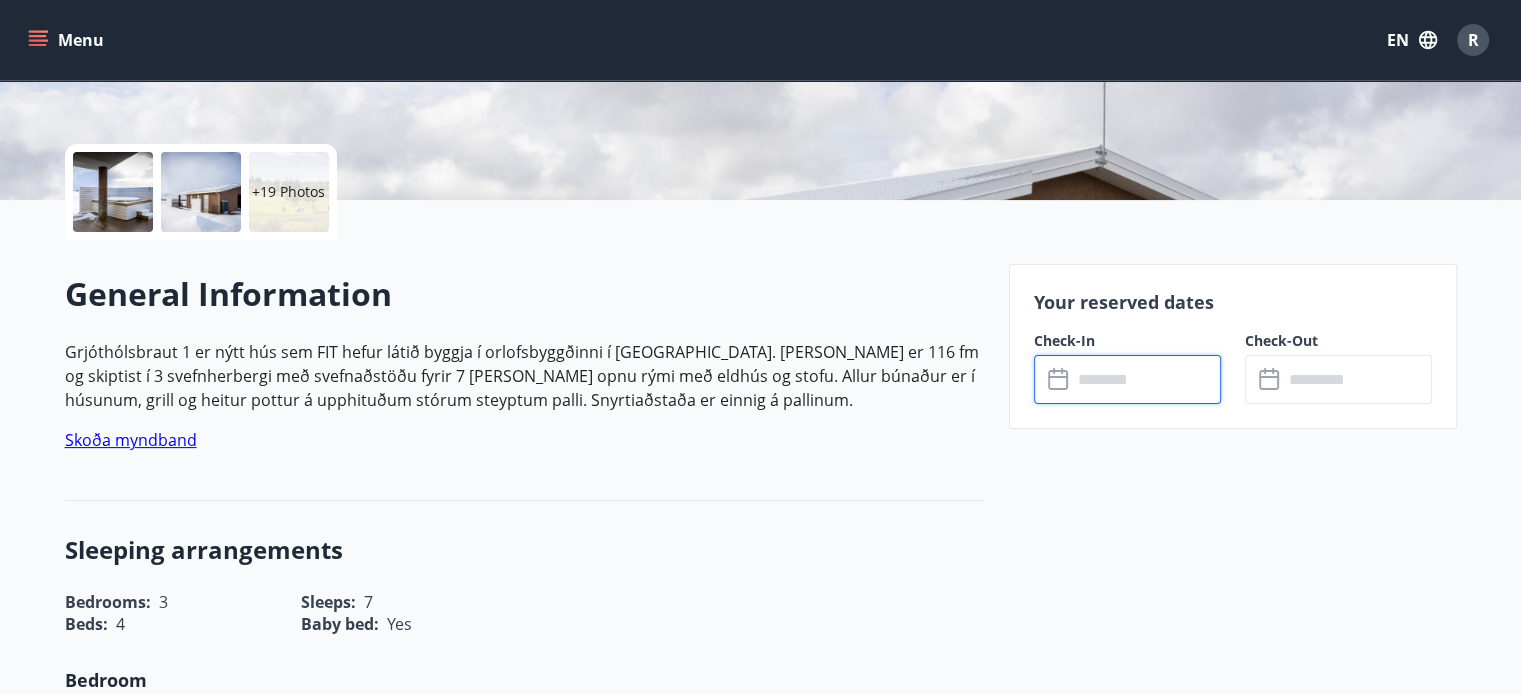 click at bounding box center (1146, 379) 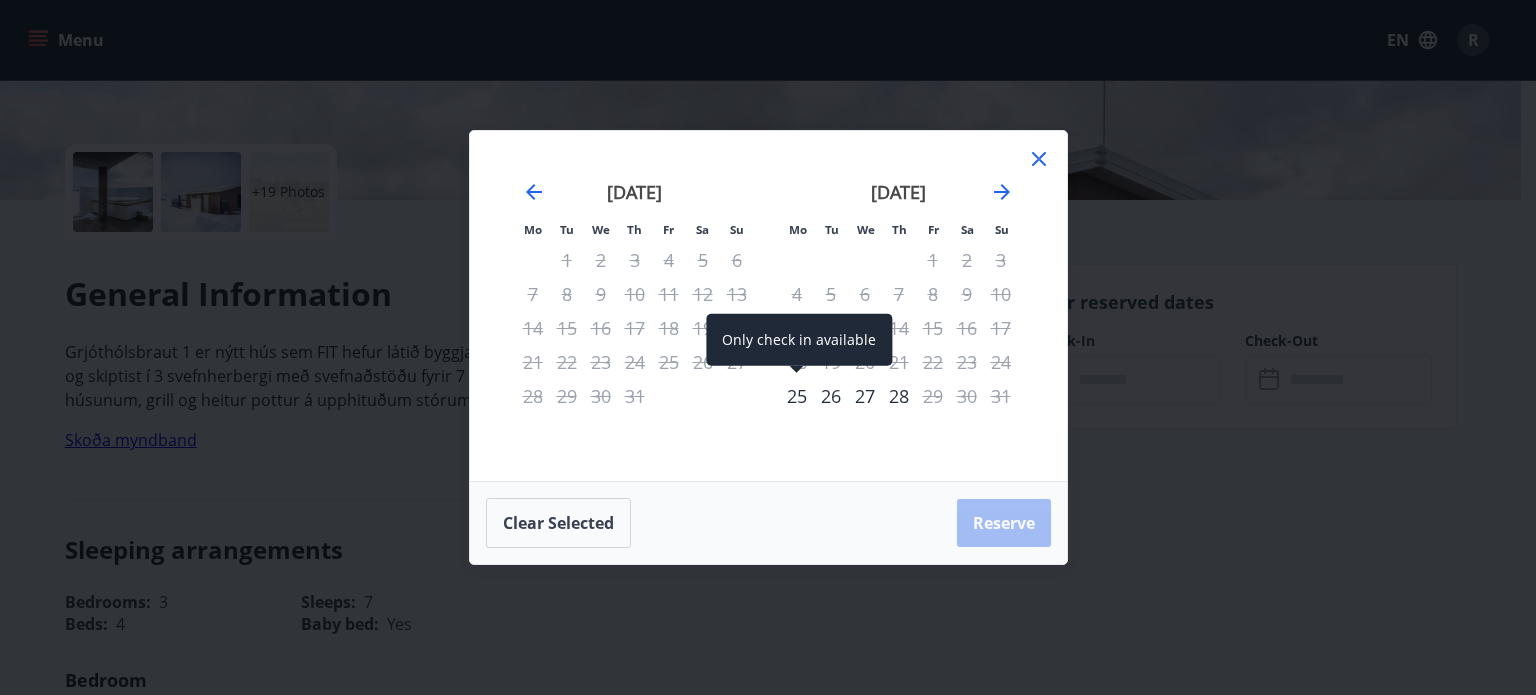 click on "25" at bounding box center [797, 396] 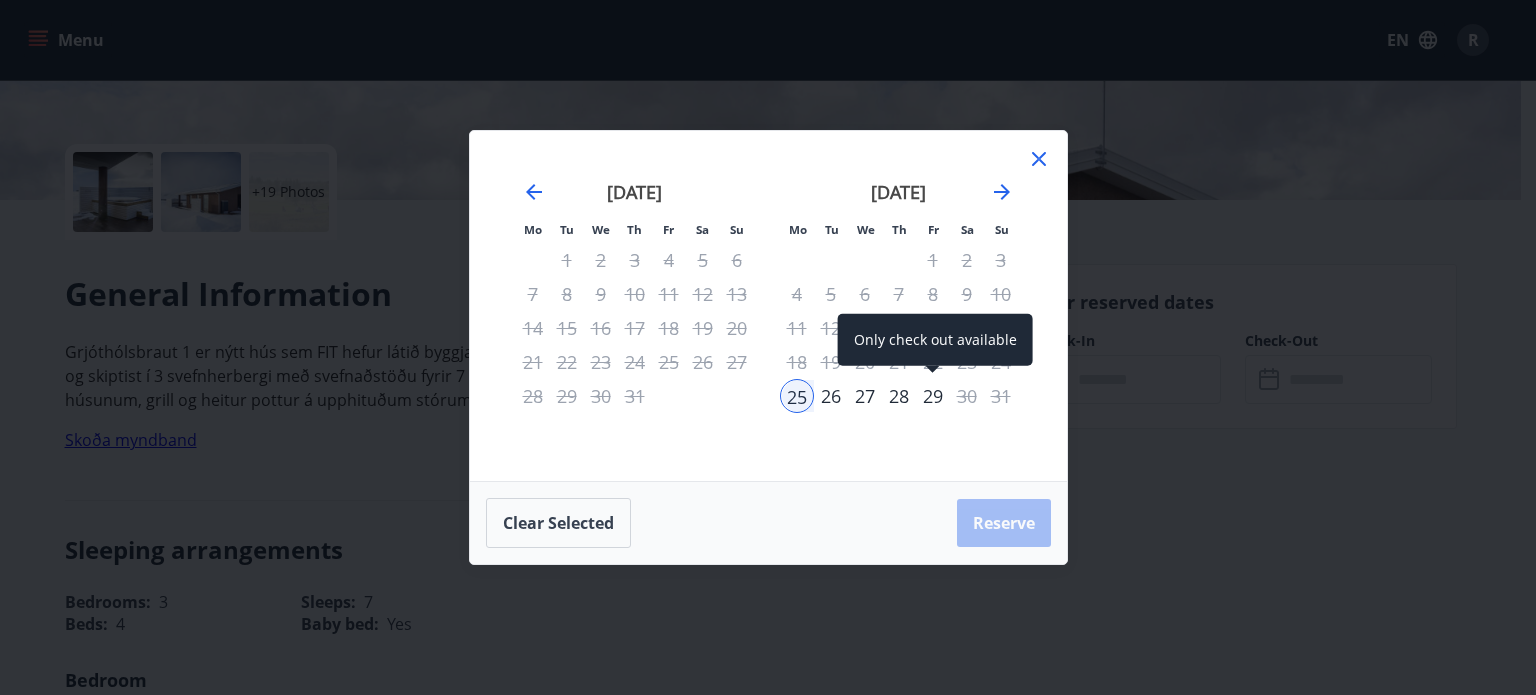 click on "29" at bounding box center [933, 396] 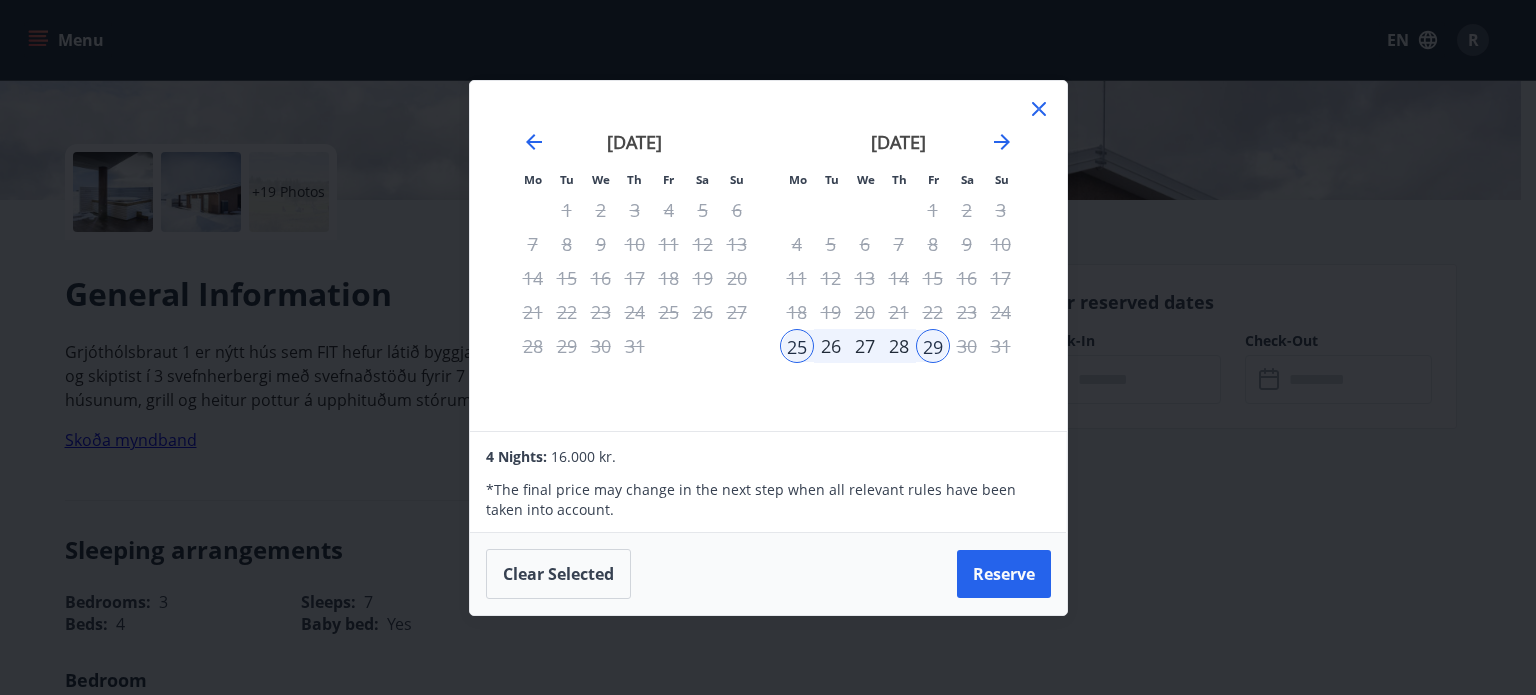 click 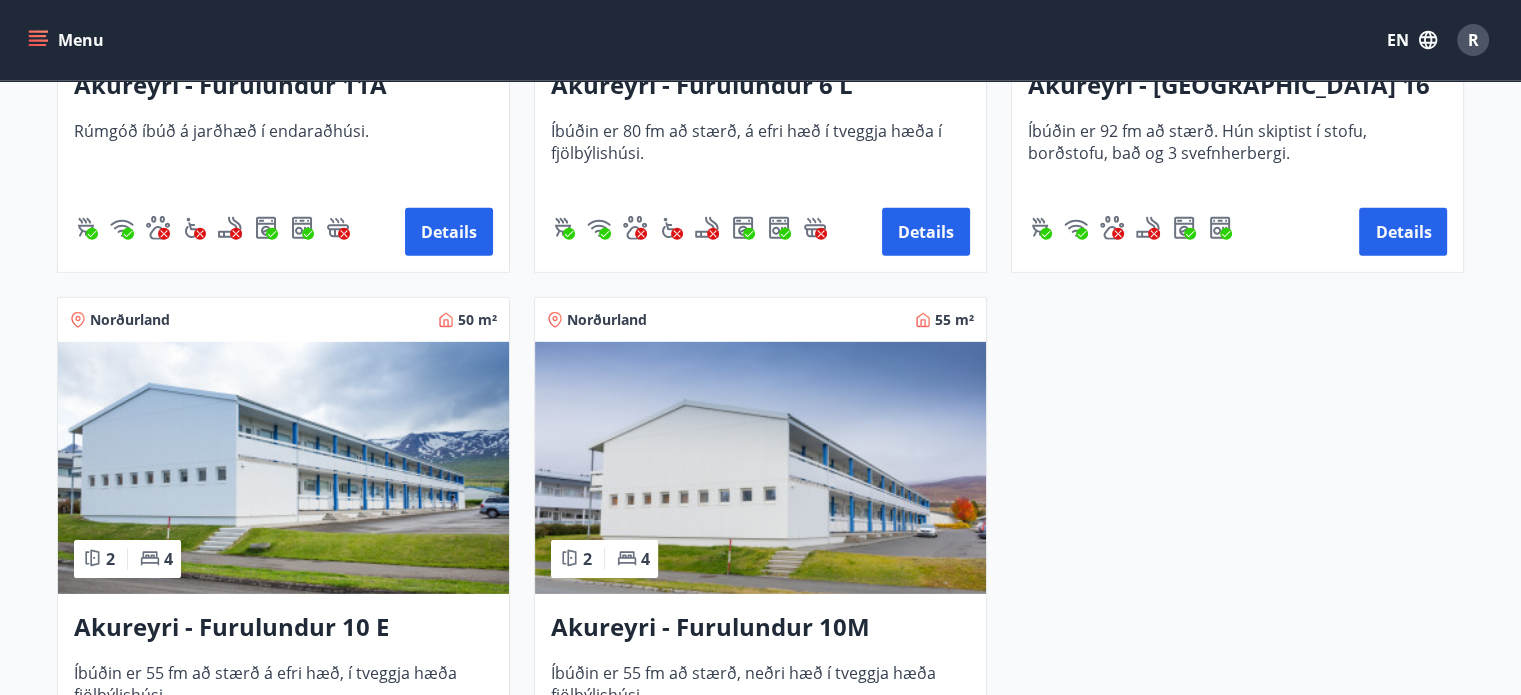 scroll, scrollTop: 6007, scrollLeft: 0, axis: vertical 